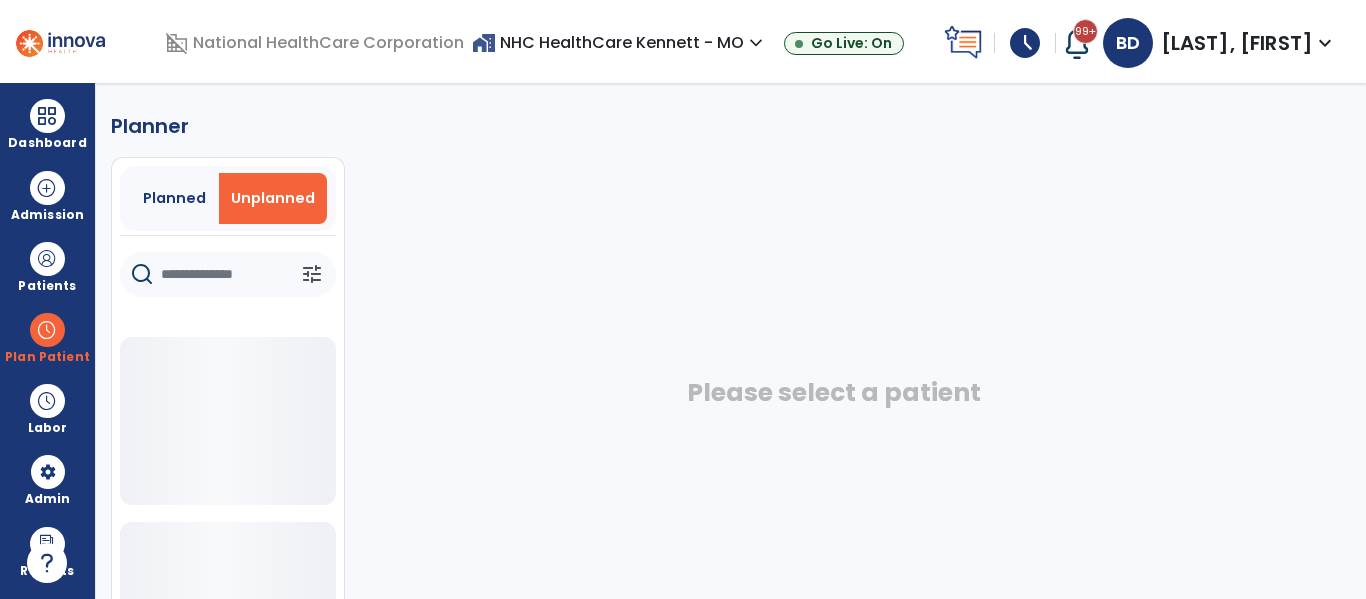 scroll, scrollTop: 0, scrollLeft: 0, axis: both 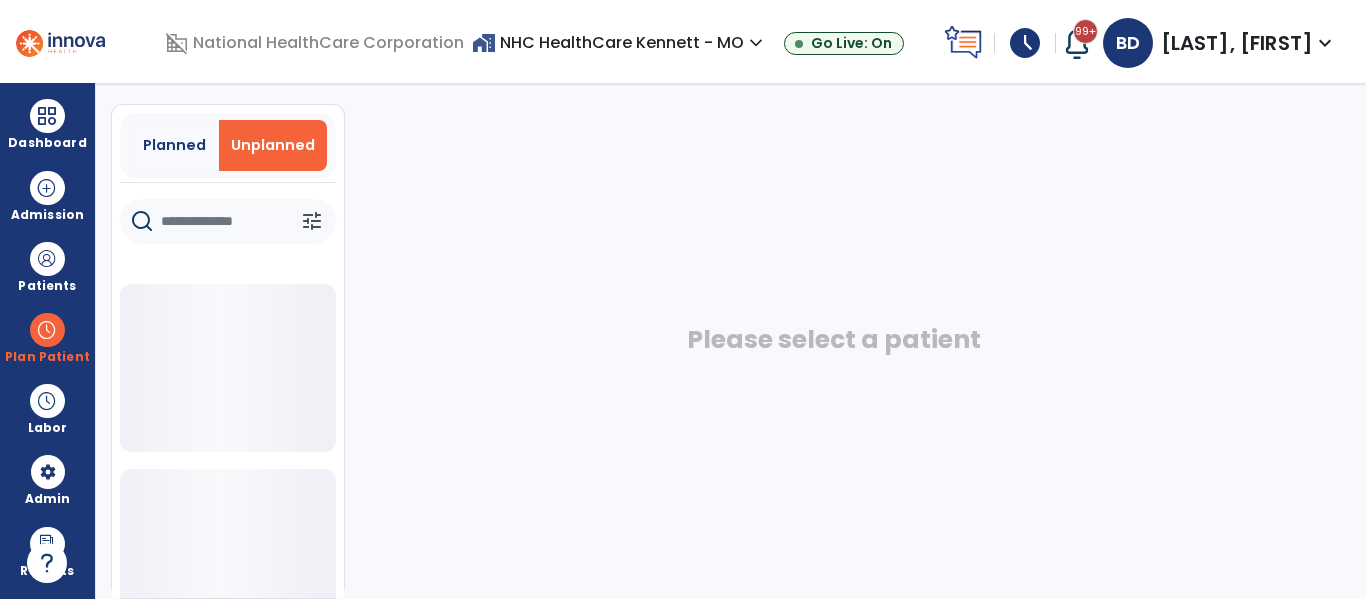 click on "[LAST], [FIRST]" at bounding box center [1237, 43] 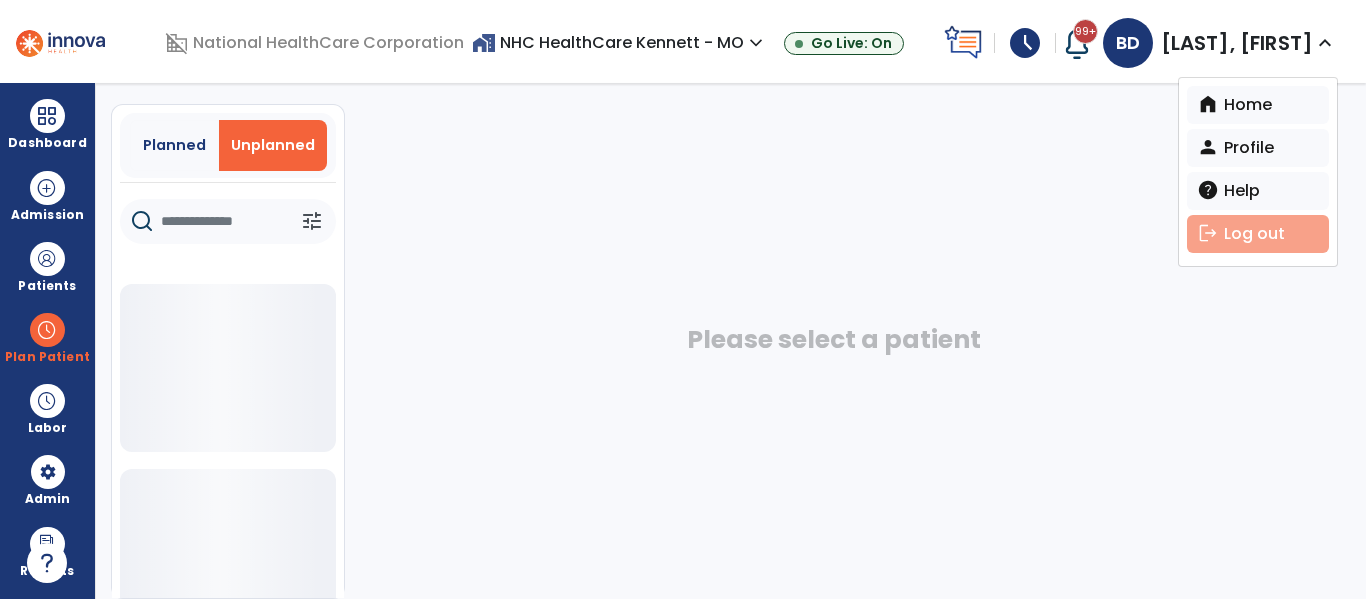 click on "logout" at bounding box center (1208, 233) 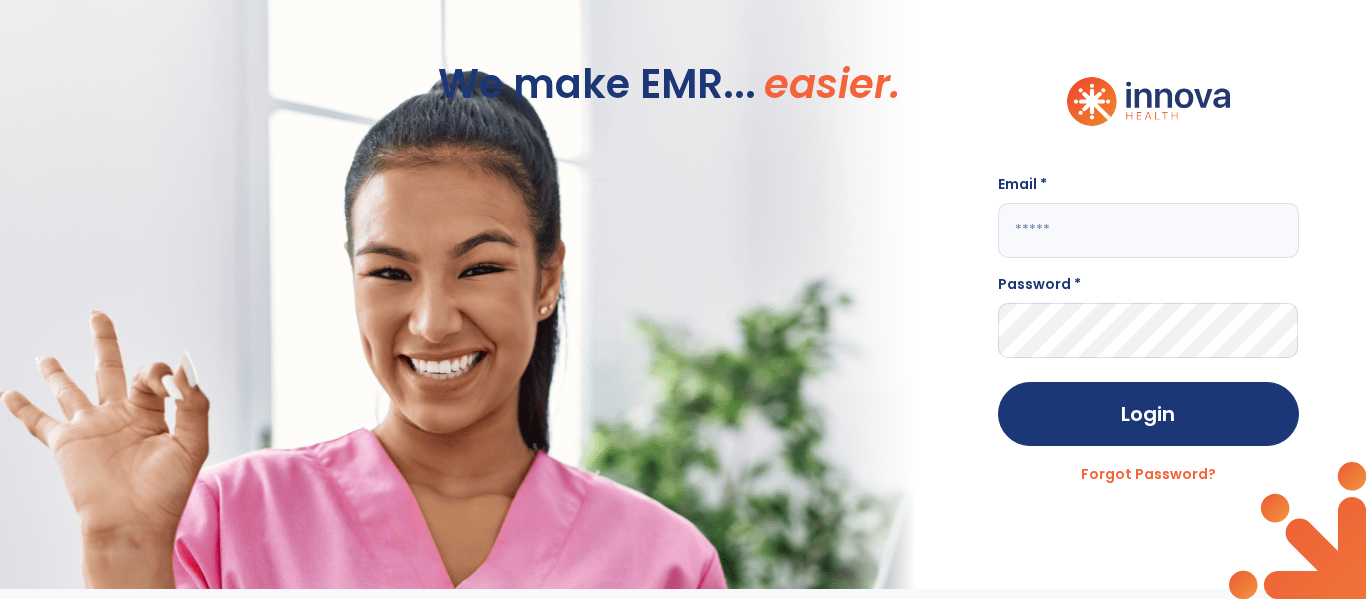 scroll, scrollTop: 0, scrollLeft: 0, axis: both 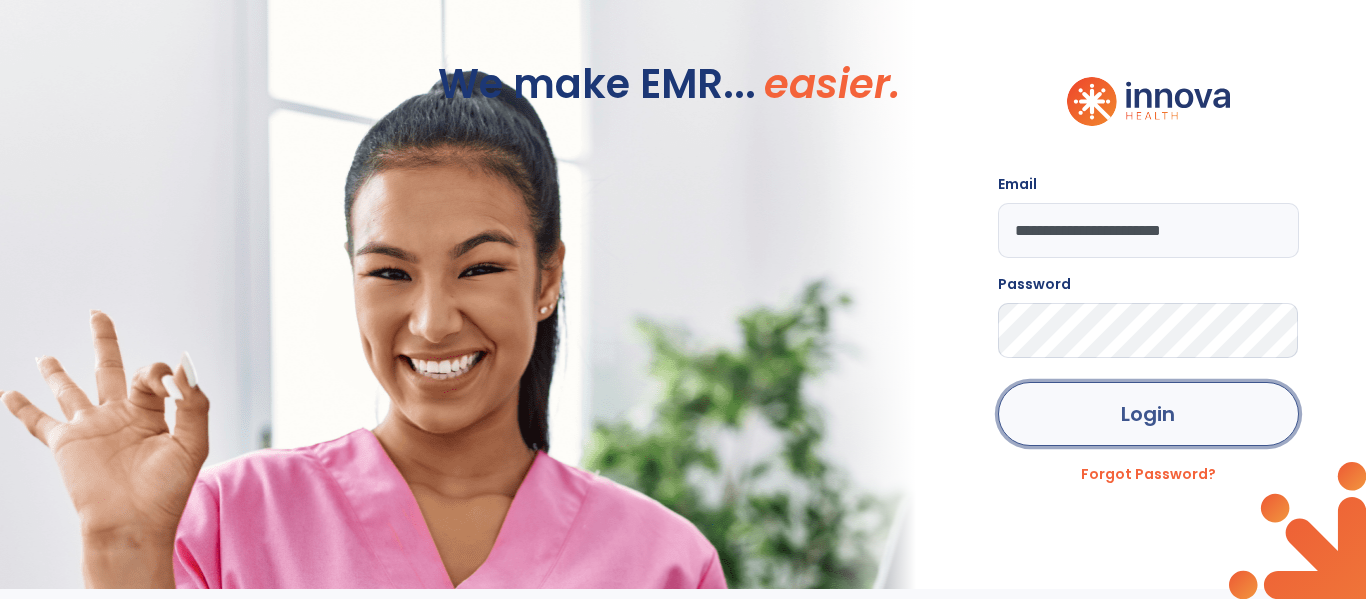 click on "Login" 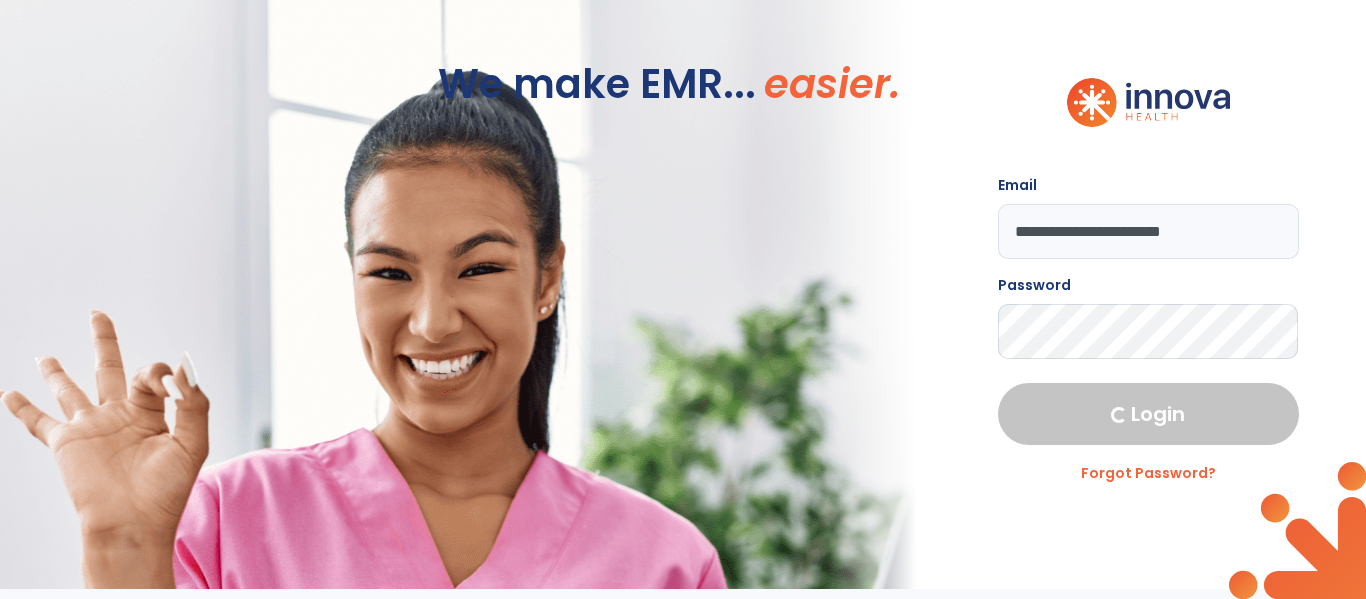 select on "***" 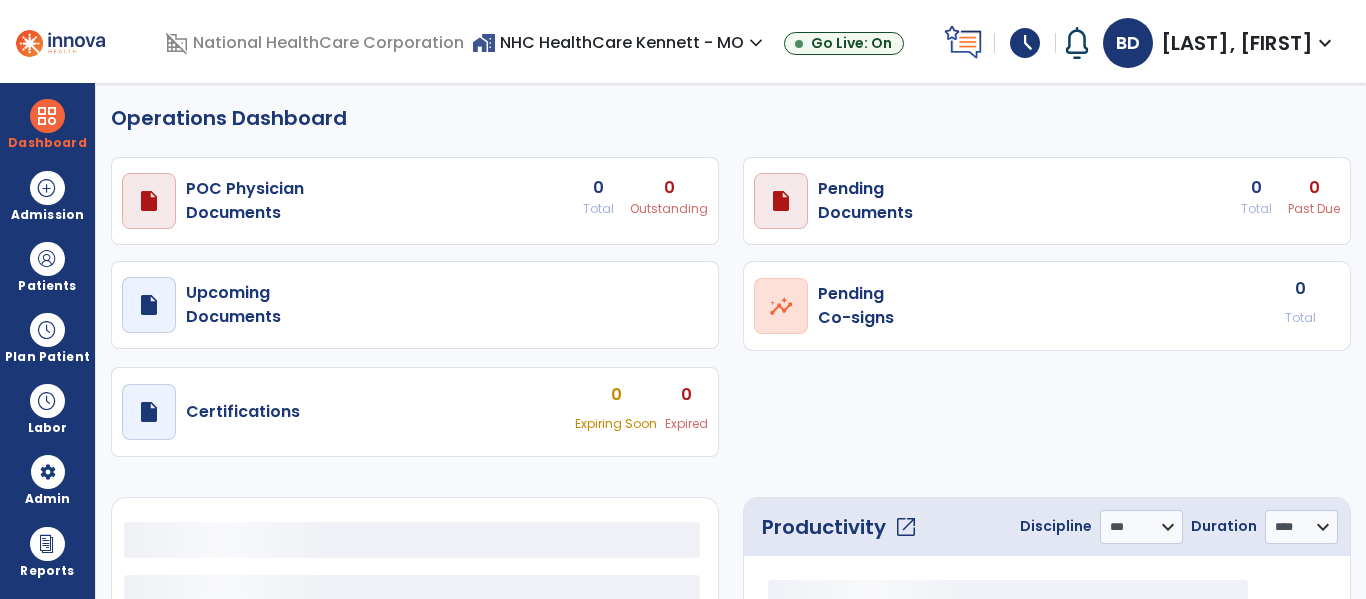 select on "***" 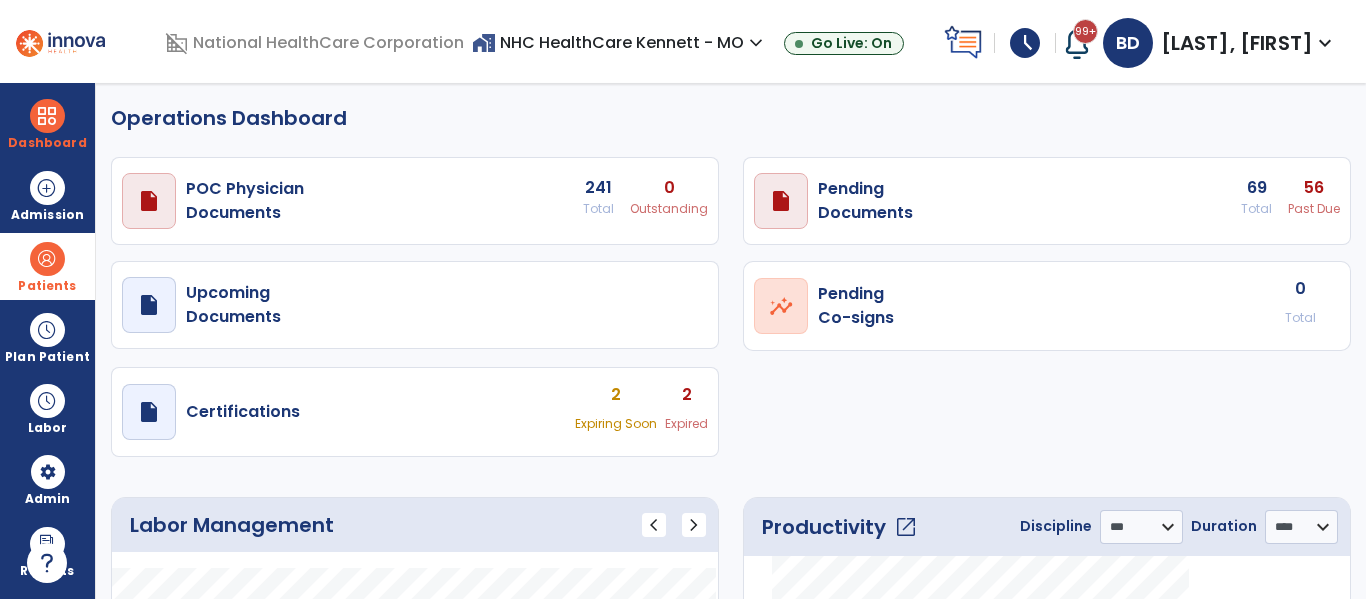 click at bounding box center (47, 259) 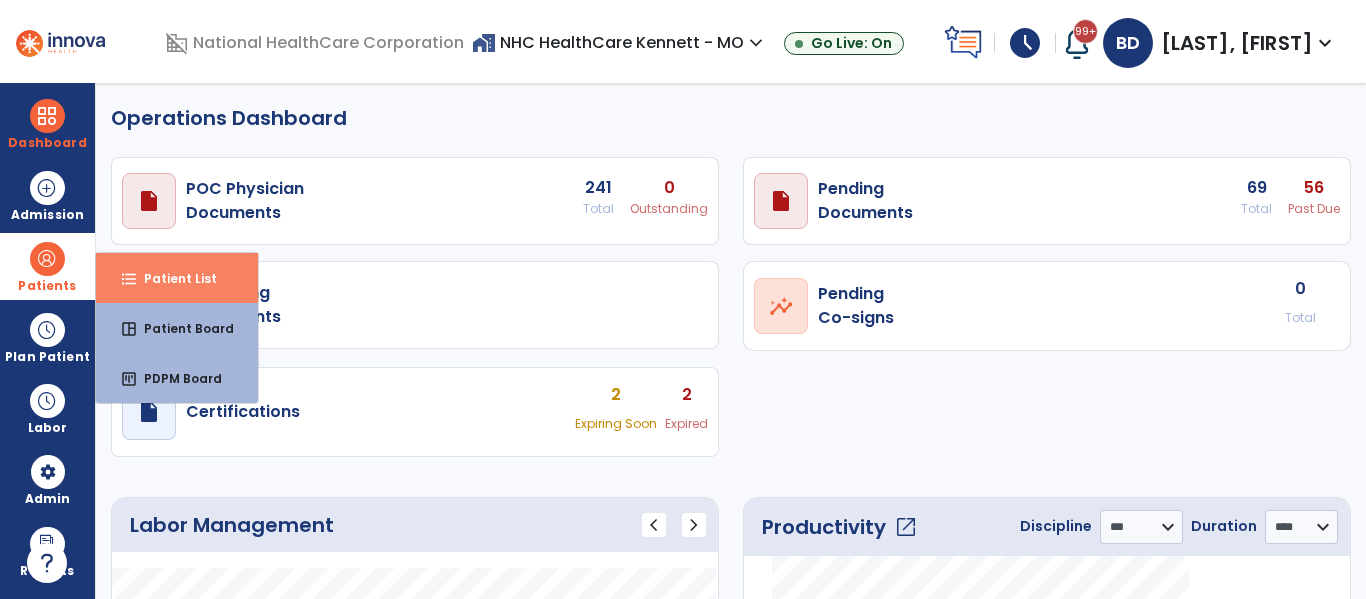 click on "format_list_bulleted  Patient List" at bounding box center (177, 278) 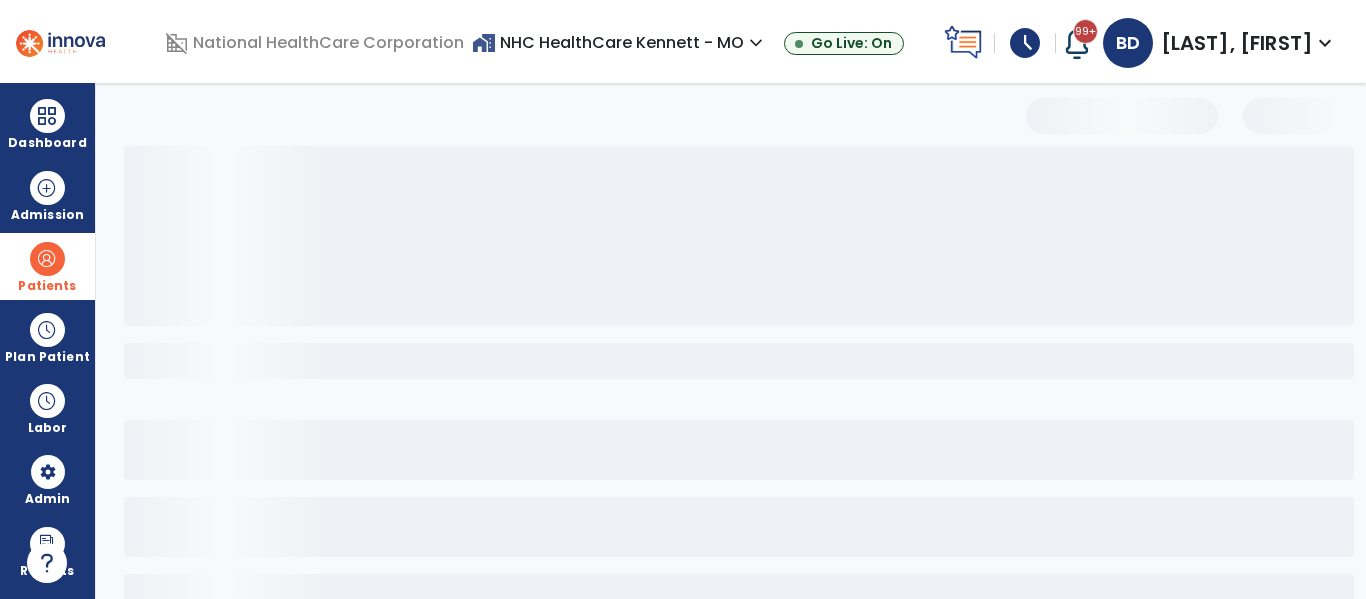 select on "***" 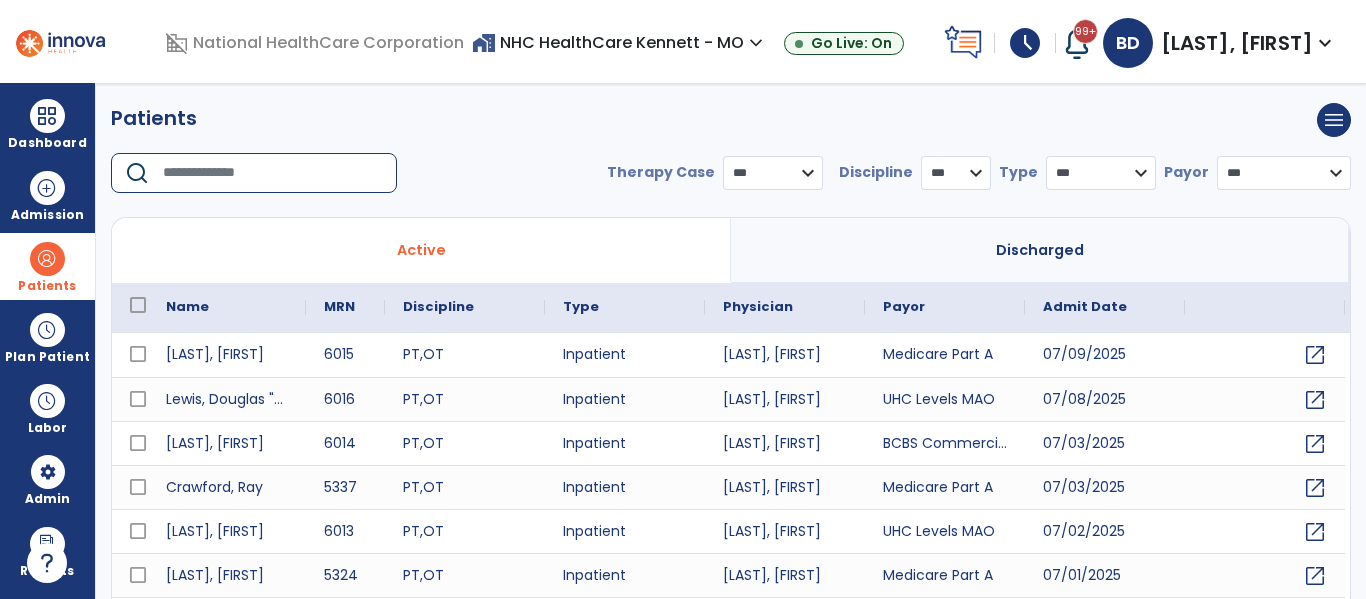 click at bounding box center (273, 173) 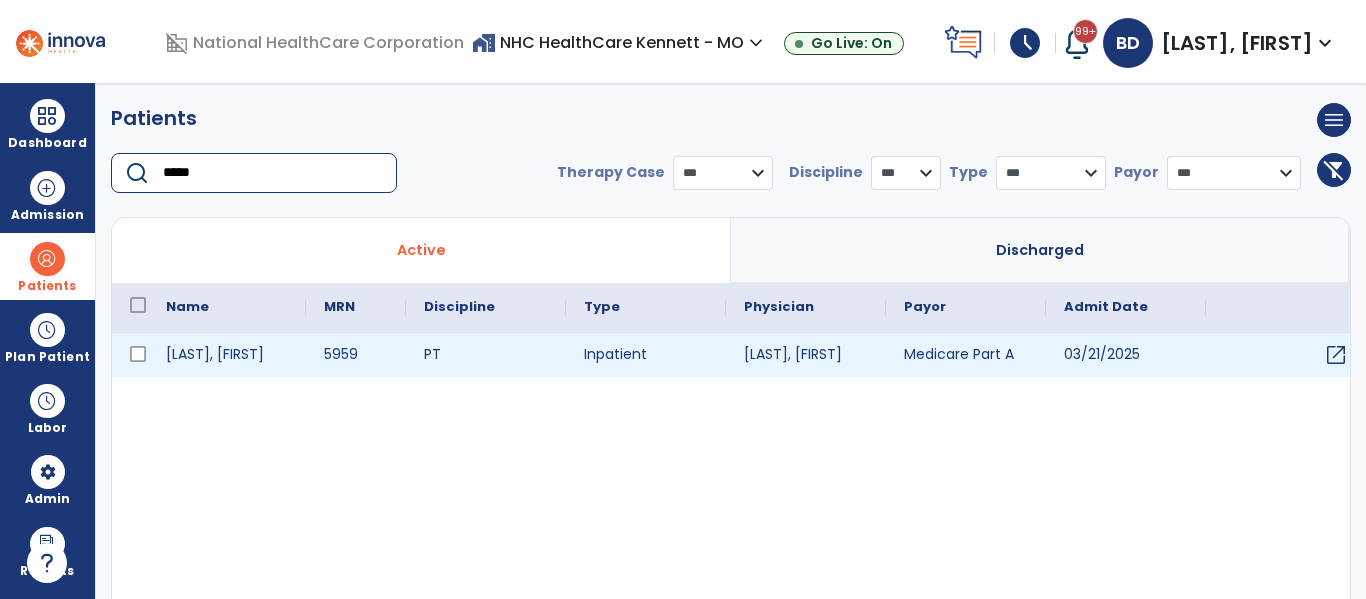 type on "*****" 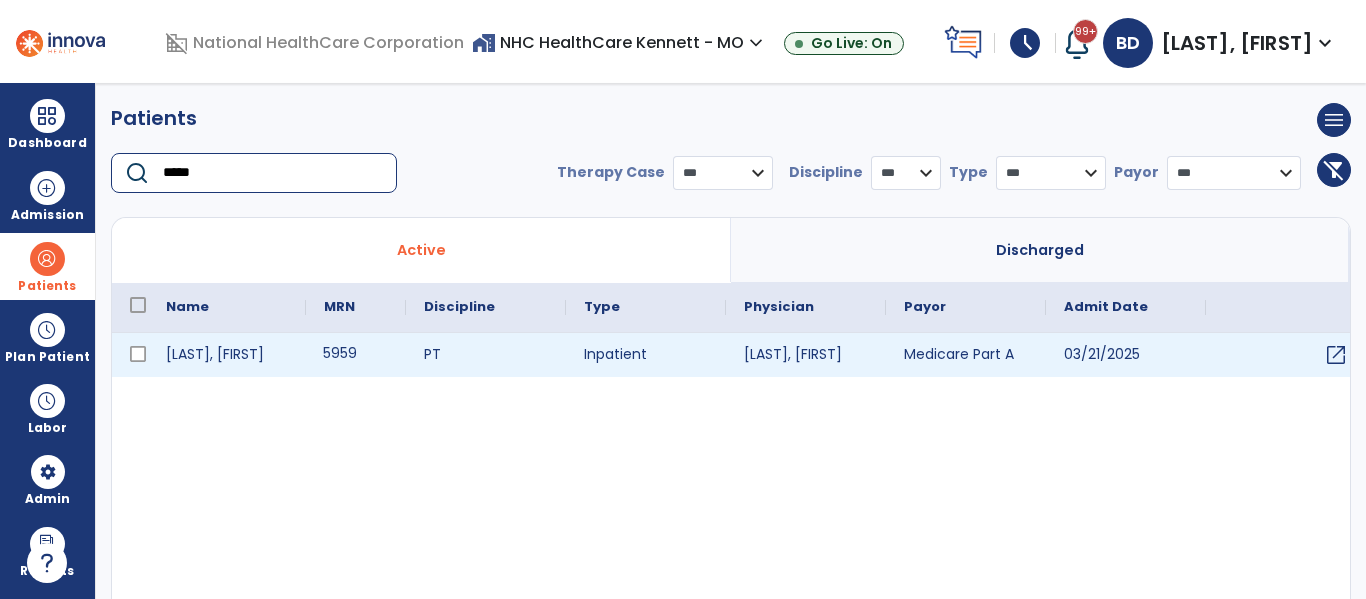 click on "5959" at bounding box center (356, 355) 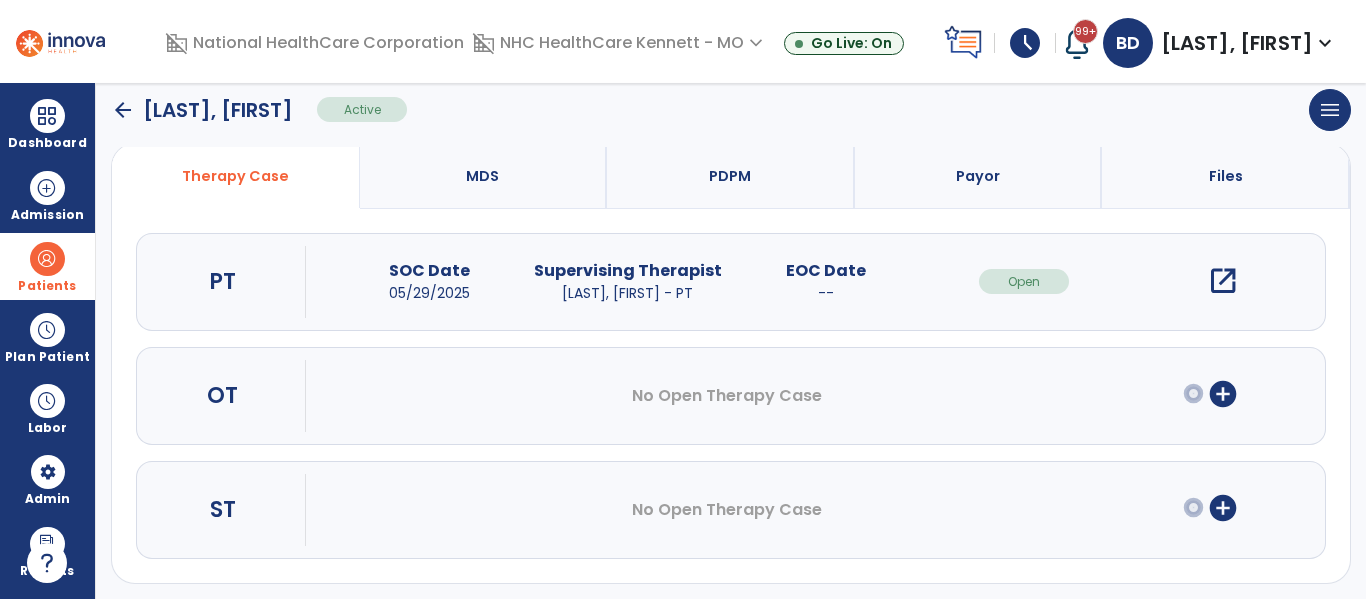 scroll, scrollTop: 200, scrollLeft: 0, axis: vertical 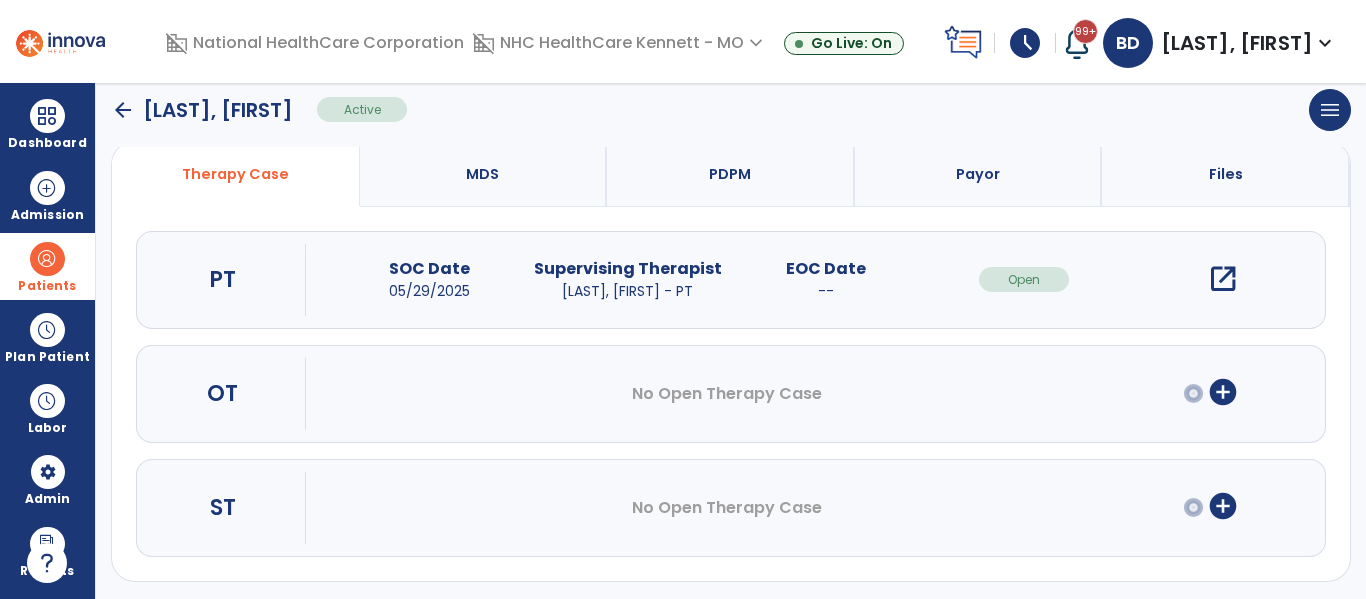 click on "add_circle" at bounding box center (1223, 506) 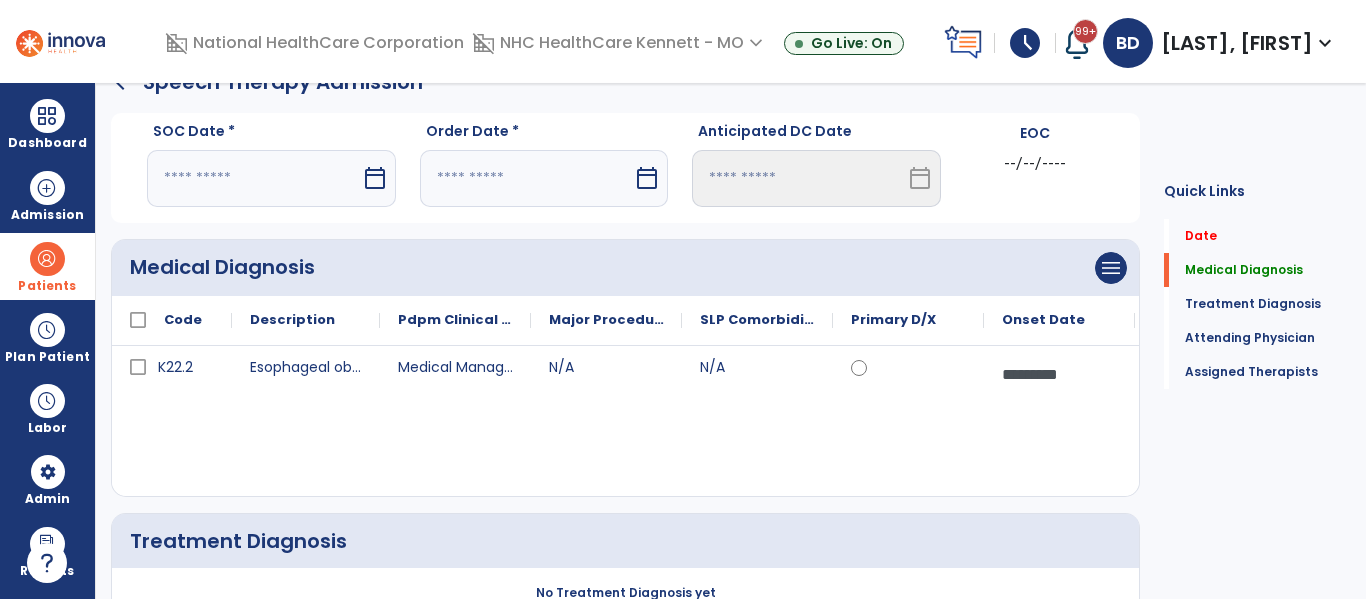 scroll, scrollTop: 0, scrollLeft: 0, axis: both 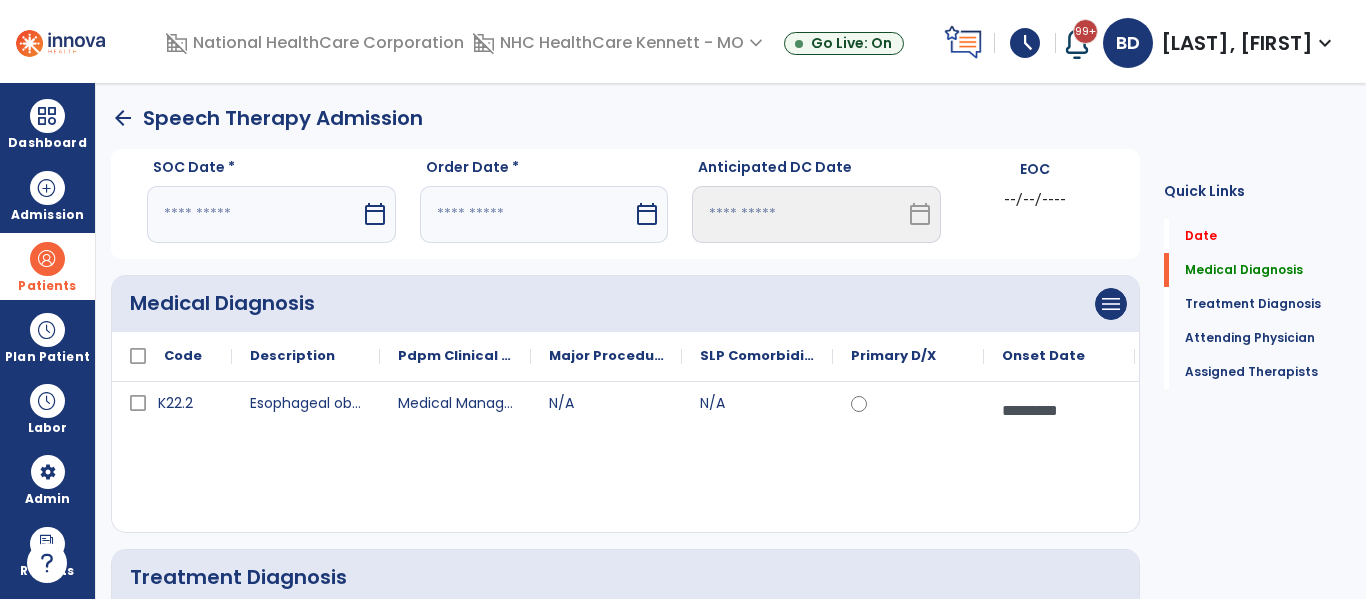 click at bounding box center [254, 214] 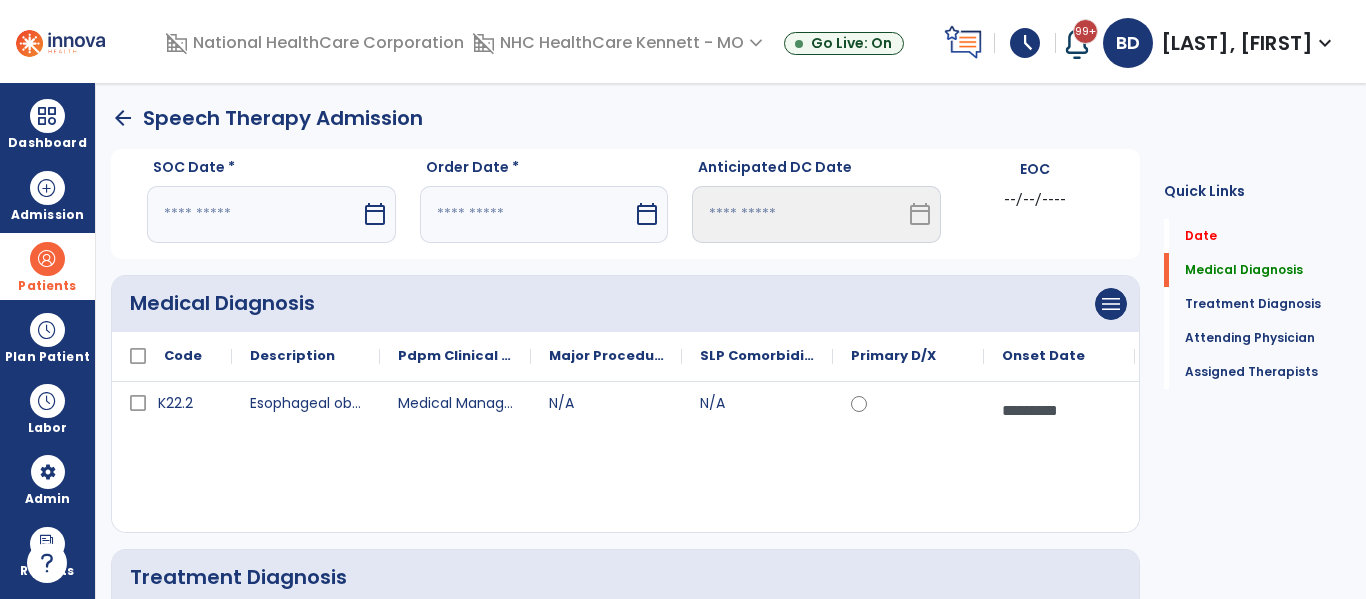 select on "*" 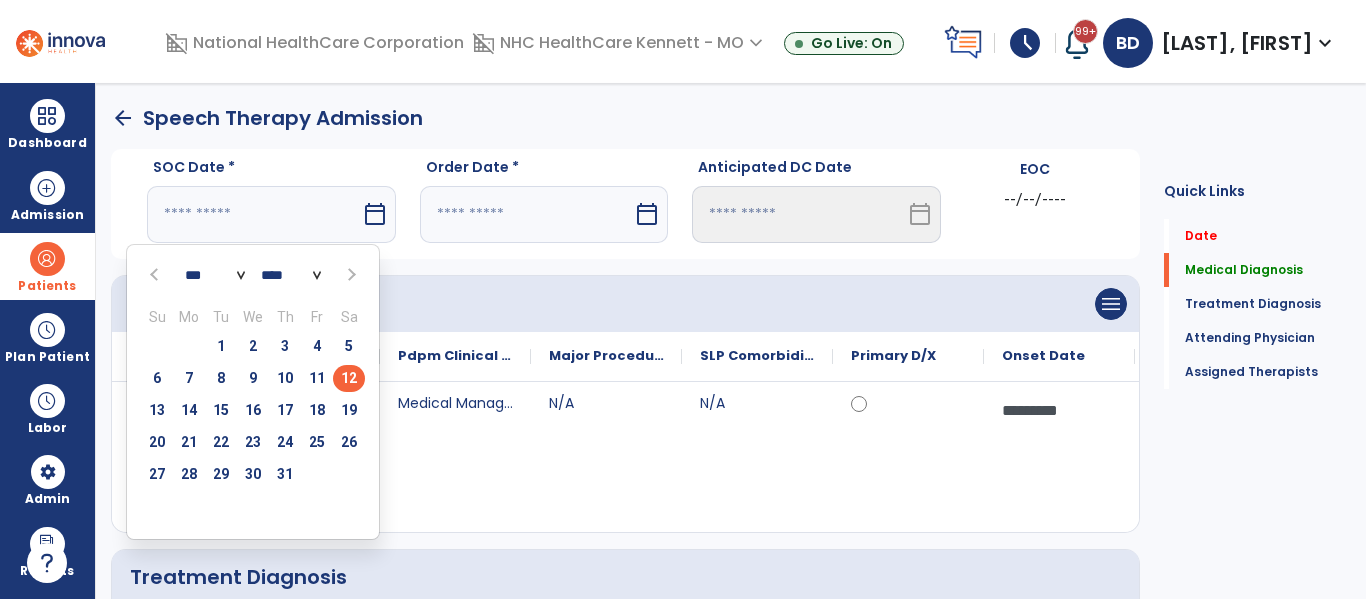 click on "12" at bounding box center [349, 378] 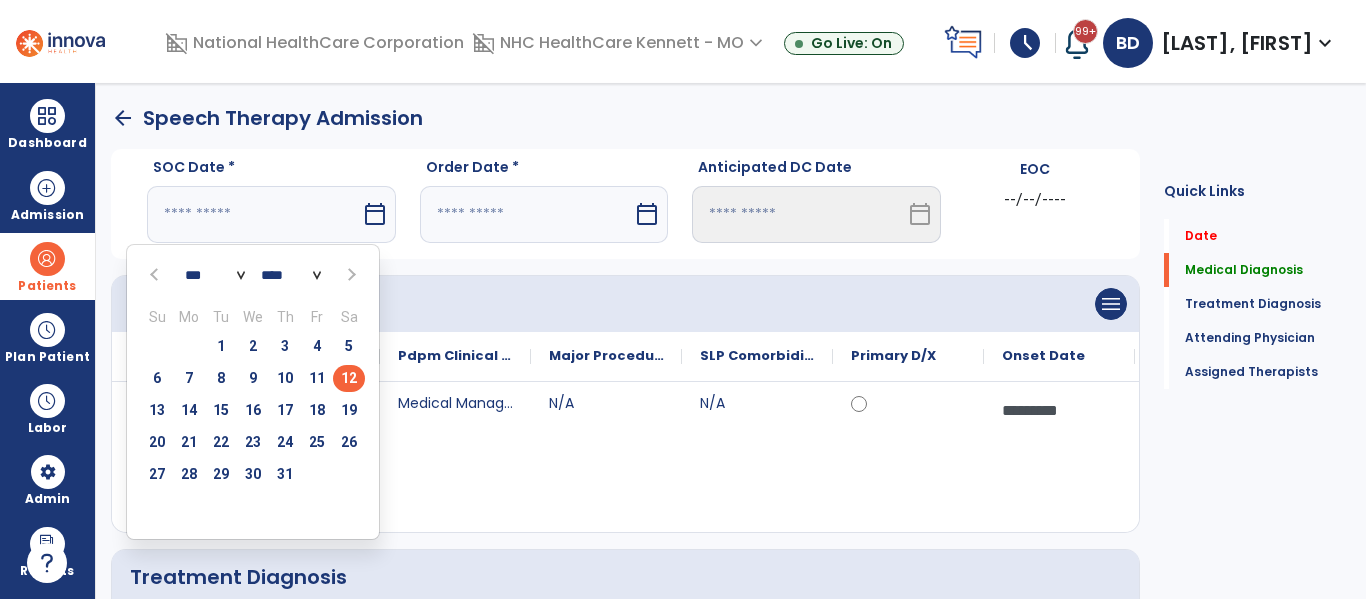 type on "*********" 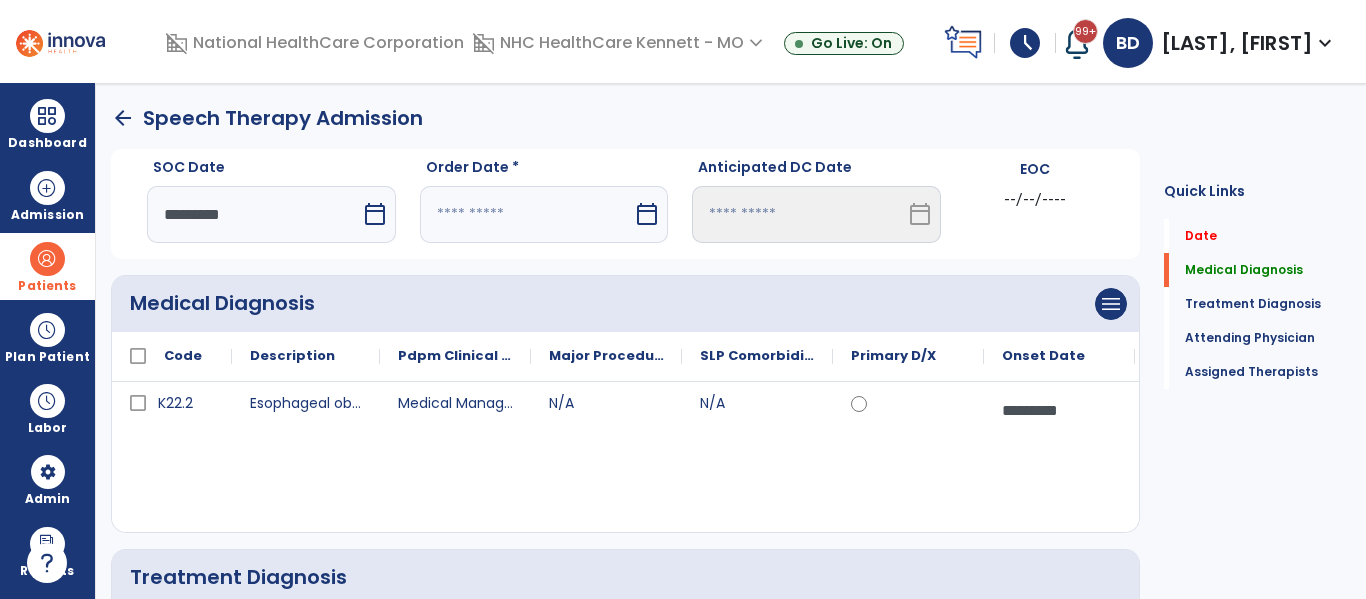 click at bounding box center (527, 214) 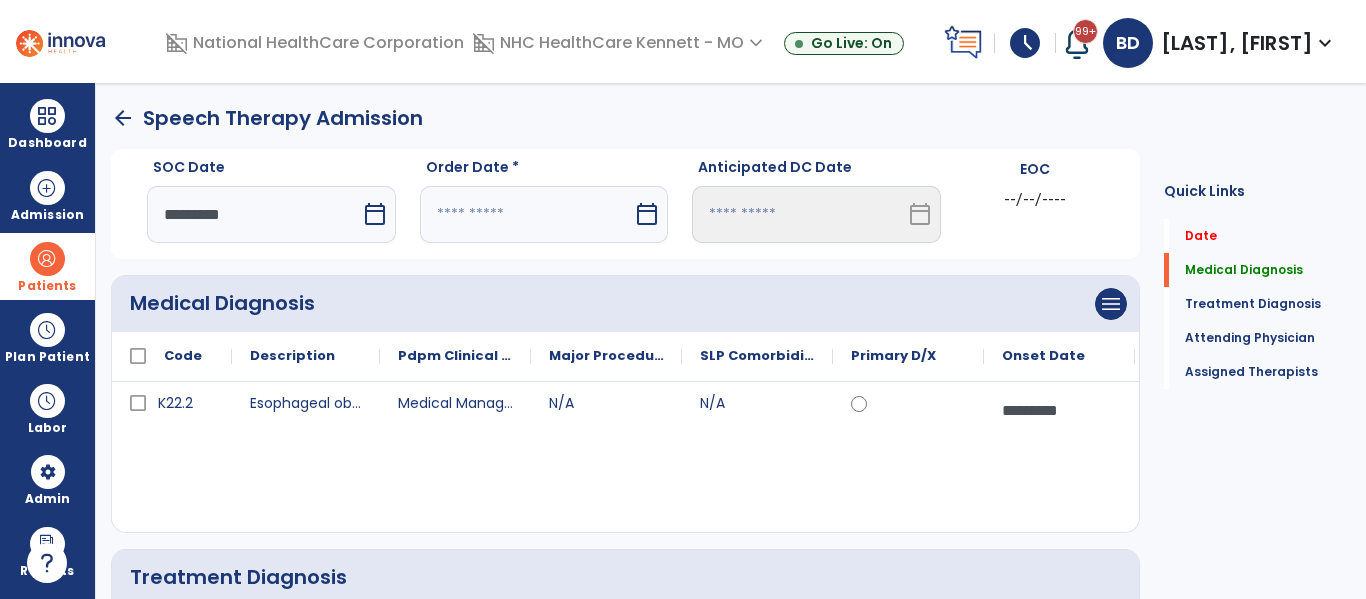 select on "*" 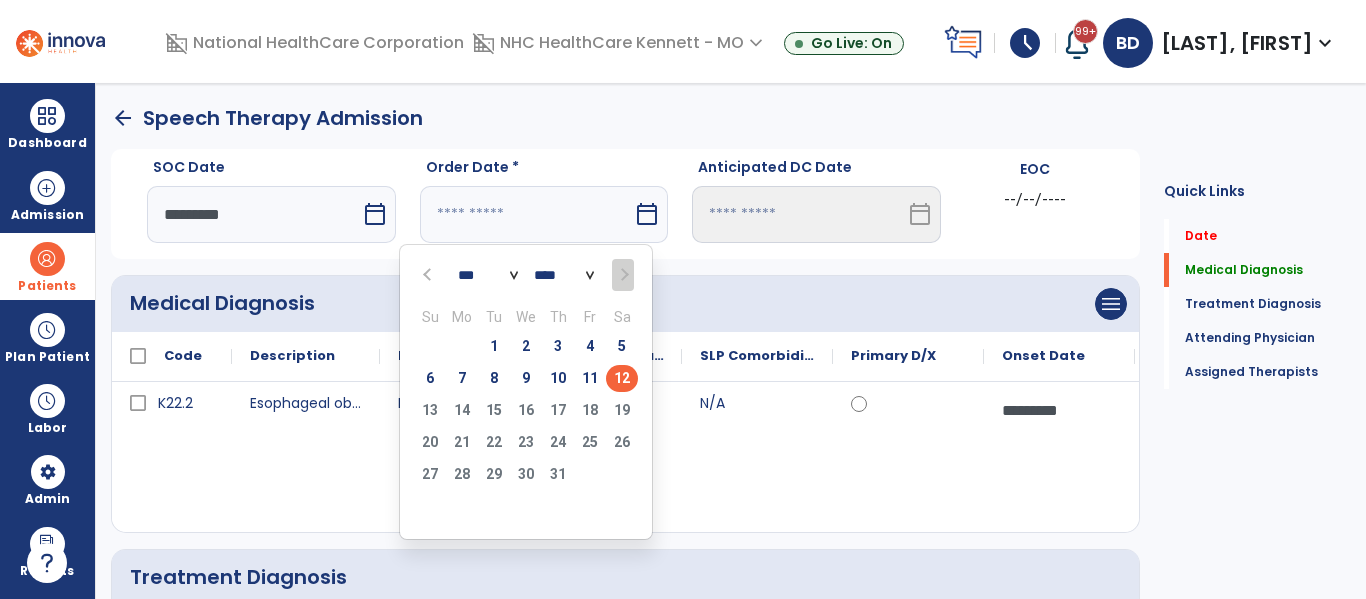 click on "12" at bounding box center (622, 378) 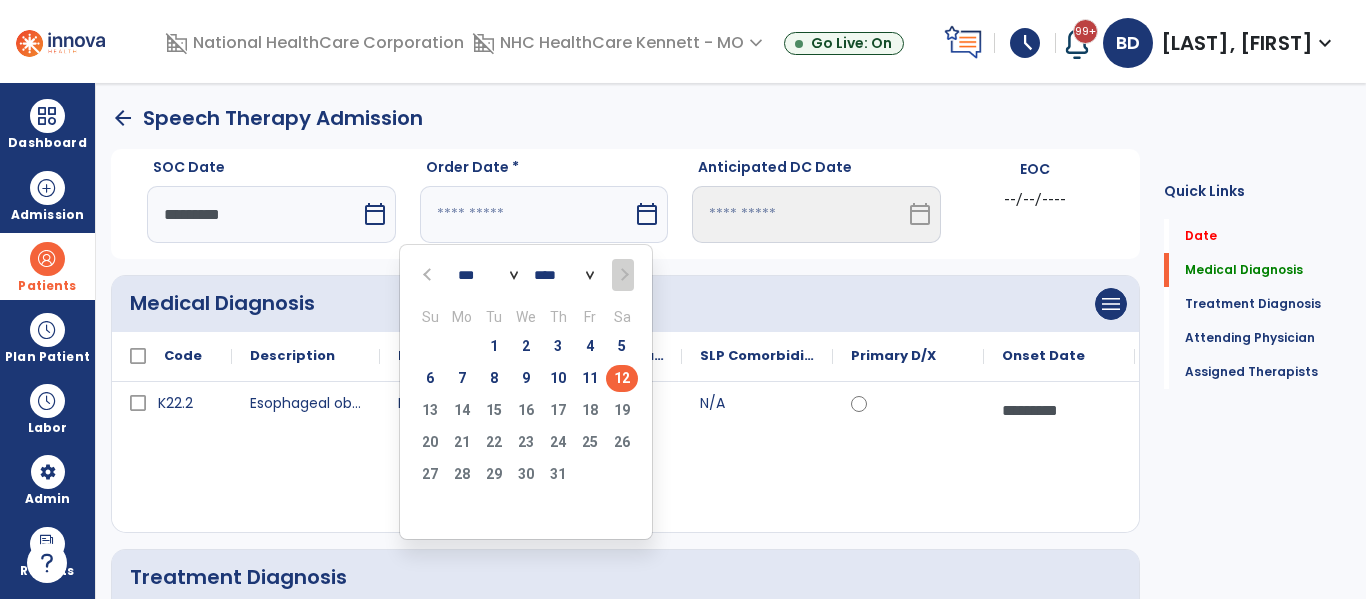 type on "*********" 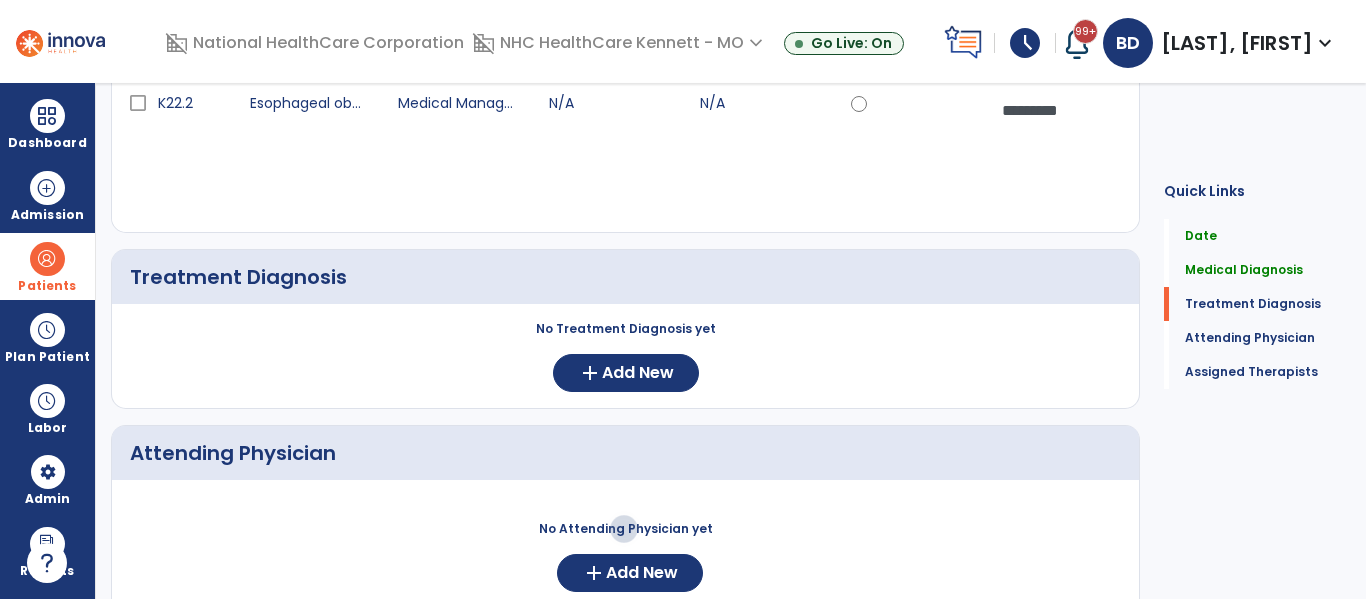 scroll, scrollTop: 500, scrollLeft: 0, axis: vertical 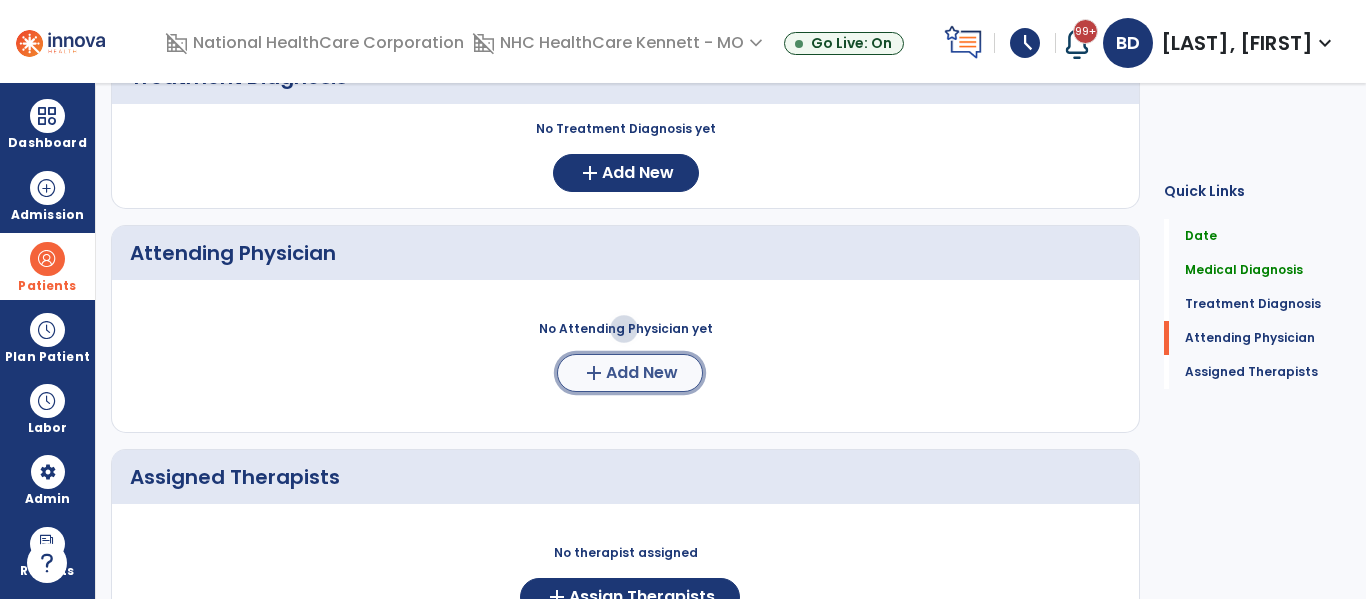 click on "add  Add New" 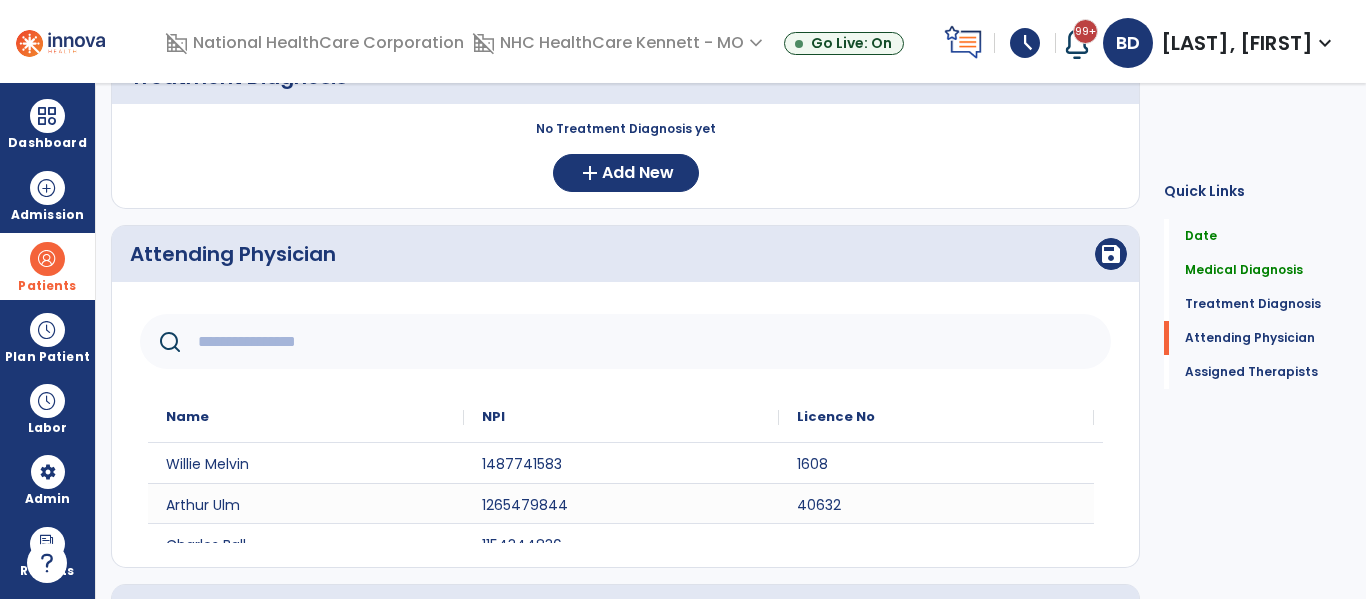 click 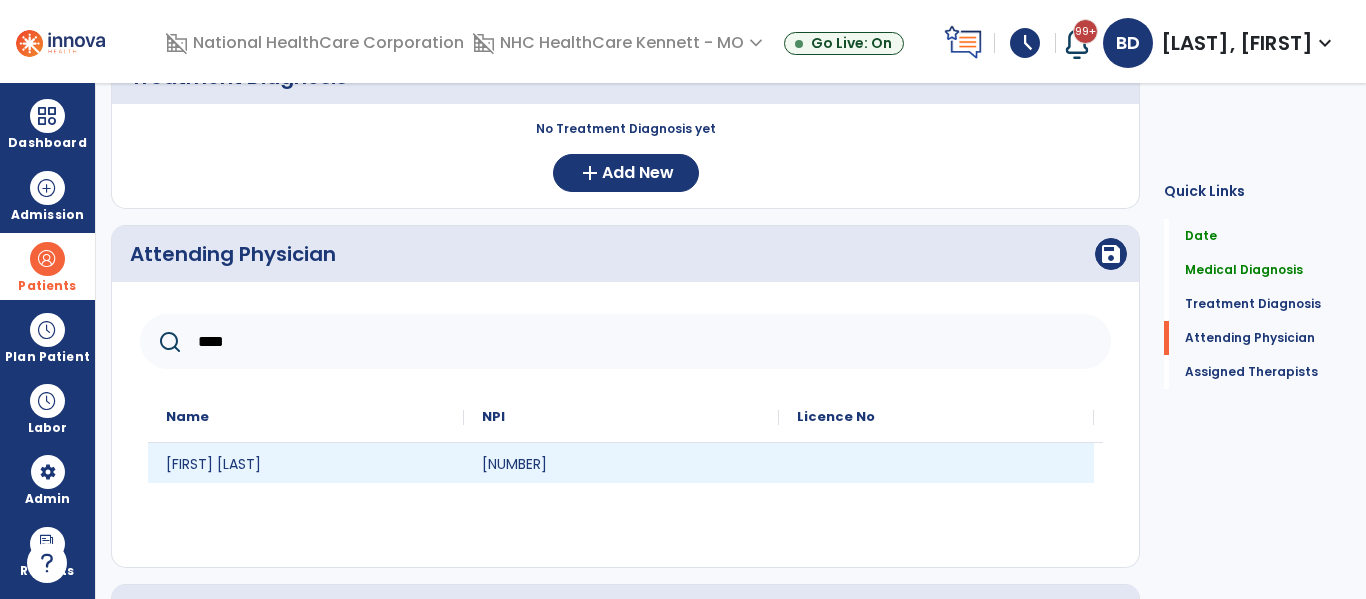 type on "****" 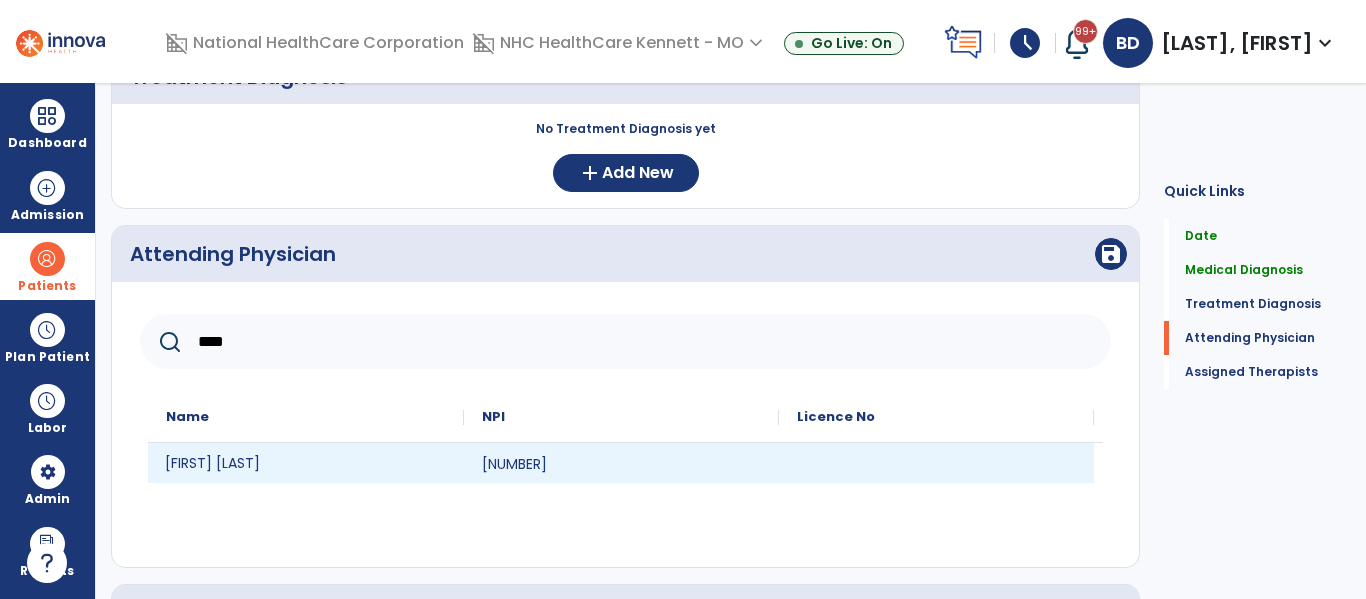 click on "[FIRST] [LAST]" 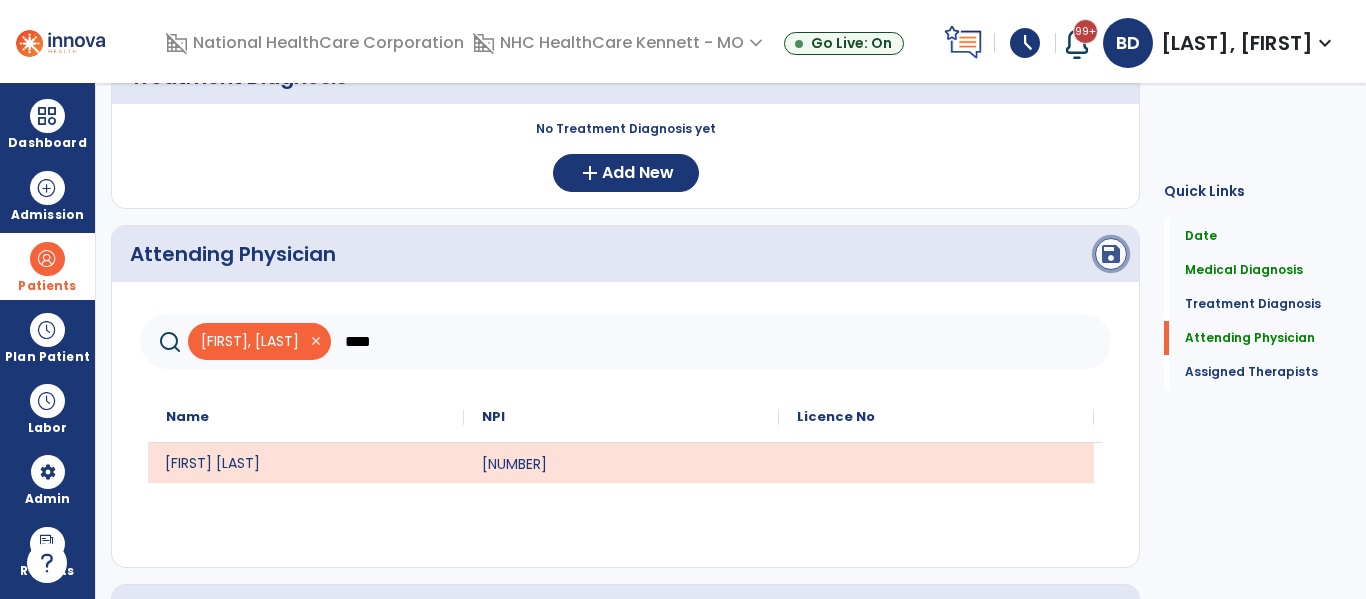 click on "save" 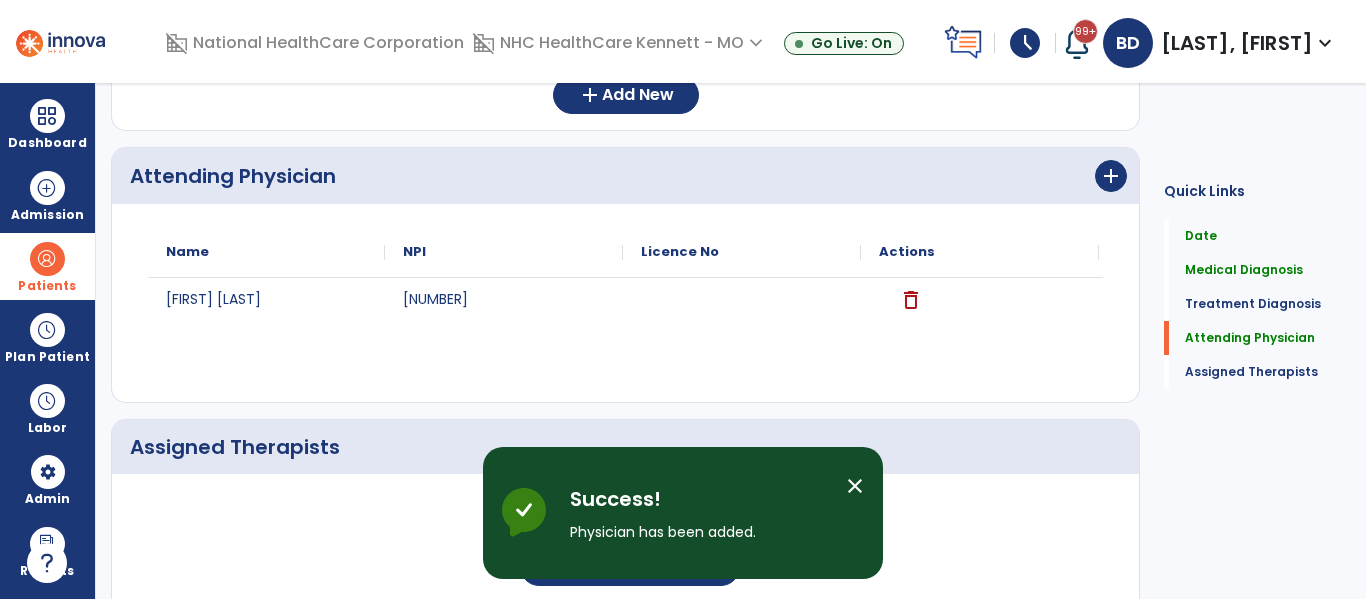 scroll, scrollTop: 699, scrollLeft: 0, axis: vertical 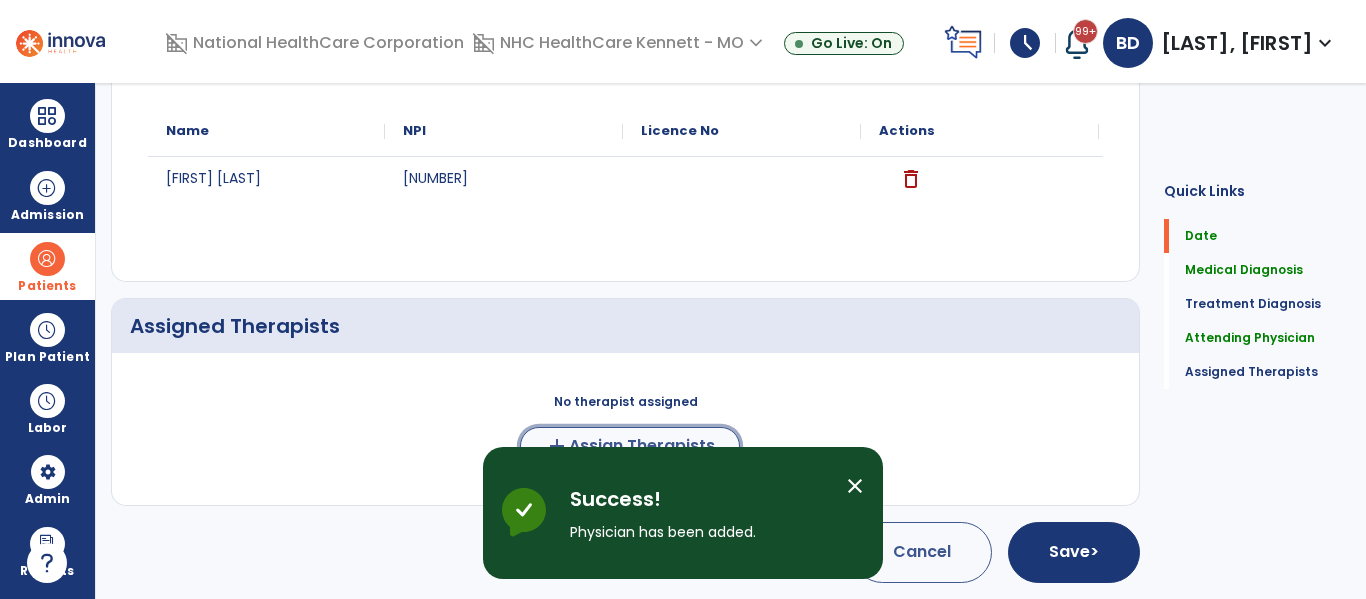 click on "add  Assign Therapists" 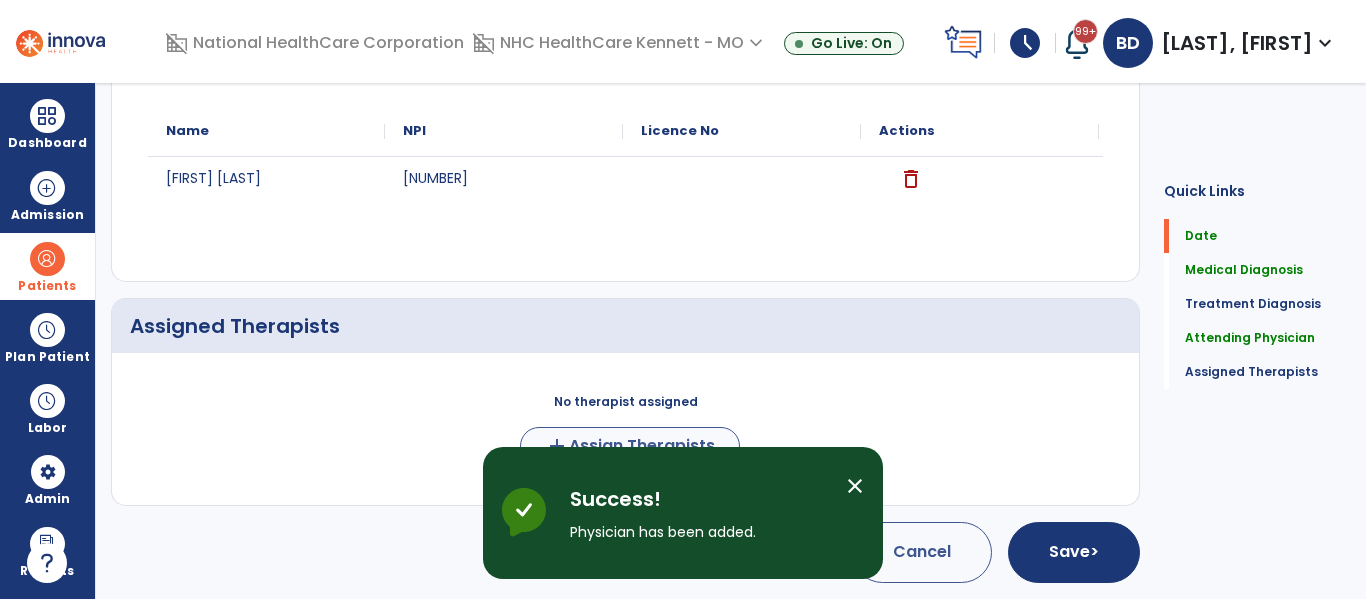 scroll, scrollTop: 695, scrollLeft: 0, axis: vertical 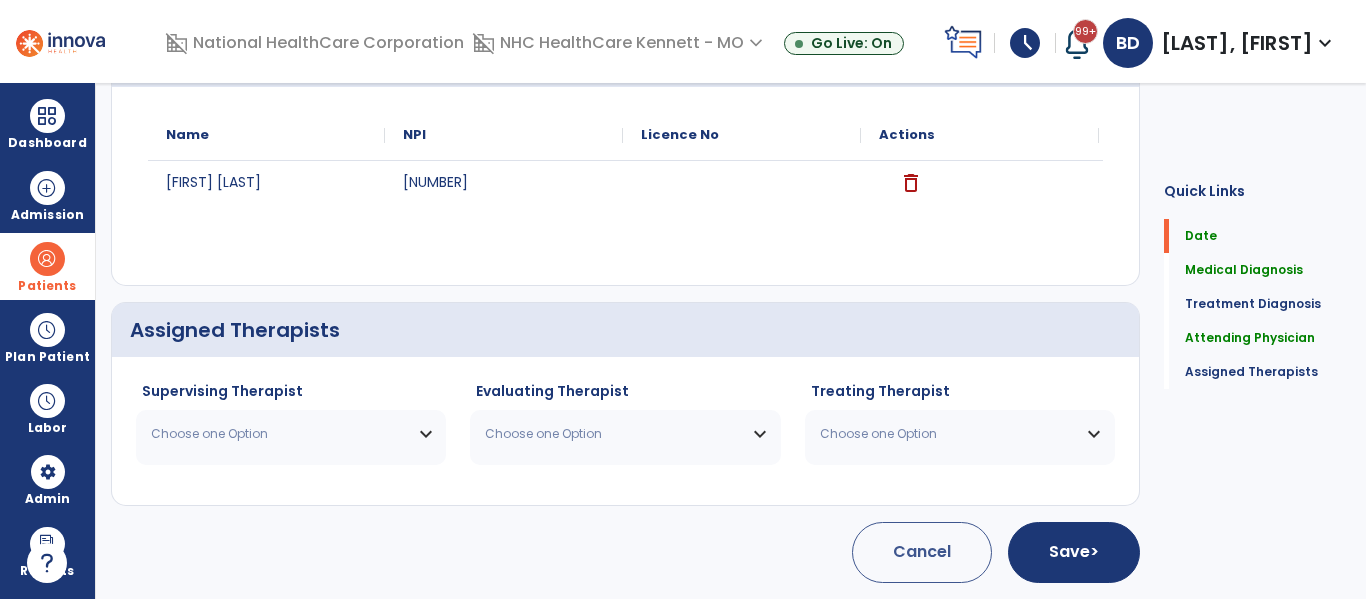 click on "Choose one Option" at bounding box center (291, 434) 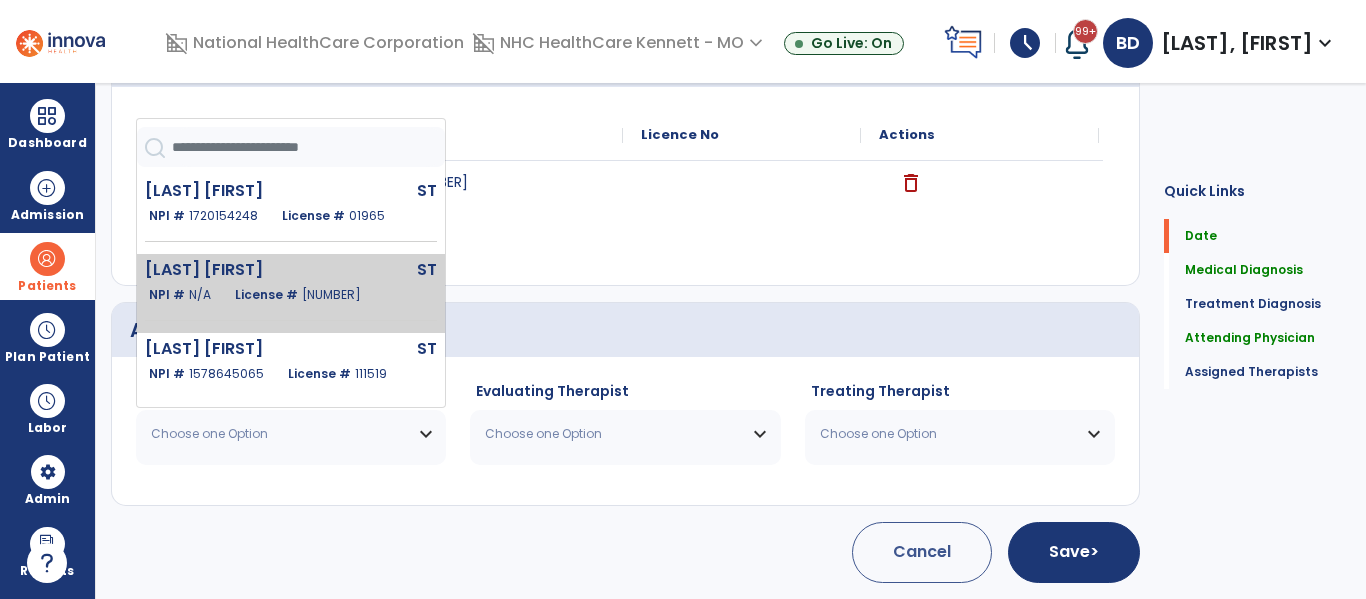 click on "[NUMBER]" 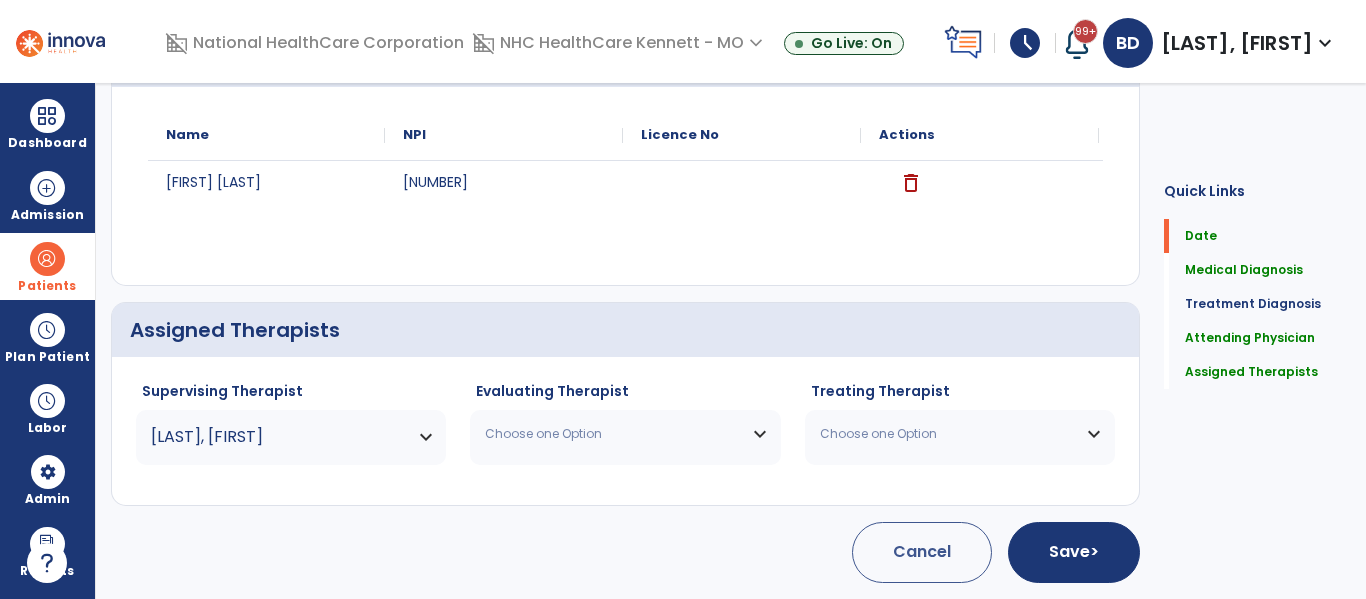 click on "Choose one Option" at bounding box center [625, 434] 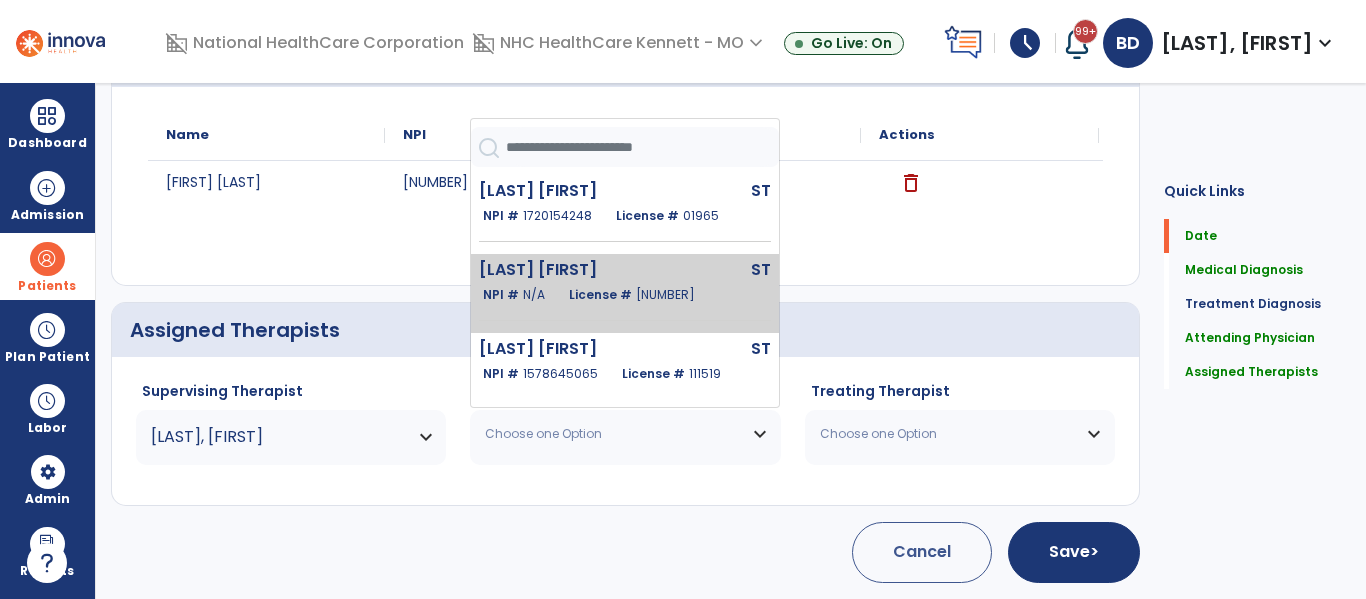 click on "[LAST] [FIRST]   ST   NPI #  N/A   License #  [NUMBER]" 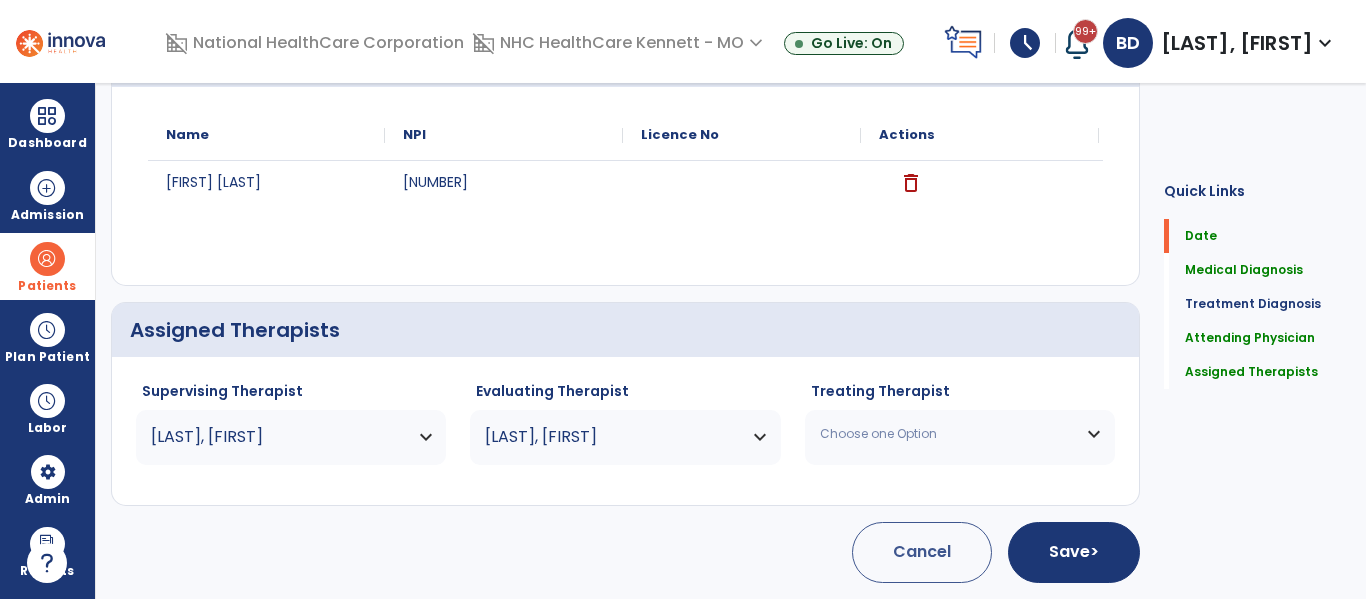 click on "Choose one Option" at bounding box center [947, 434] 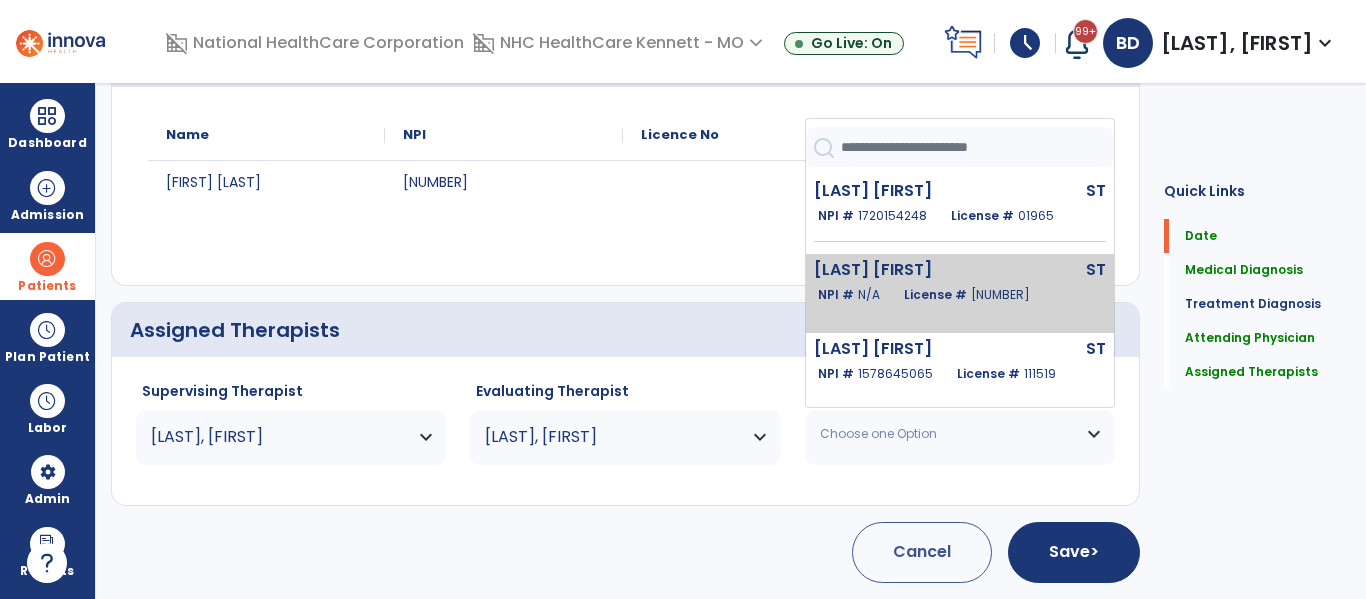 click on "License # [NUMBER]" 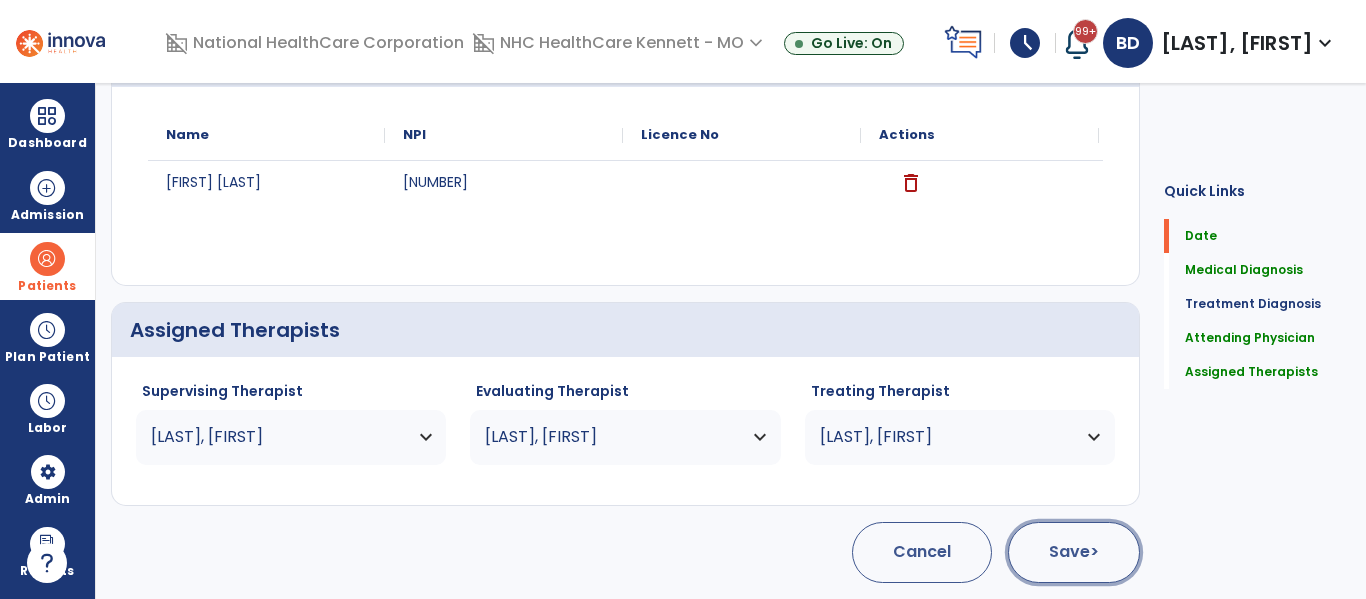 click on "Save  >" 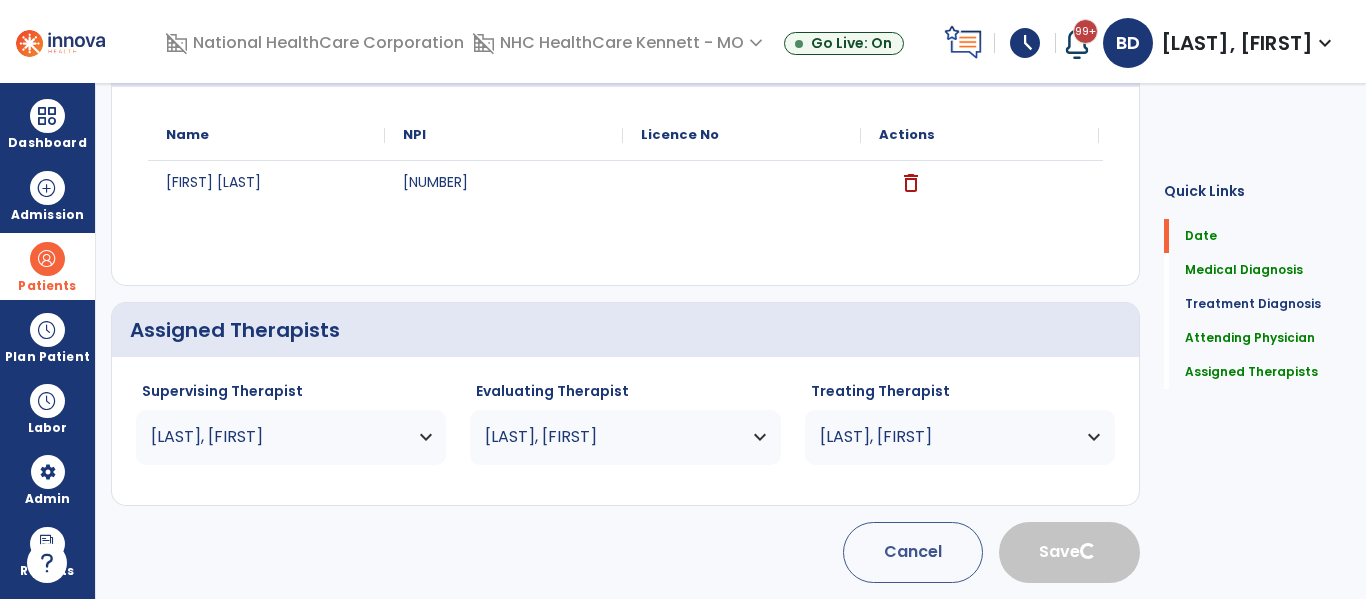 type 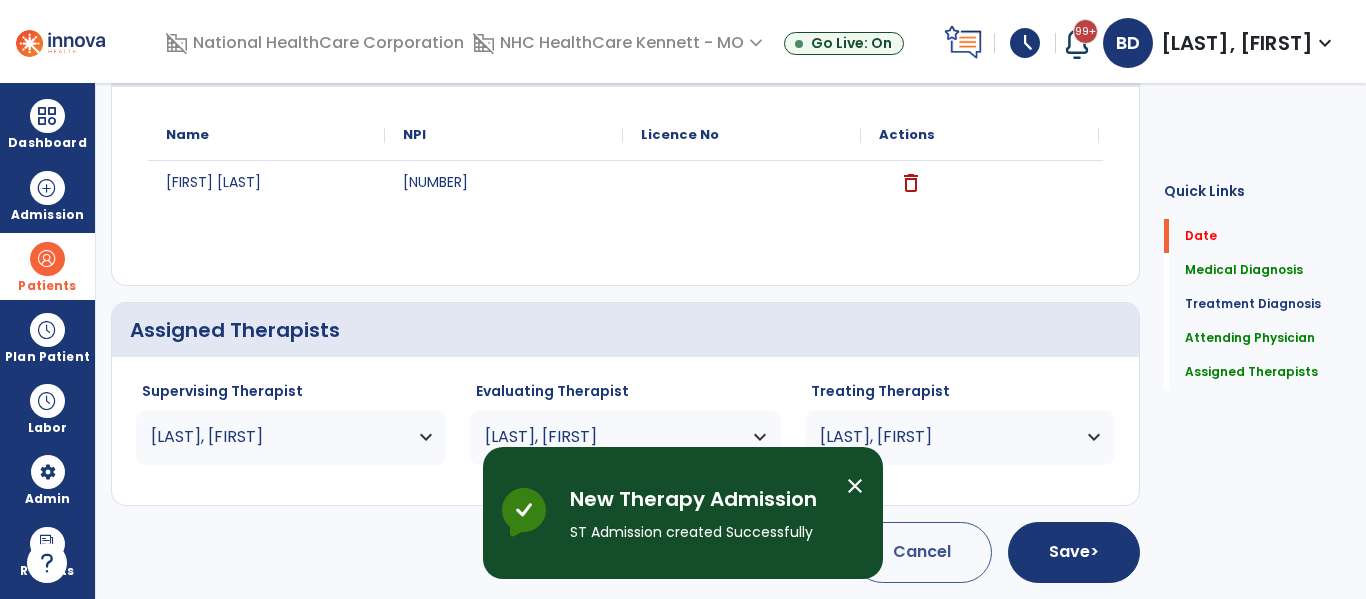 scroll, scrollTop: 0, scrollLeft: 0, axis: both 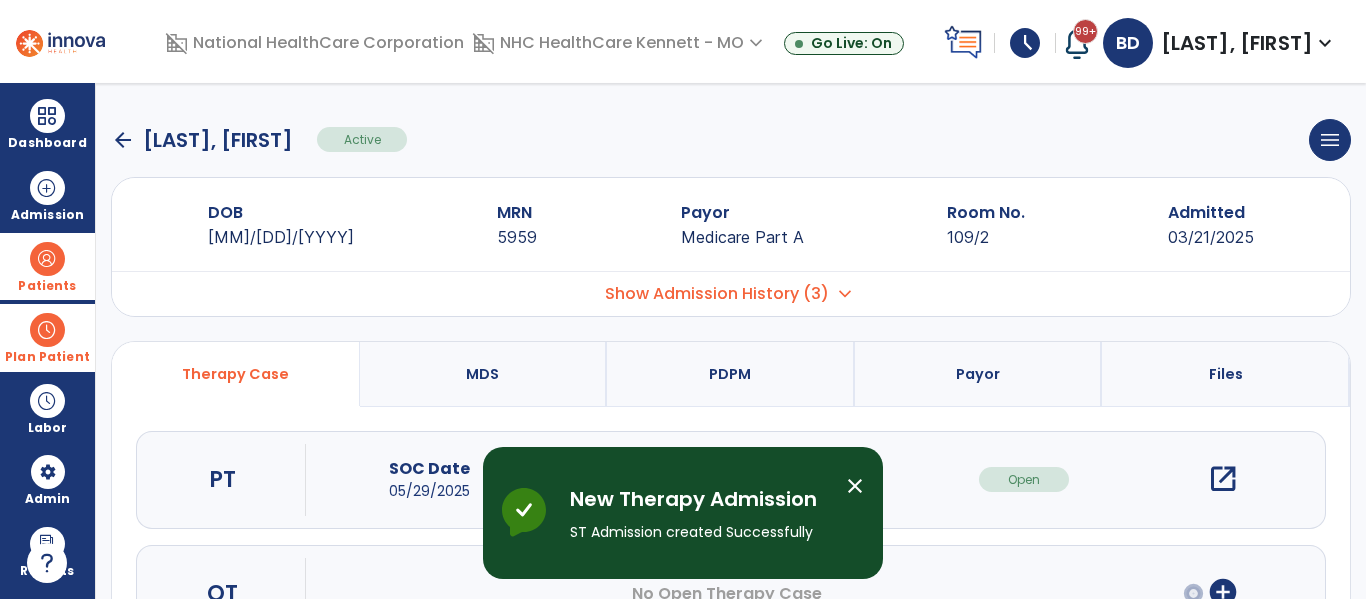 click on "Plan Patient" at bounding box center (47, 286) 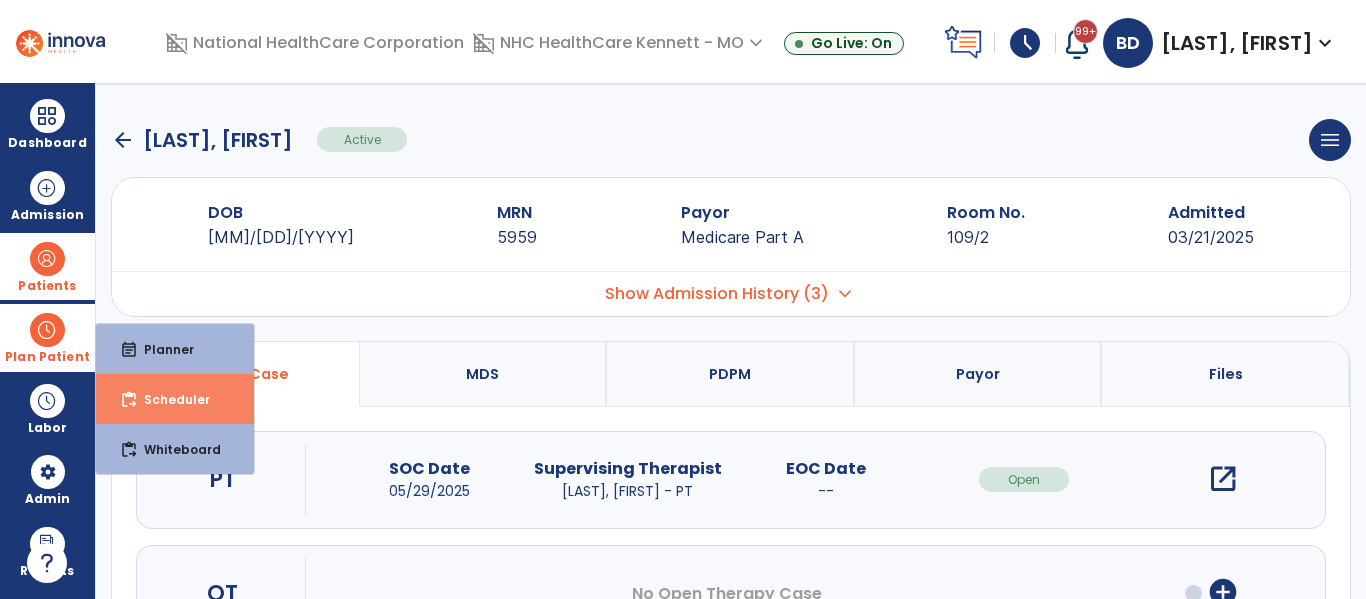 click on "Scheduler" at bounding box center [169, 399] 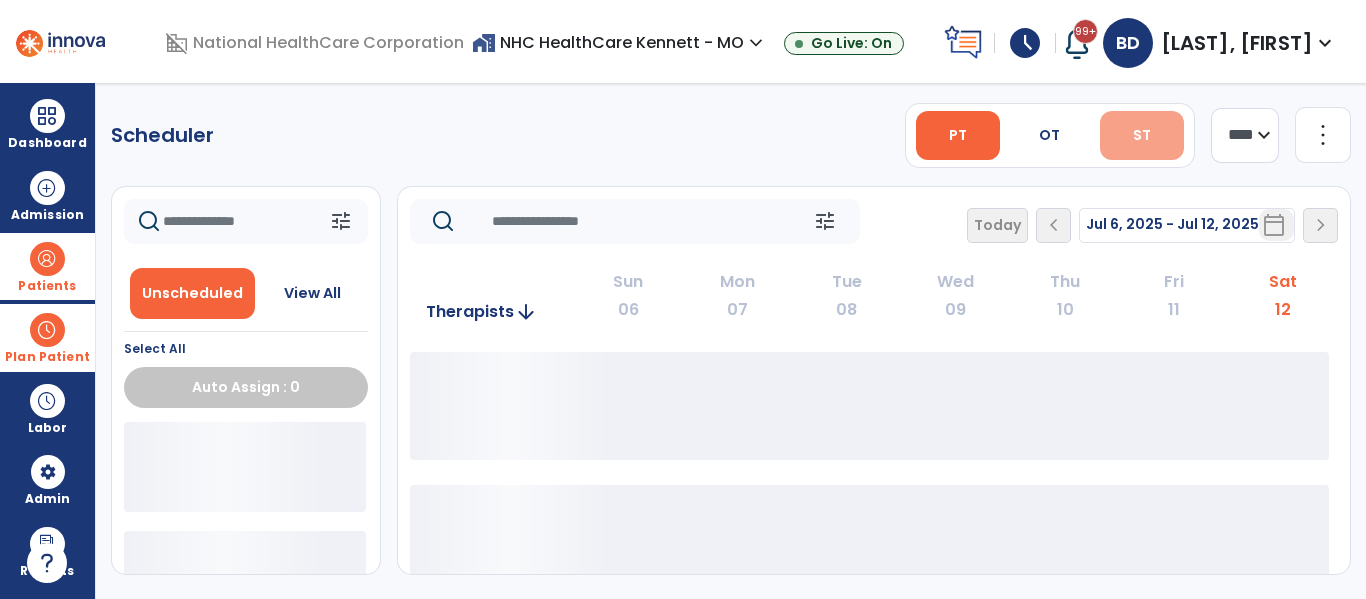 click on "ST" at bounding box center [1142, 135] 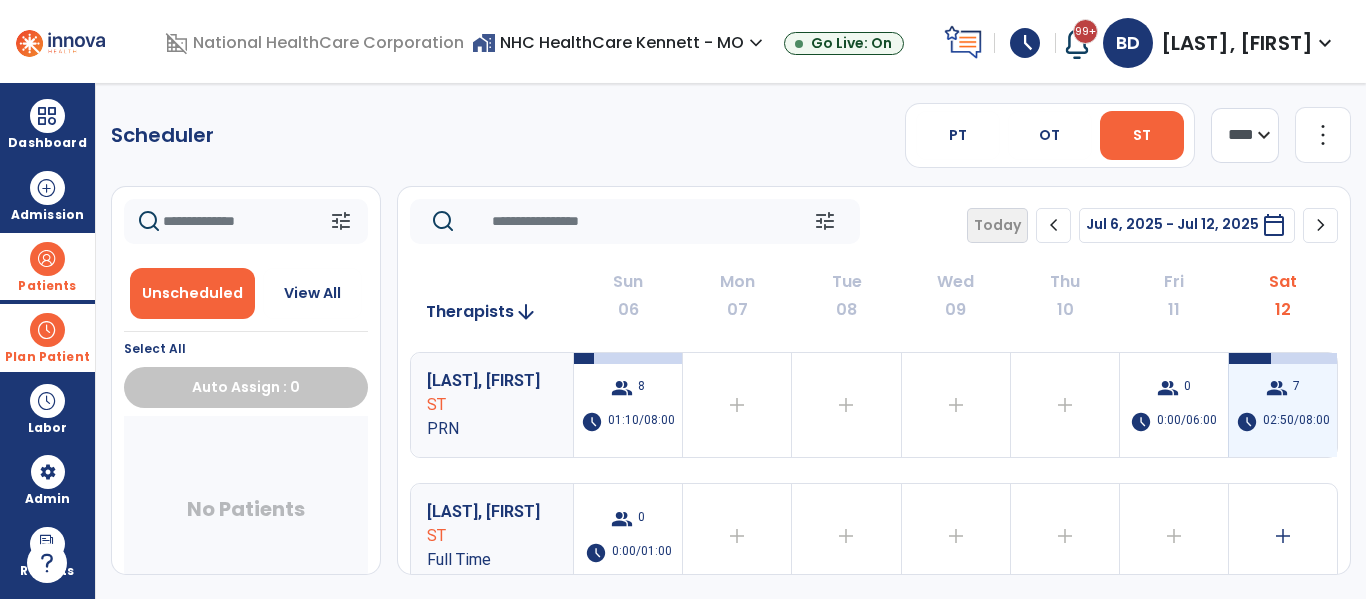 click on "group  7  schedule  02:50/08:00" at bounding box center [1283, 405] 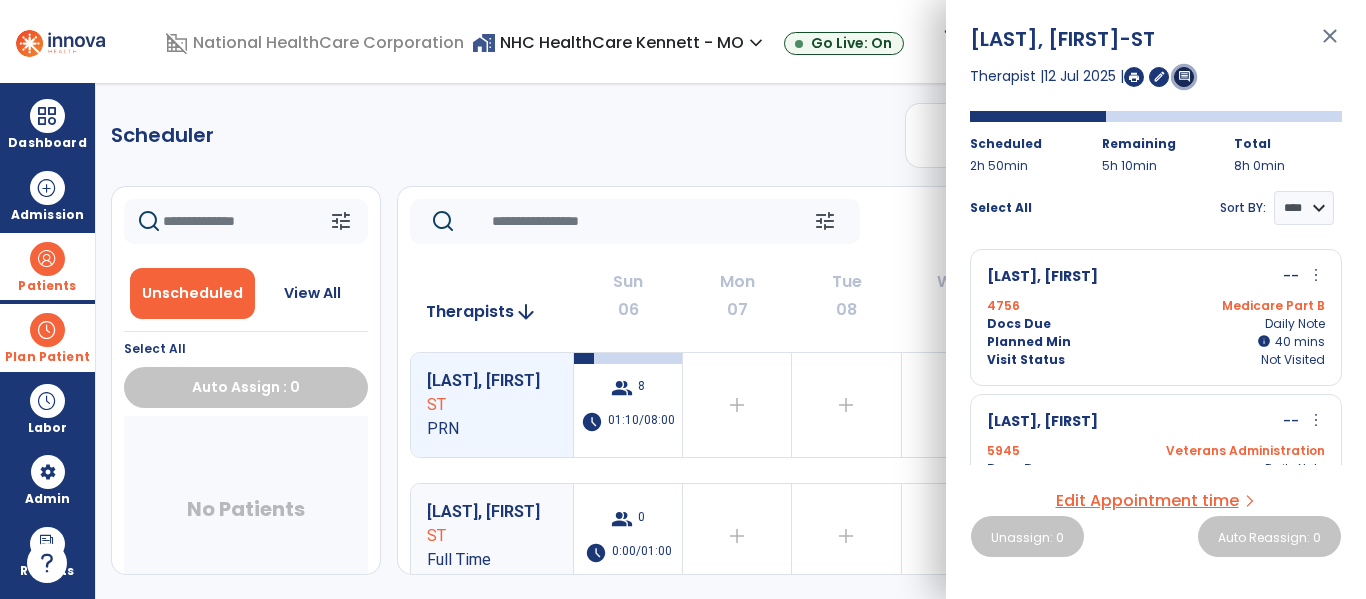 click on "comment" at bounding box center (1184, 76) 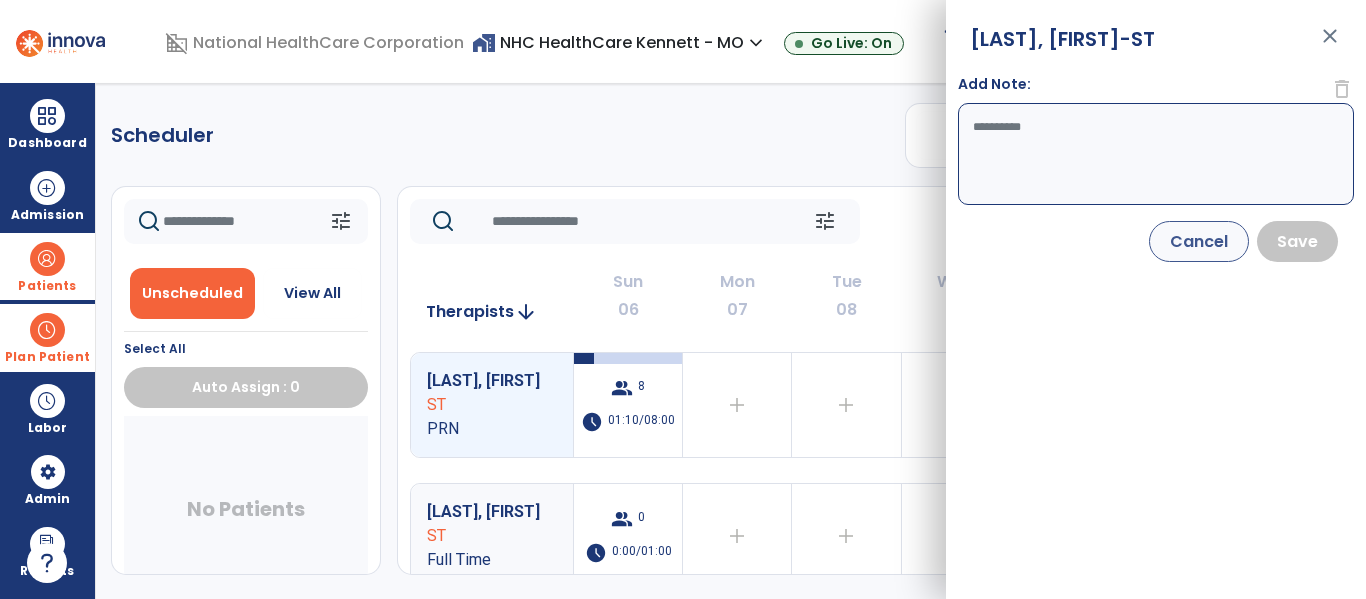 click on "Add Note:" at bounding box center (1156, 154) 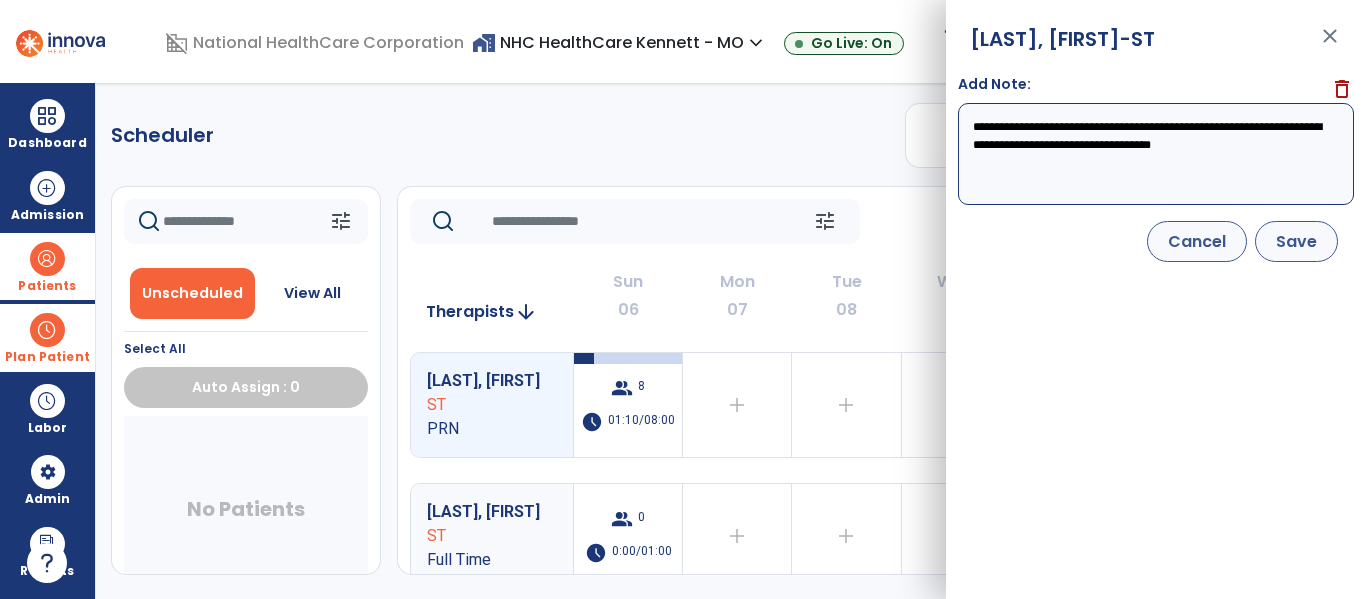 type on "**********" 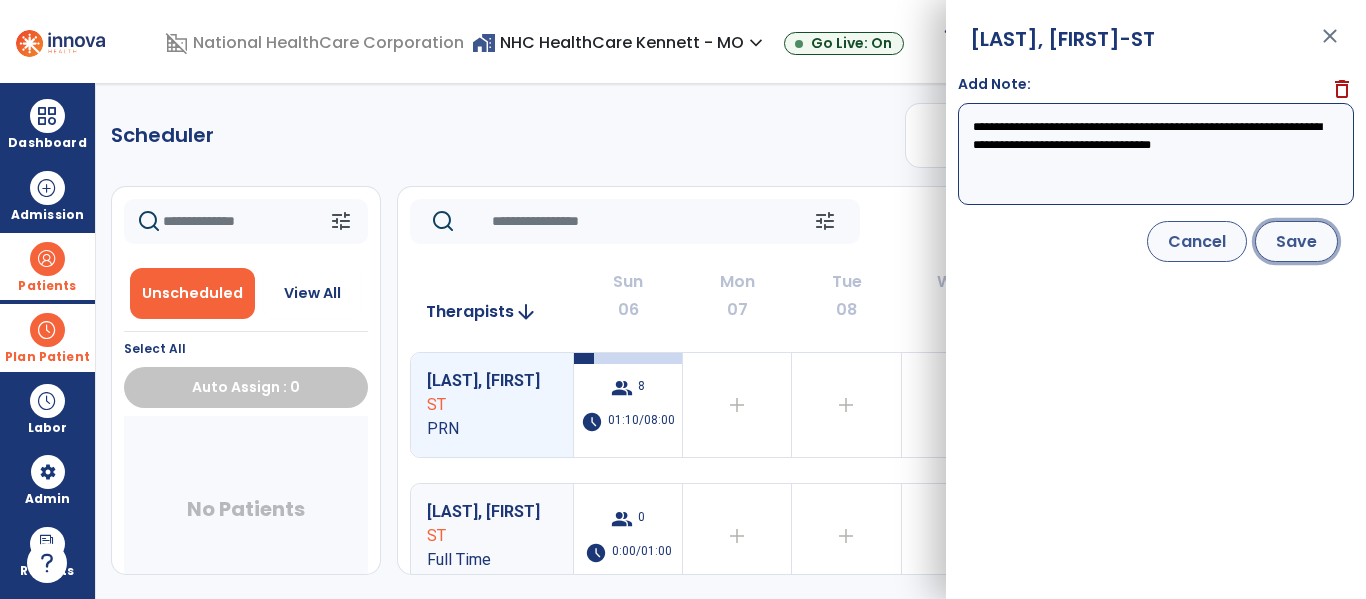 click on "Save" at bounding box center (1296, 241) 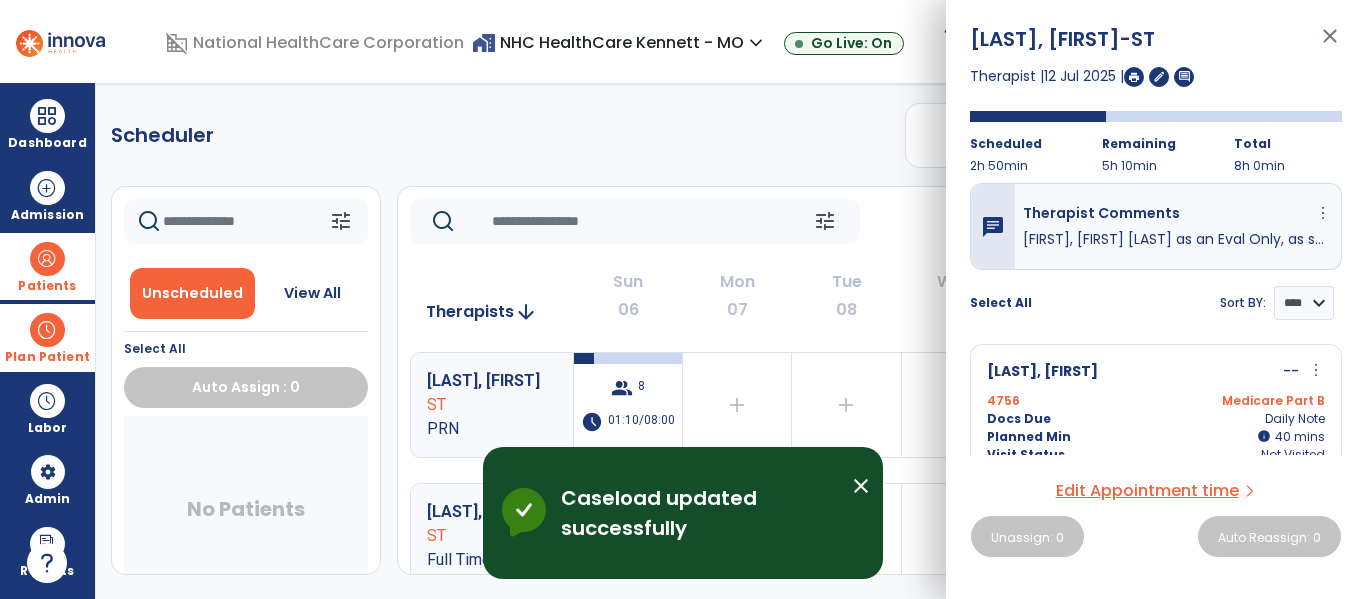 click on "Patients" at bounding box center (47, 266) 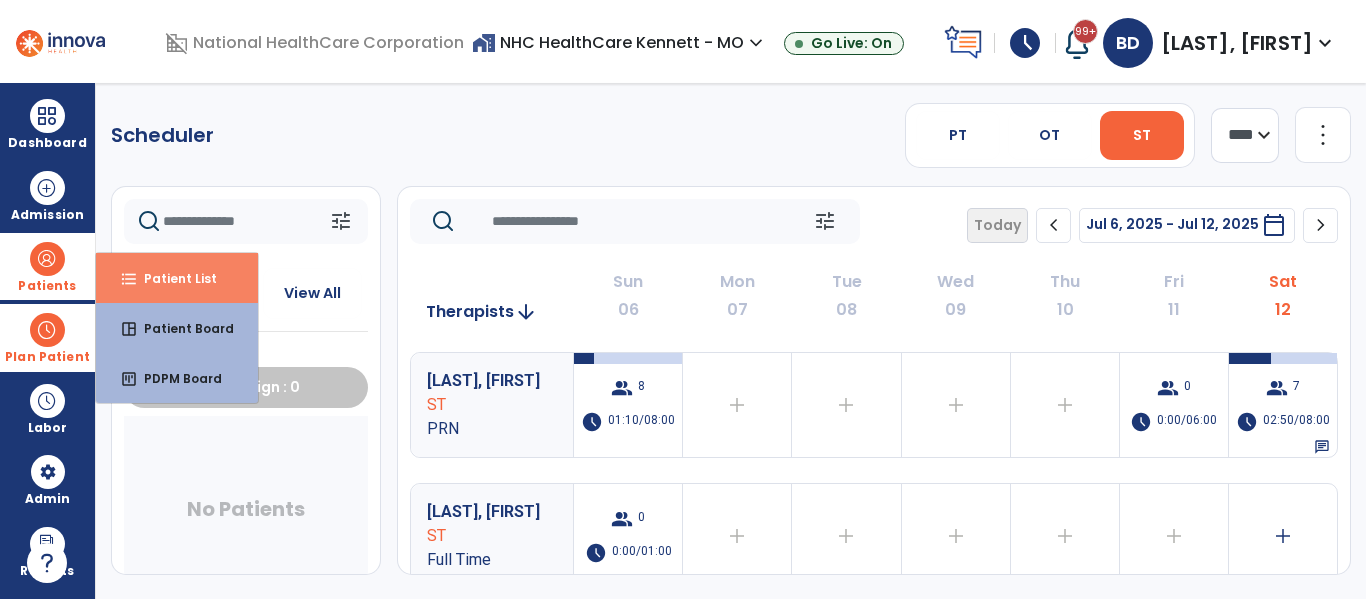 click on "format_list_bulleted  Patient List" at bounding box center (177, 278) 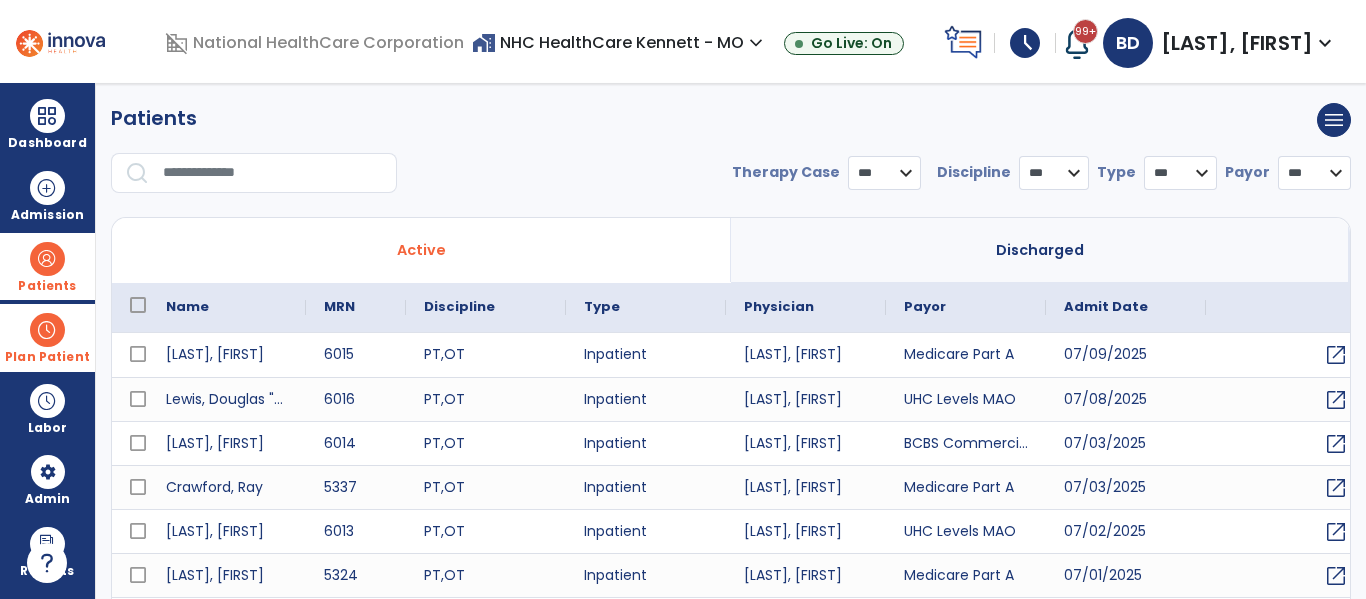 select on "***" 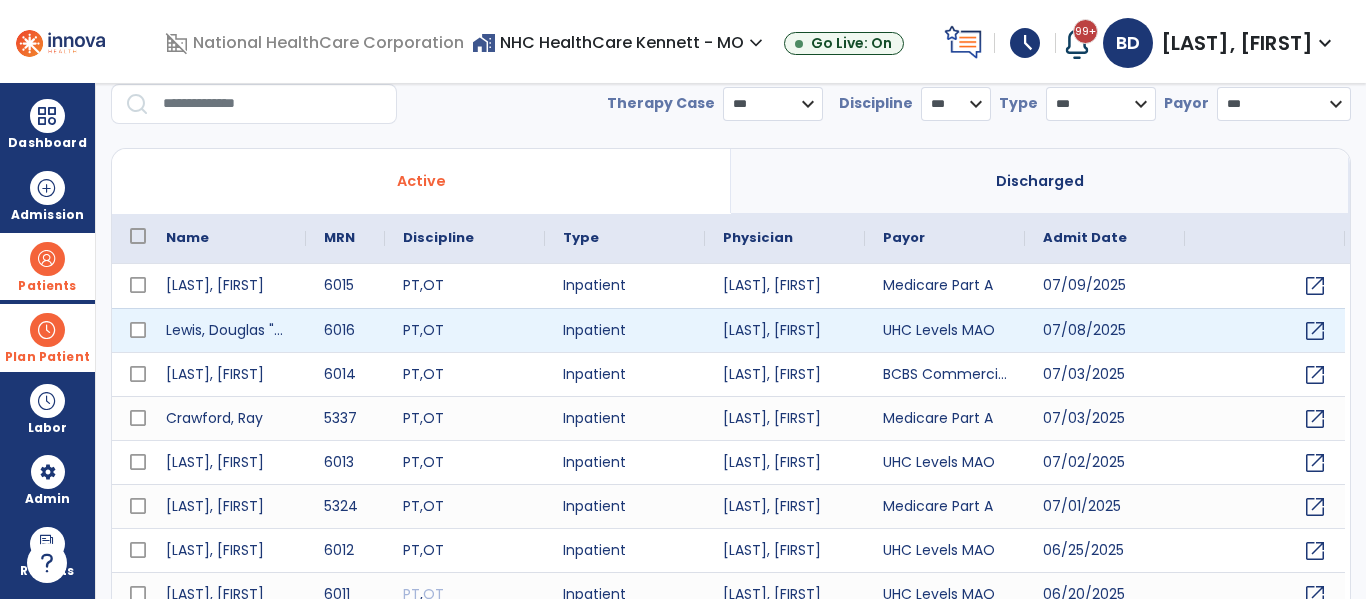 scroll, scrollTop: 100, scrollLeft: 0, axis: vertical 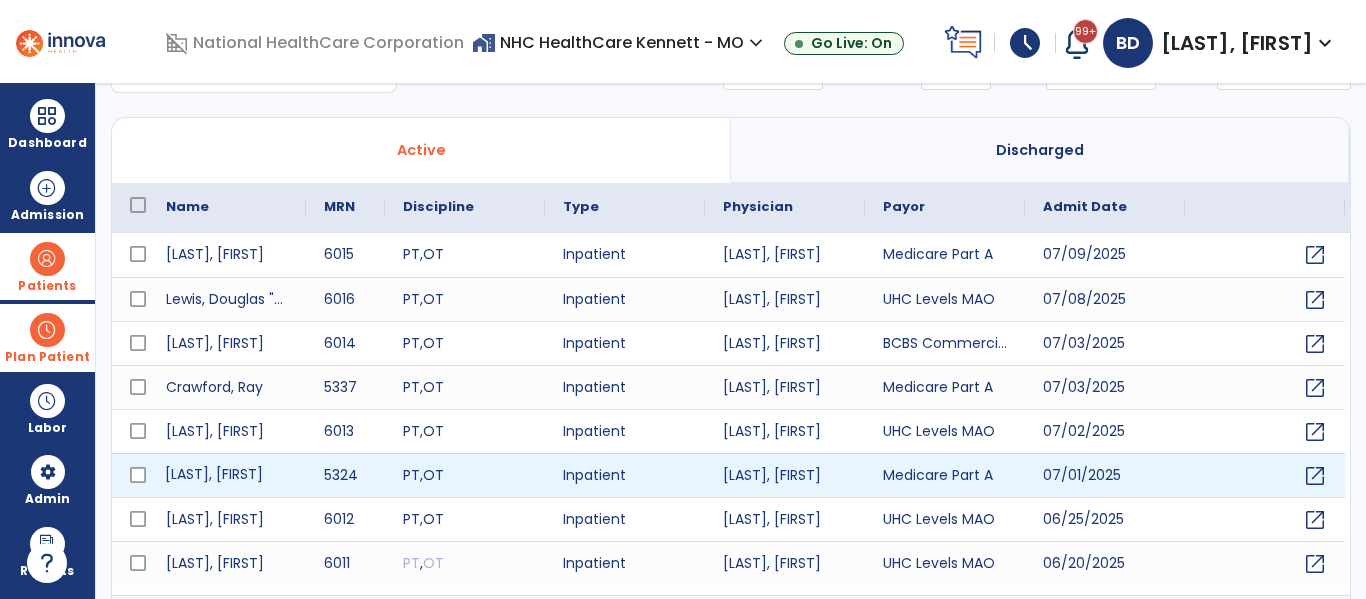 click on "[LAST], [FIRST]" at bounding box center [227, 475] 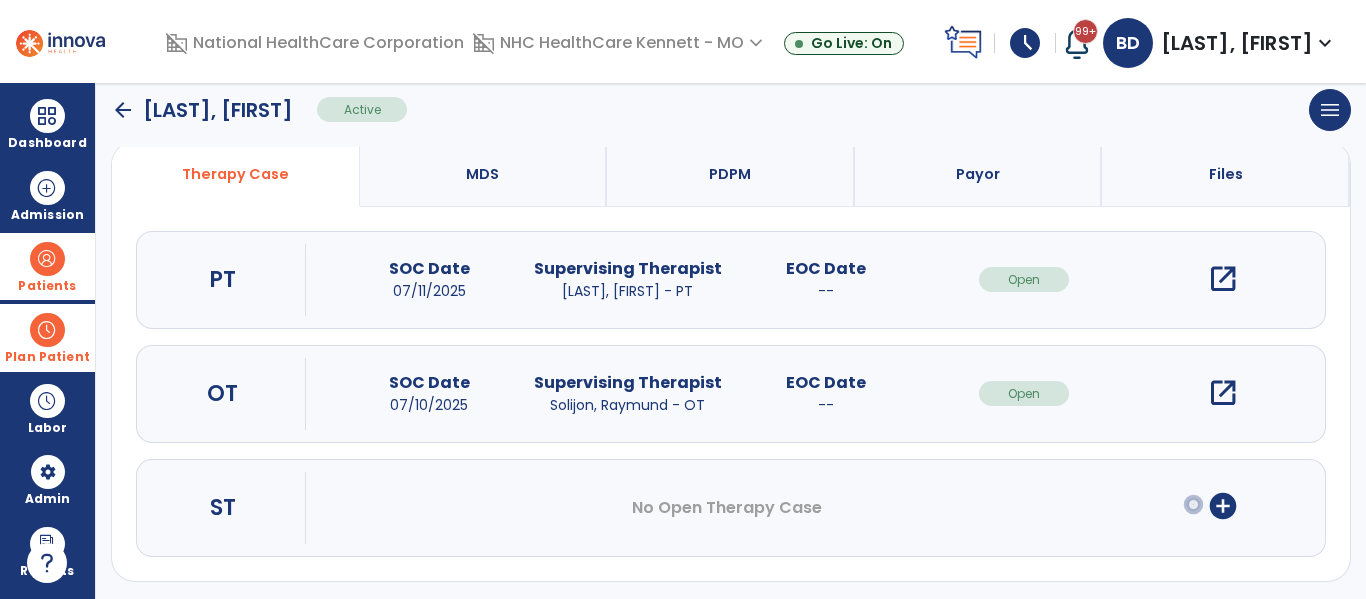 scroll, scrollTop: 207, scrollLeft: 0, axis: vertical 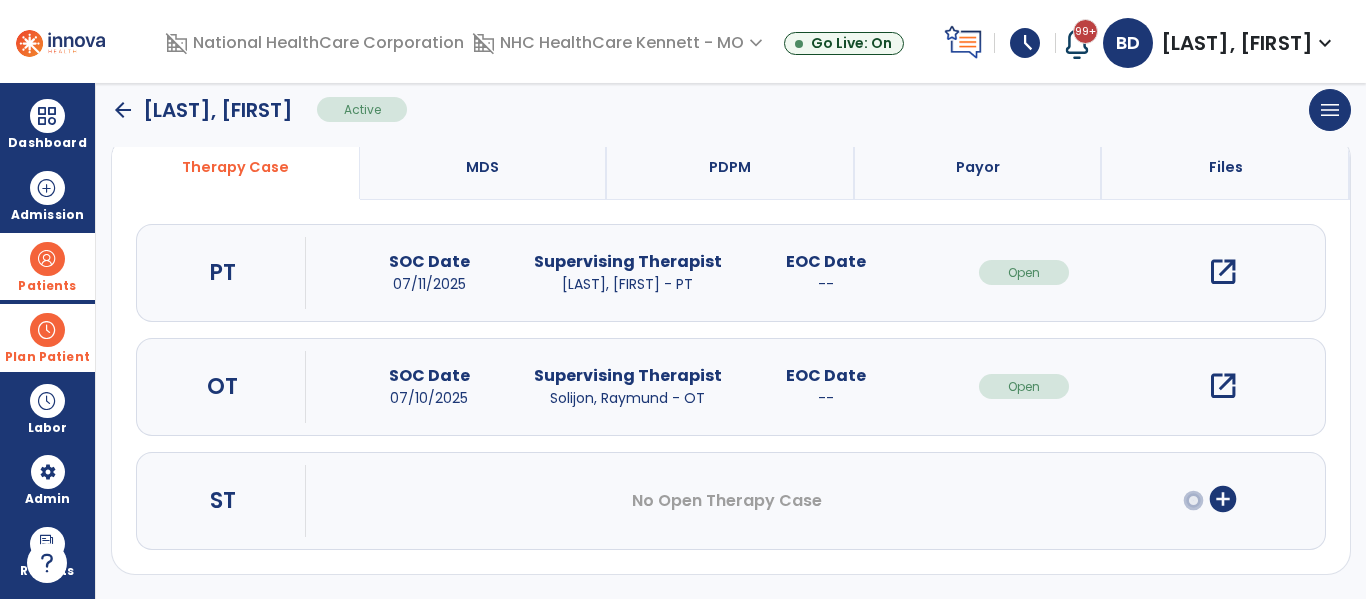 click on "add_circle" at bounding box center [1223, 499] 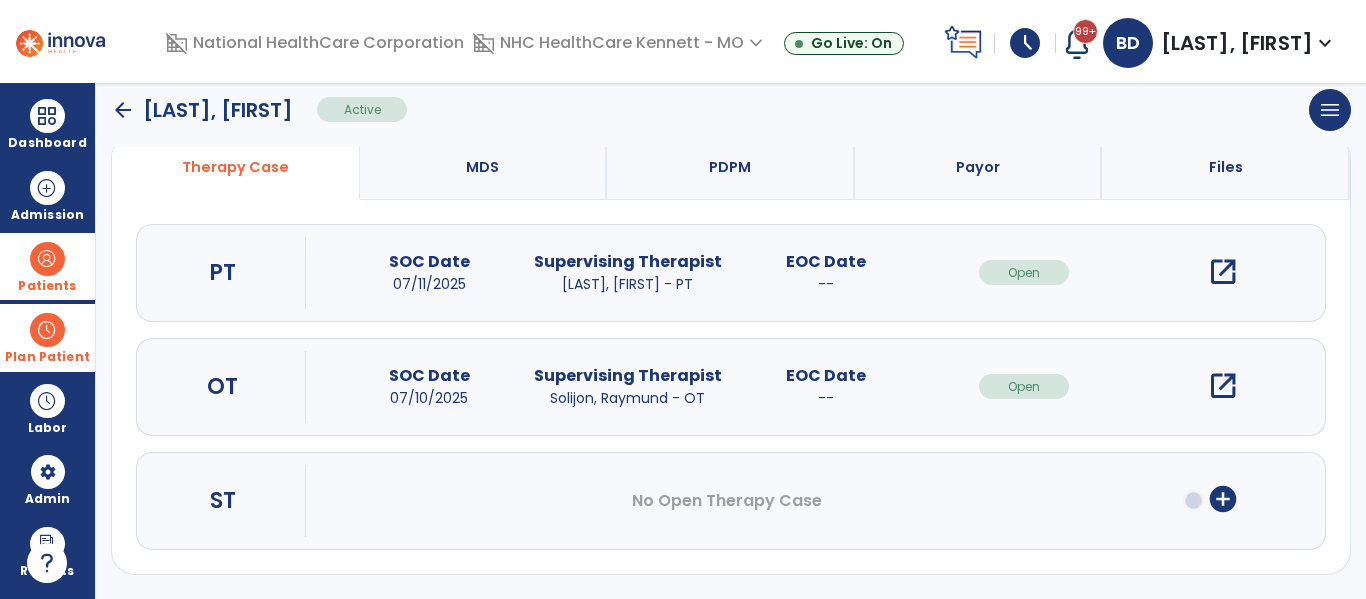 scroll, scrollTop: 0, scrollLeft: 0, axis: both 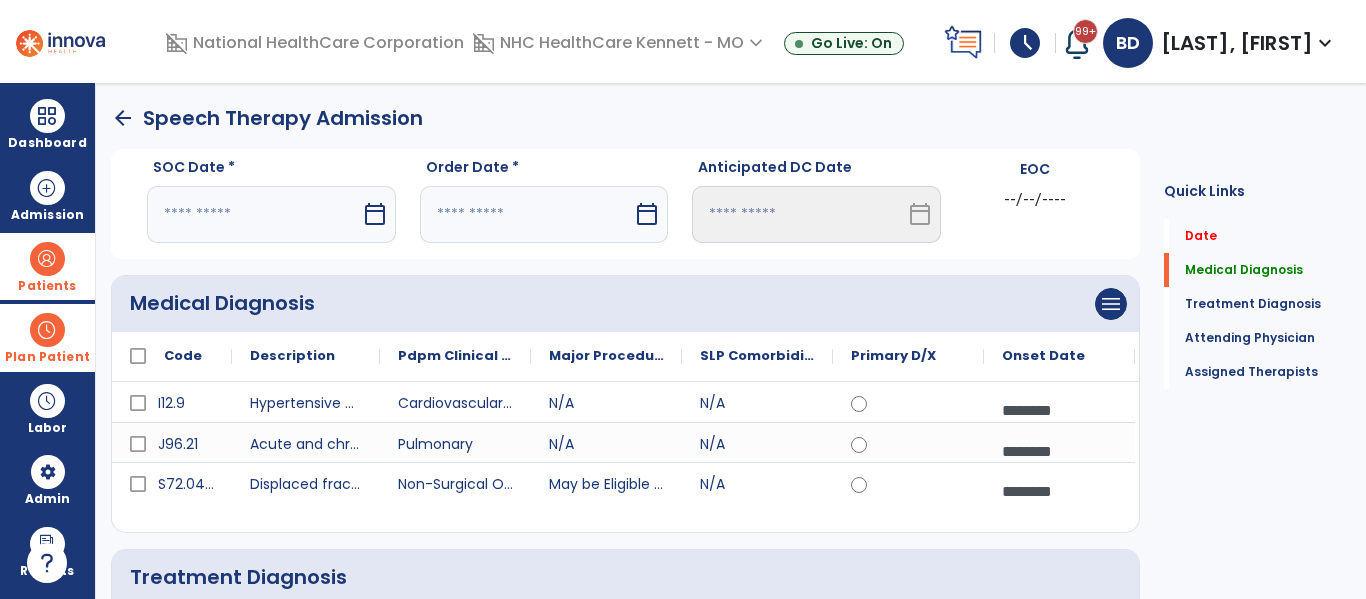 click at bounding box center (254, 214) 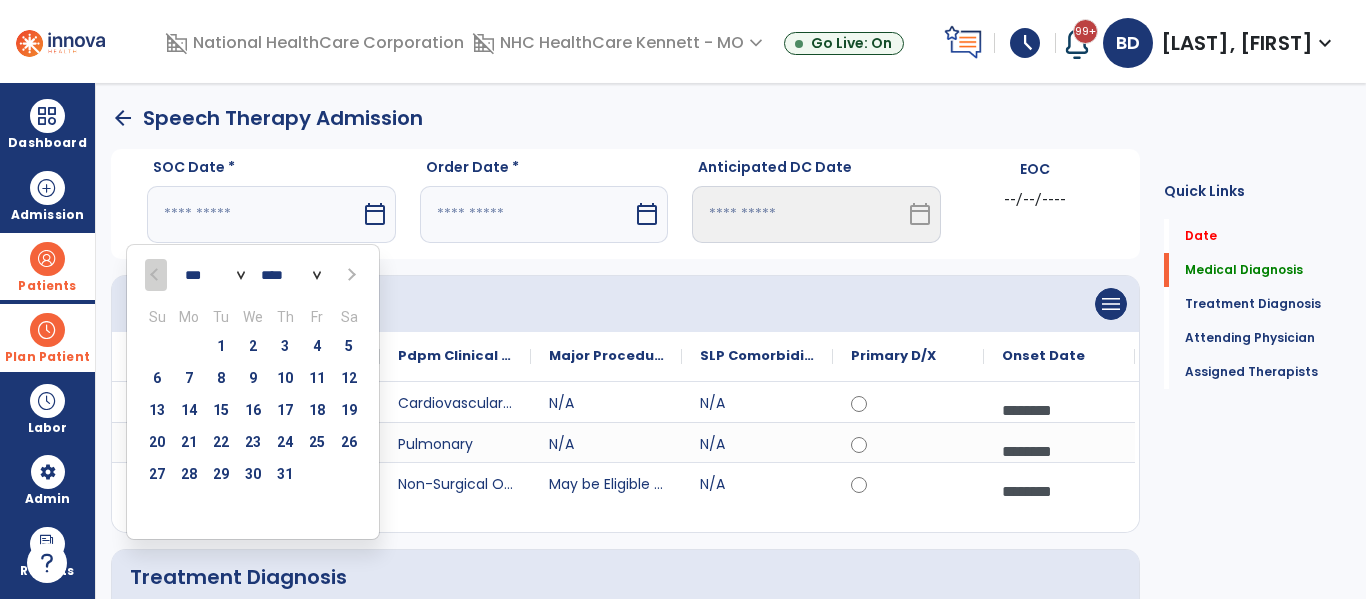 click on "arrow_back" 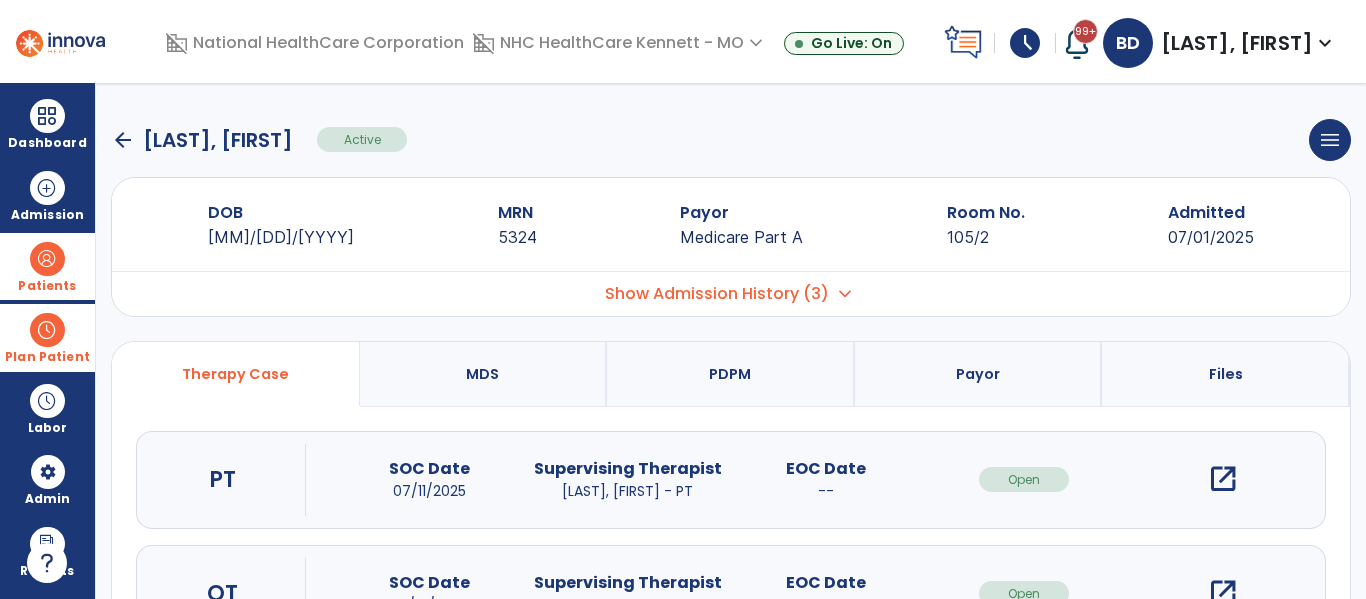scroll, scrollTop: 100, scrollLeft: 0, axis: vertical 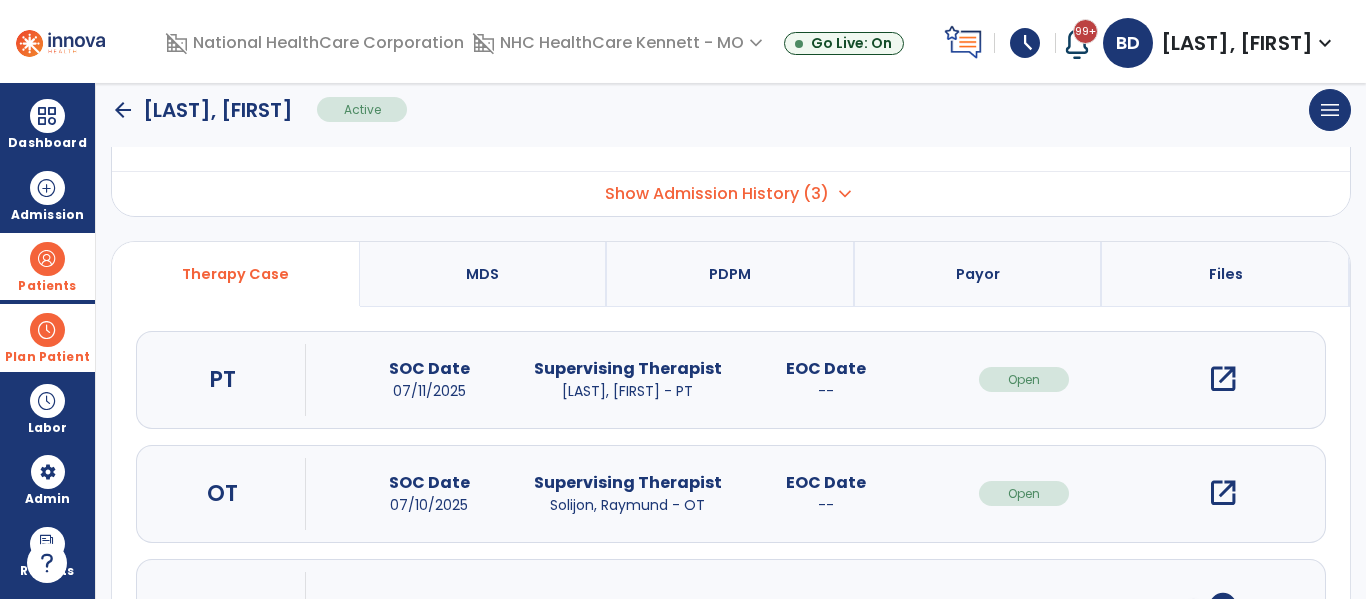 click on "arrow_back" 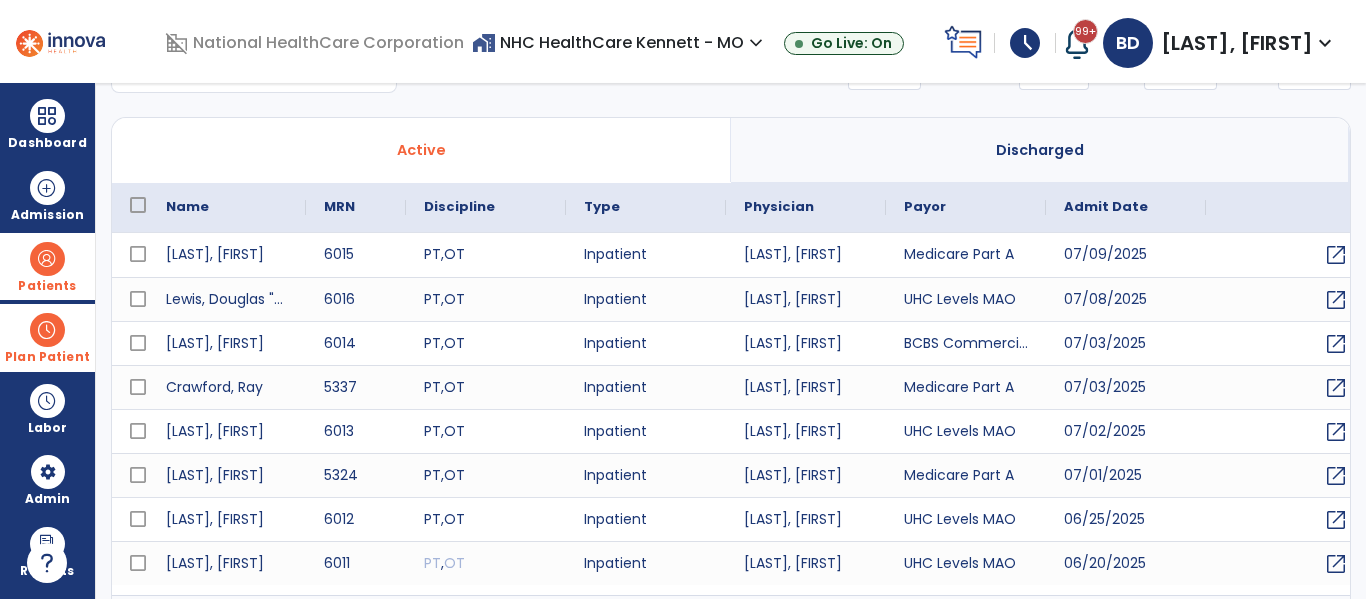 select on "***" 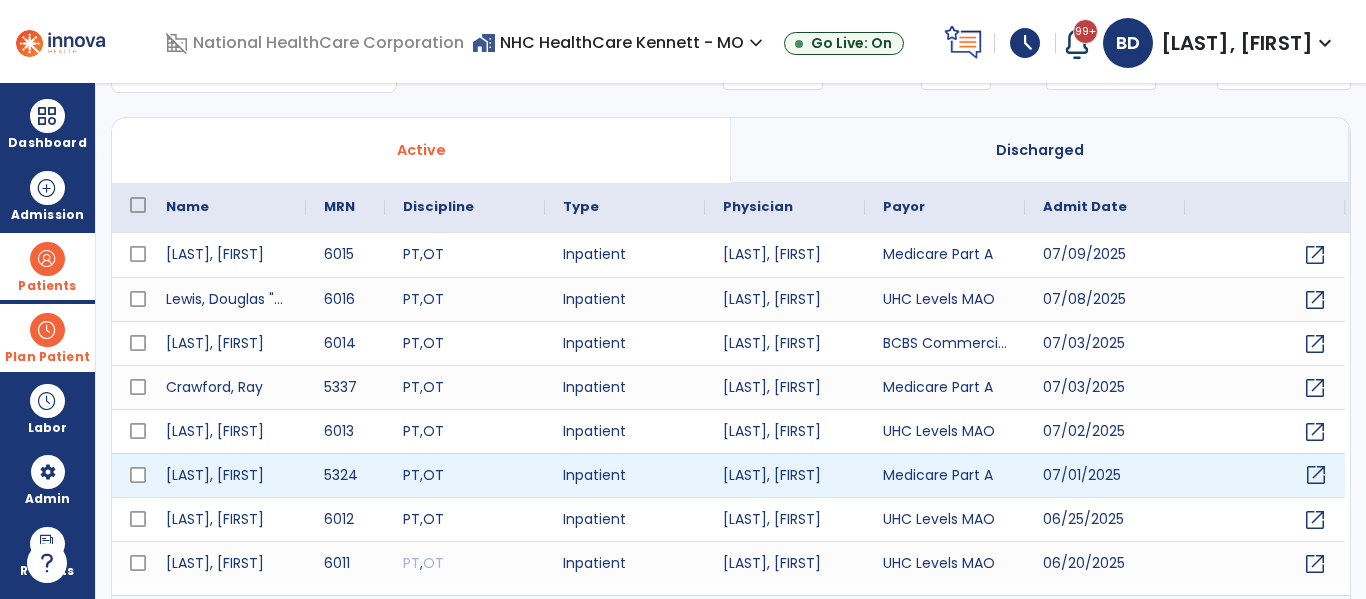 click on "open_in_new" at bounding box center (1316, 475) 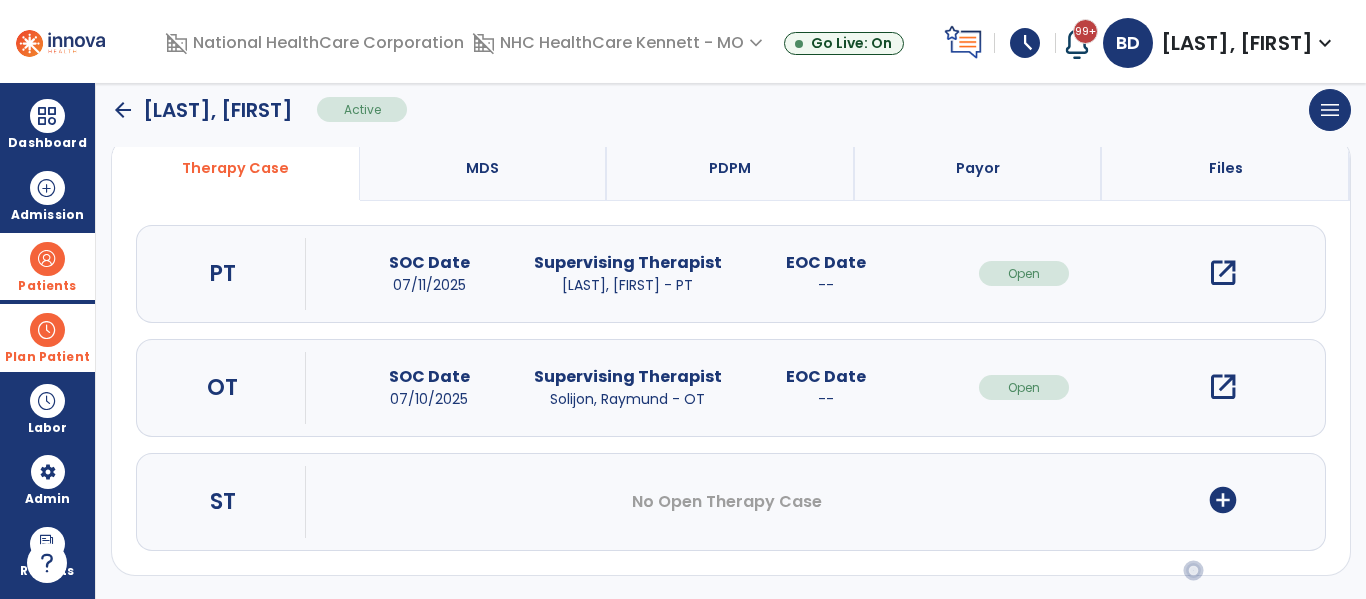 scroll, scrollTop: 207, scrollLeft: 0, axis: vertical 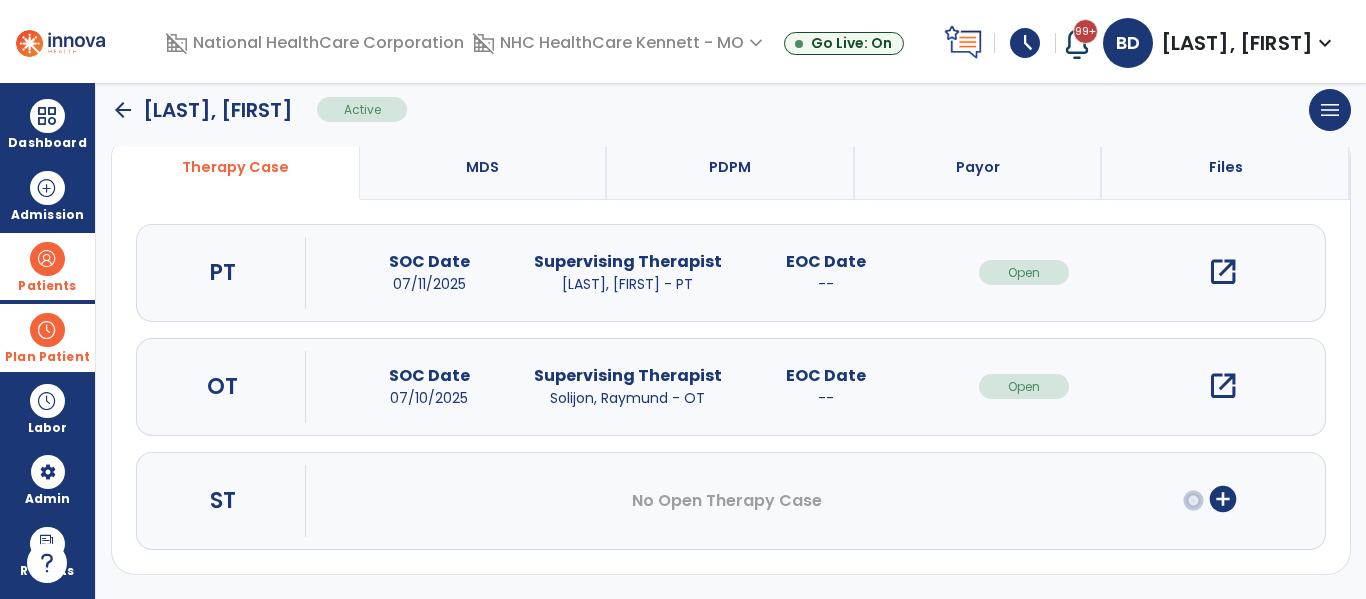 click on "add_circle" at bounding box center [1223, 499] 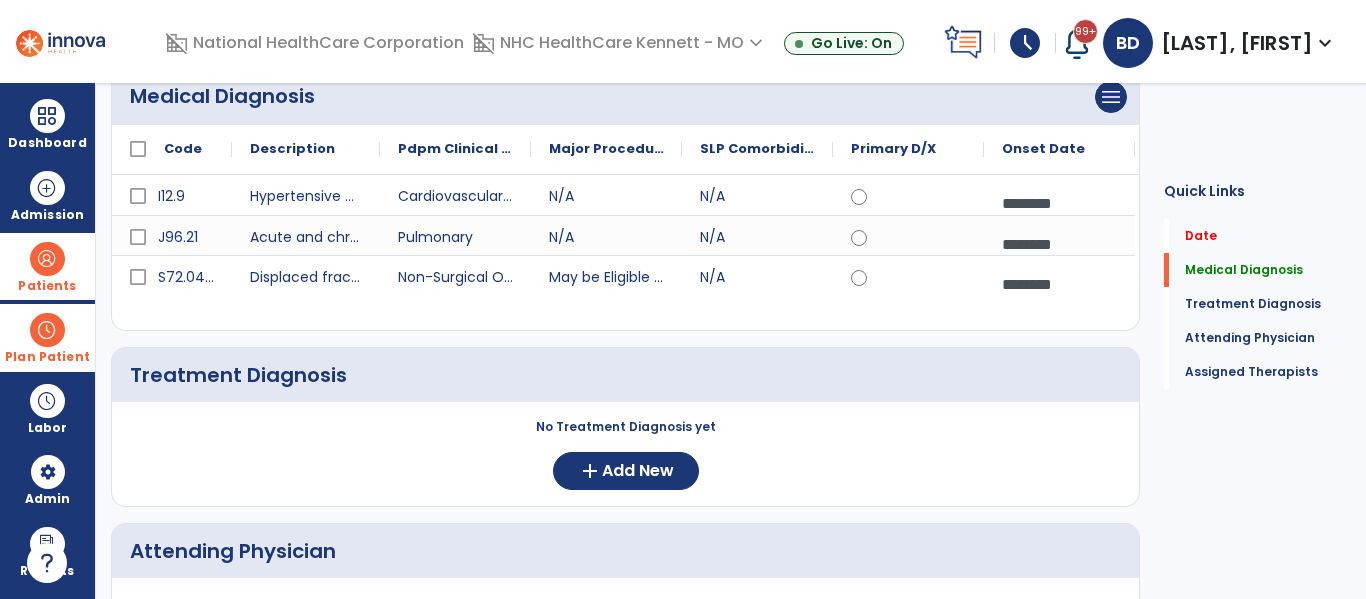 scroll, scrollTop: 0, scrollLeft: 0, axis: both 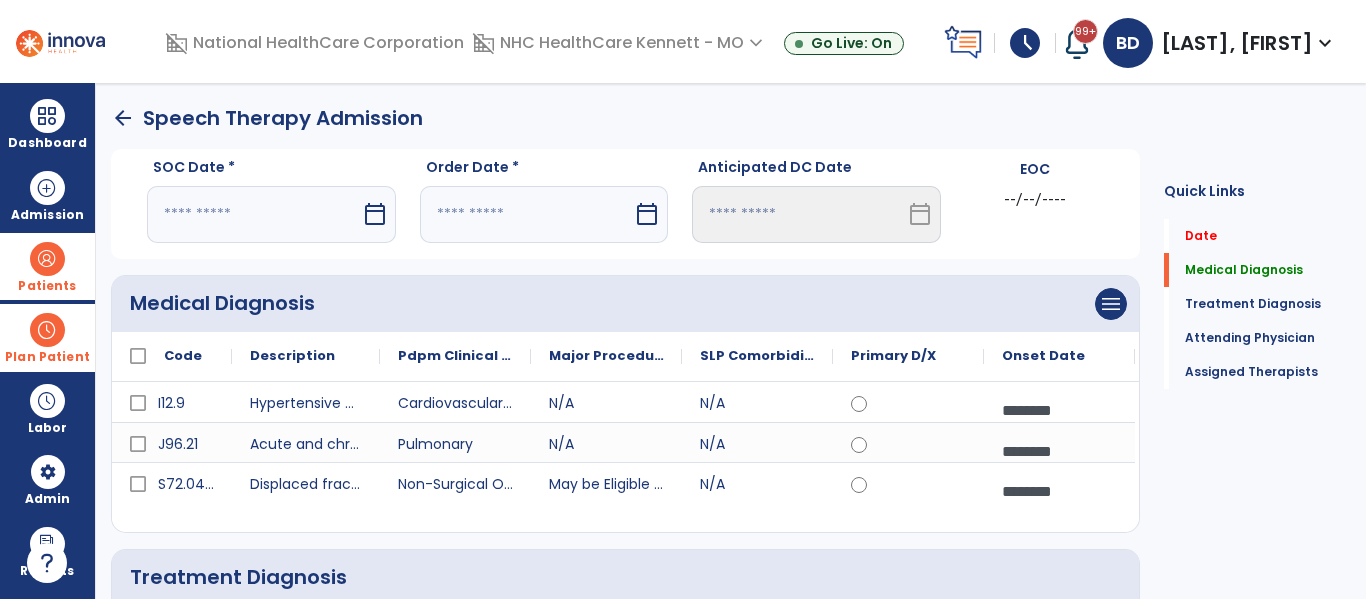 click on "calendar_today" at bounding box center (375, 214) 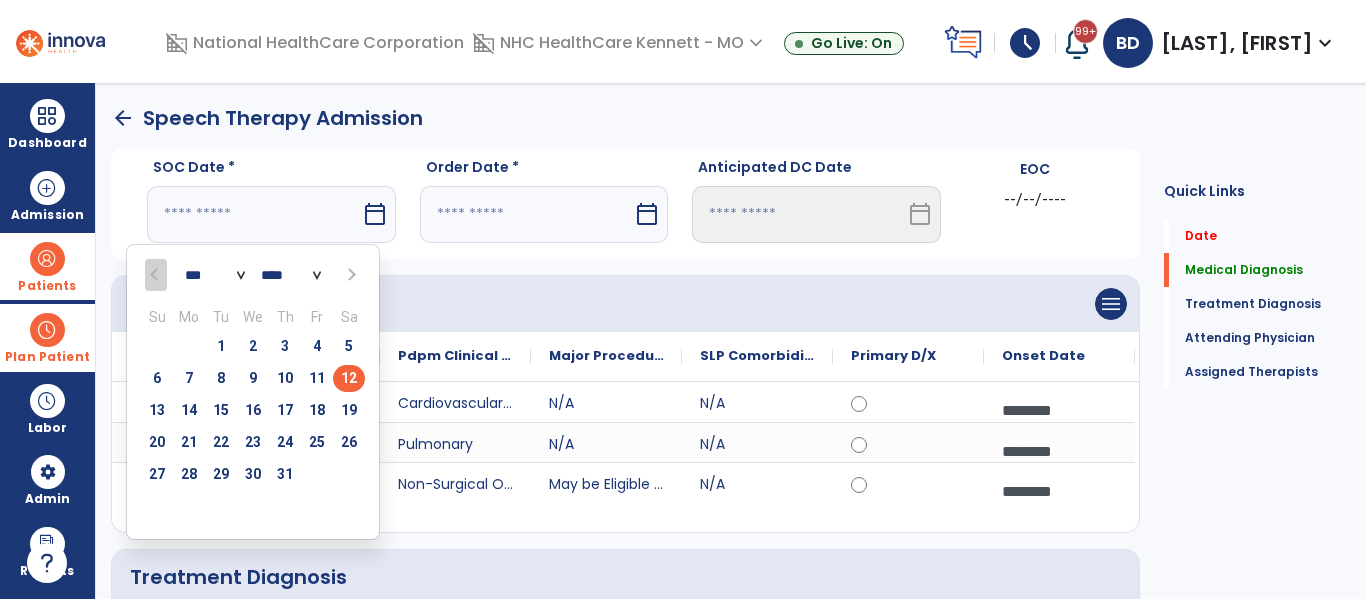 click on "12" at bounding box center [349, 378] 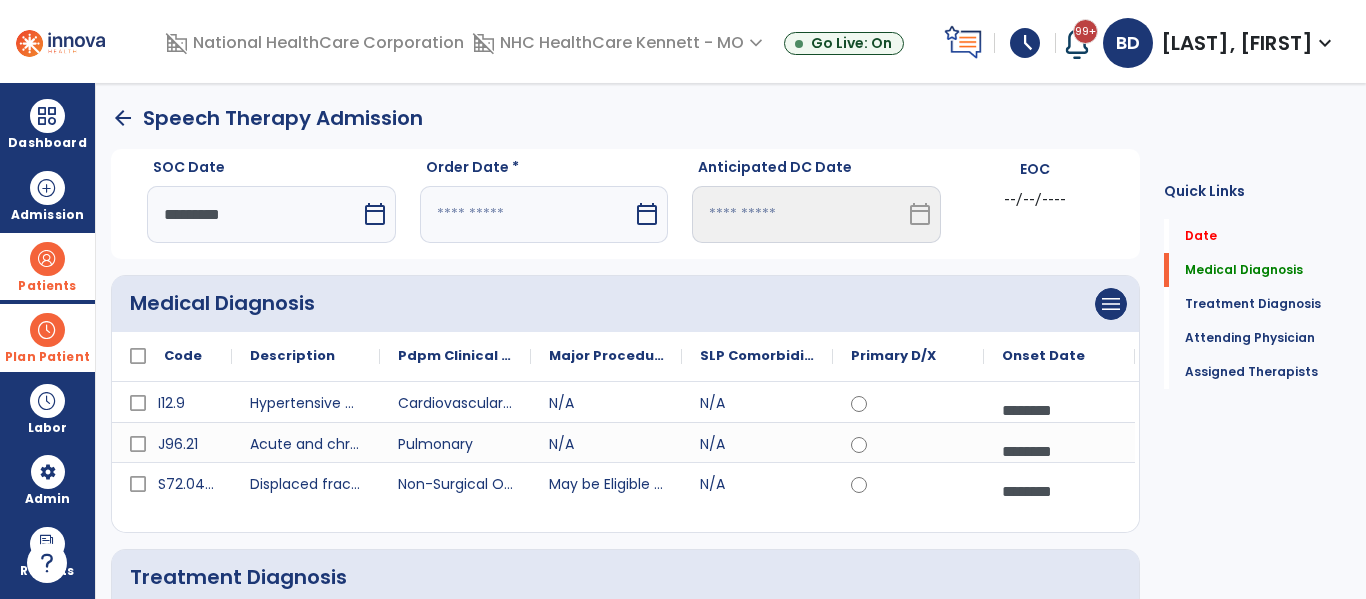 click at bounding box center (527, 214) 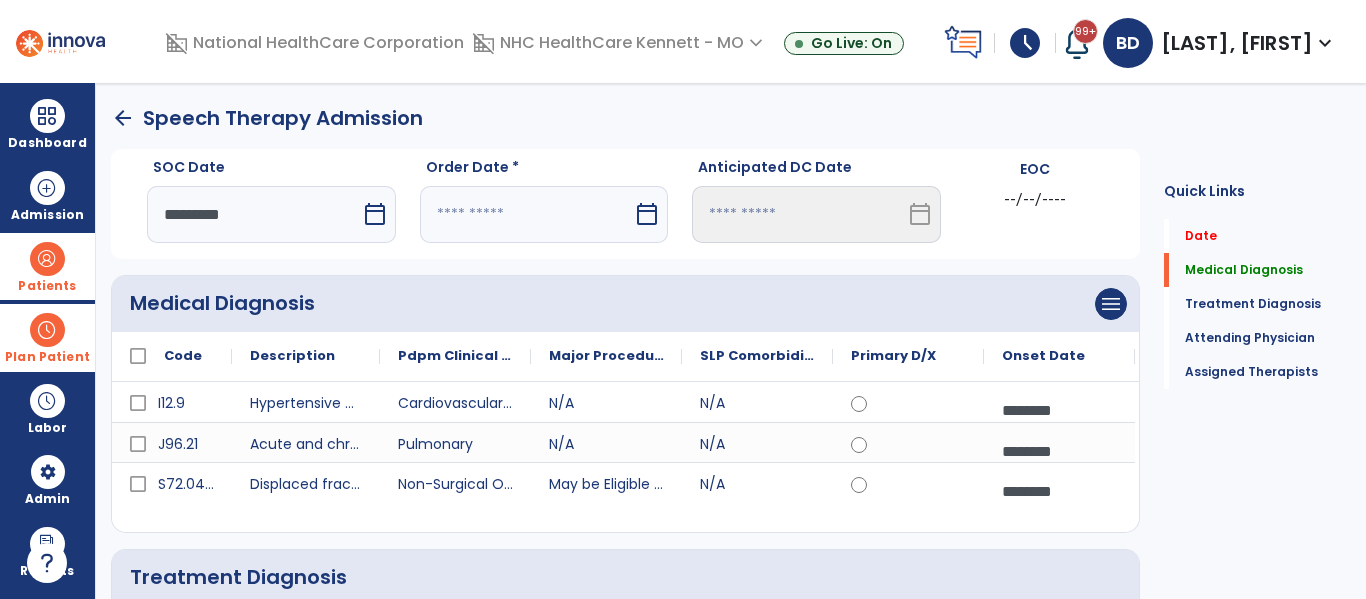 select on "*" 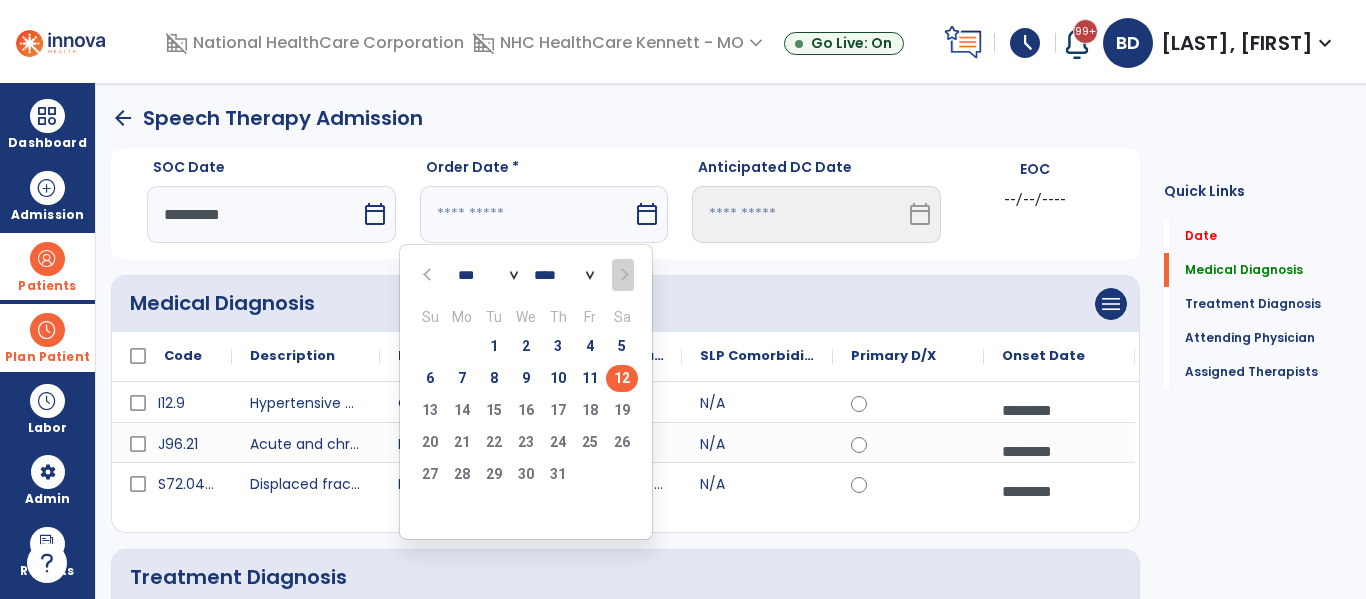 click on "12" at bounding box center [622, 378] 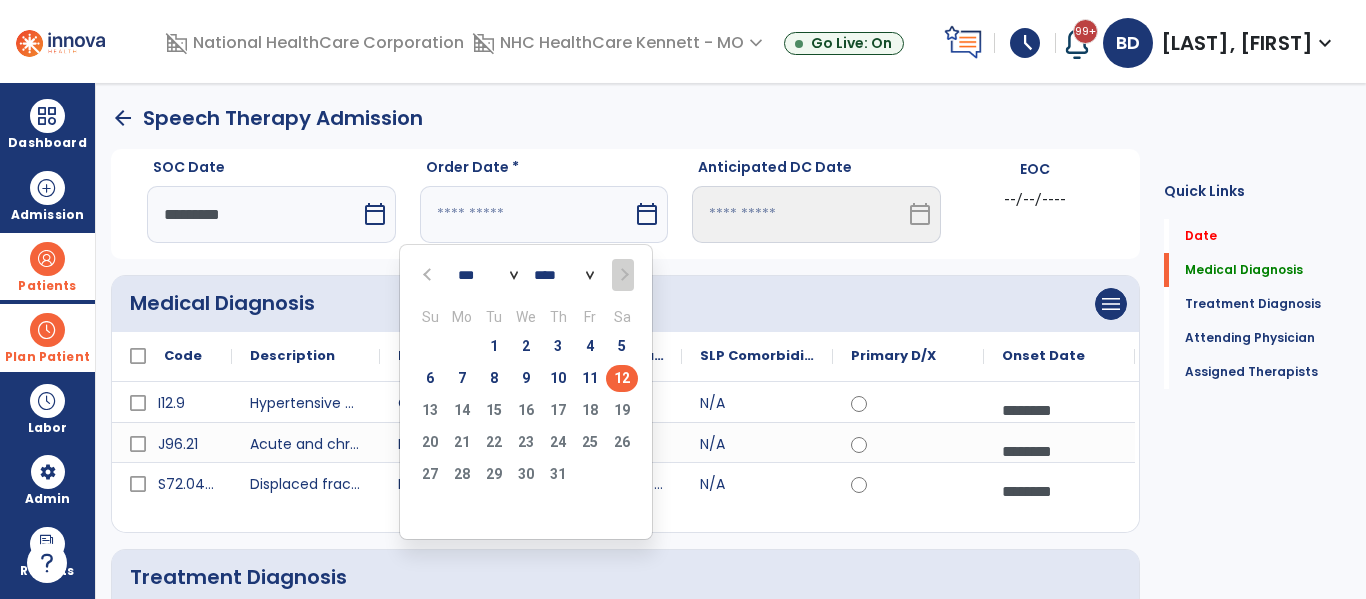 type on "*********" 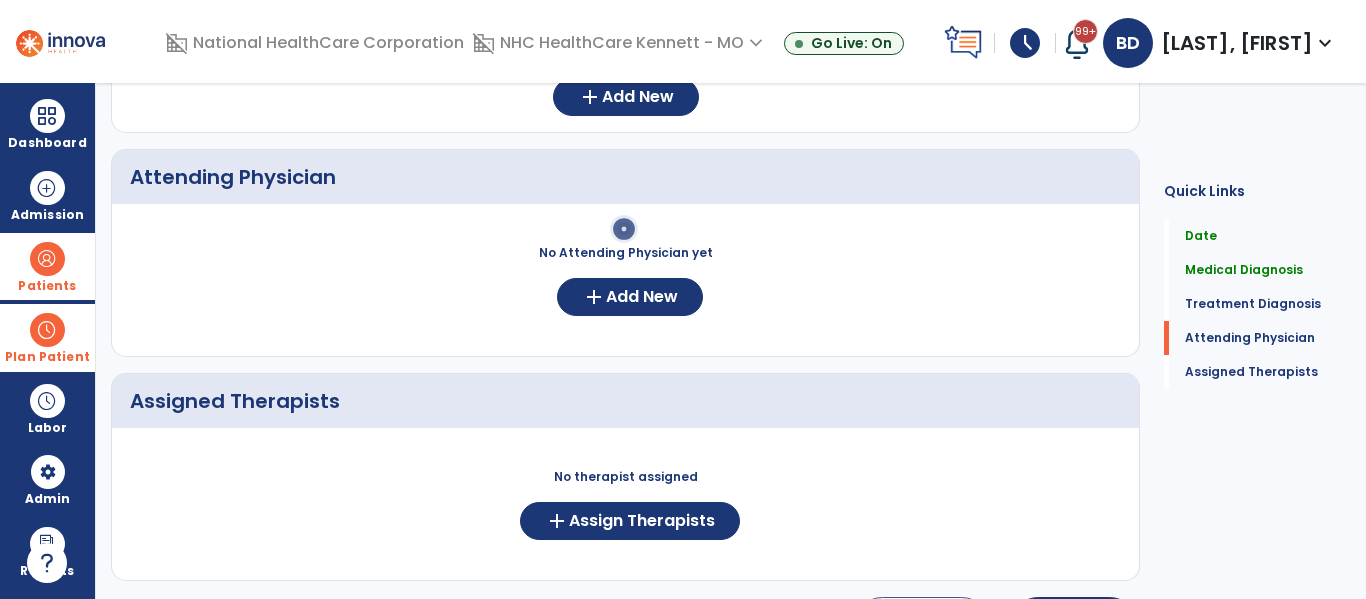 scroll, scrollTop: 600, scrollLeft: 0, axis: vertical 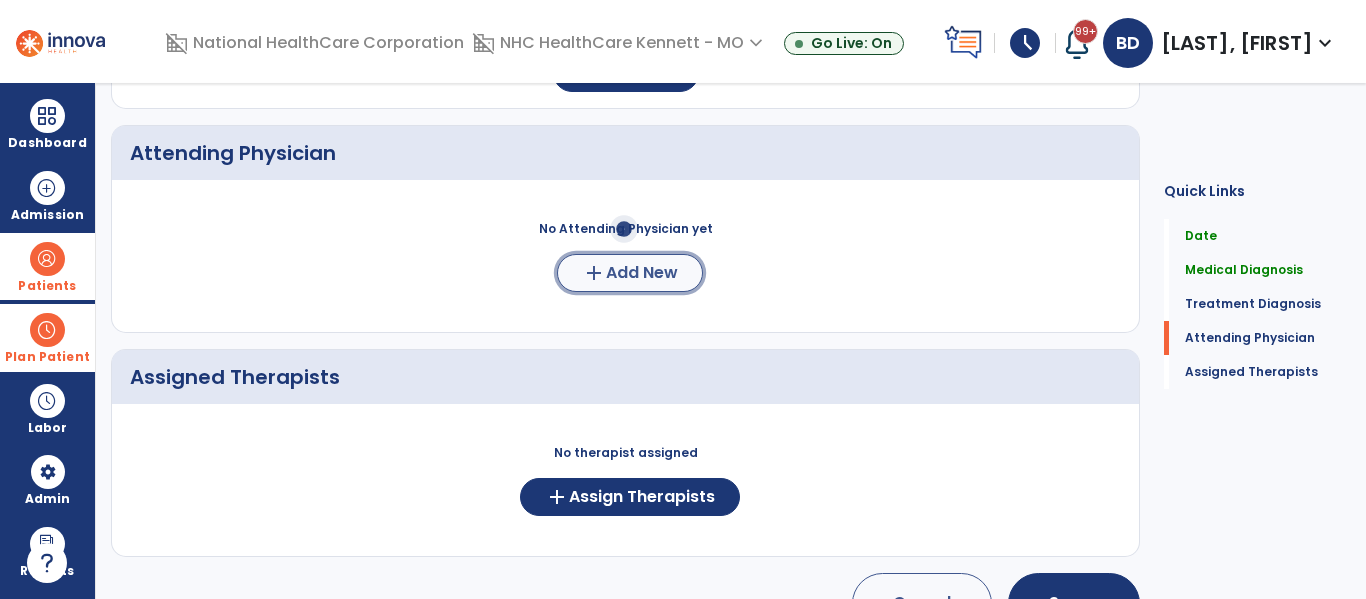 click on "add  Add New" 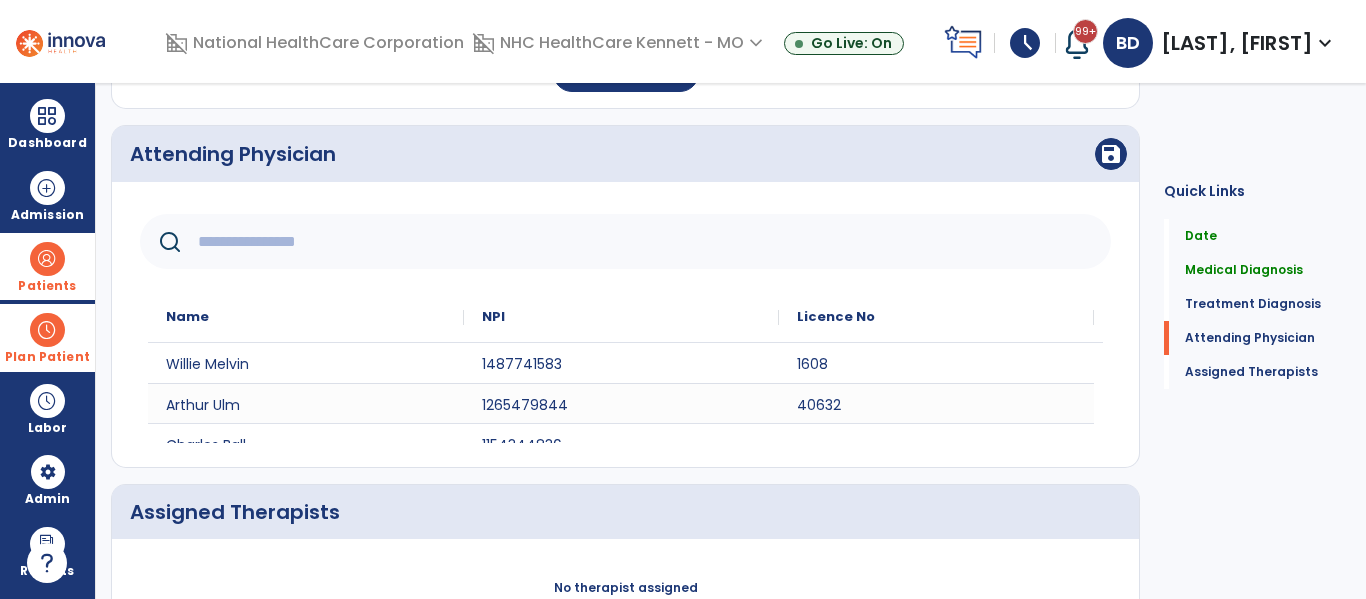 click 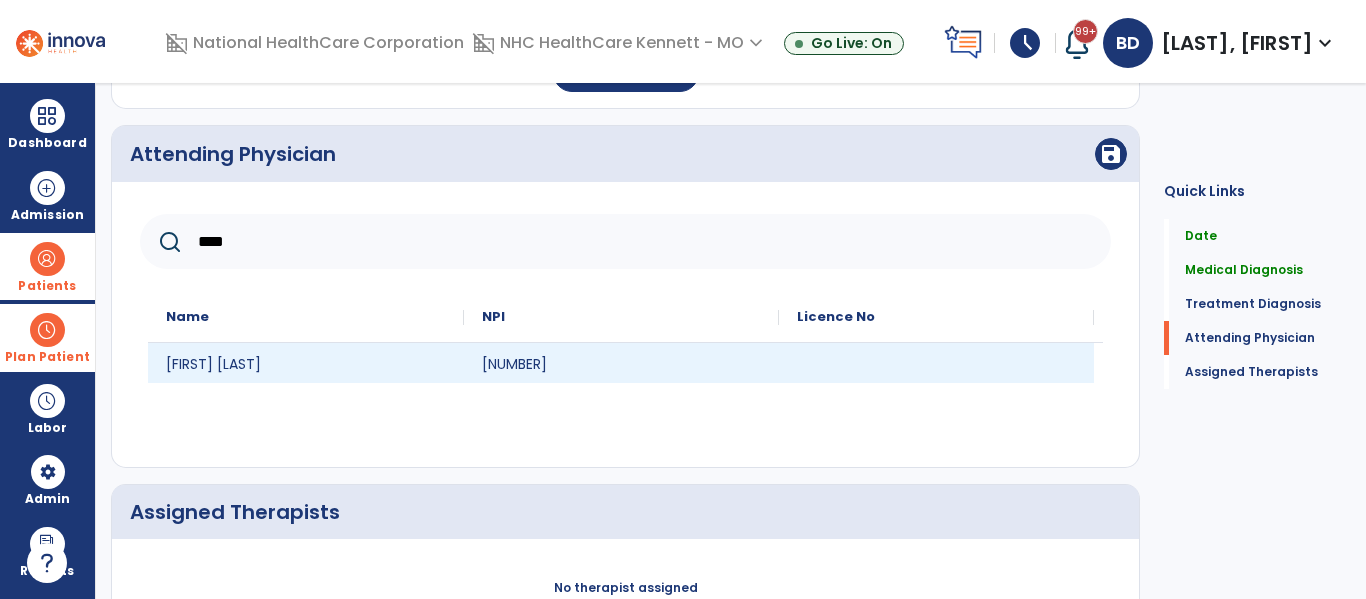 type on "****" 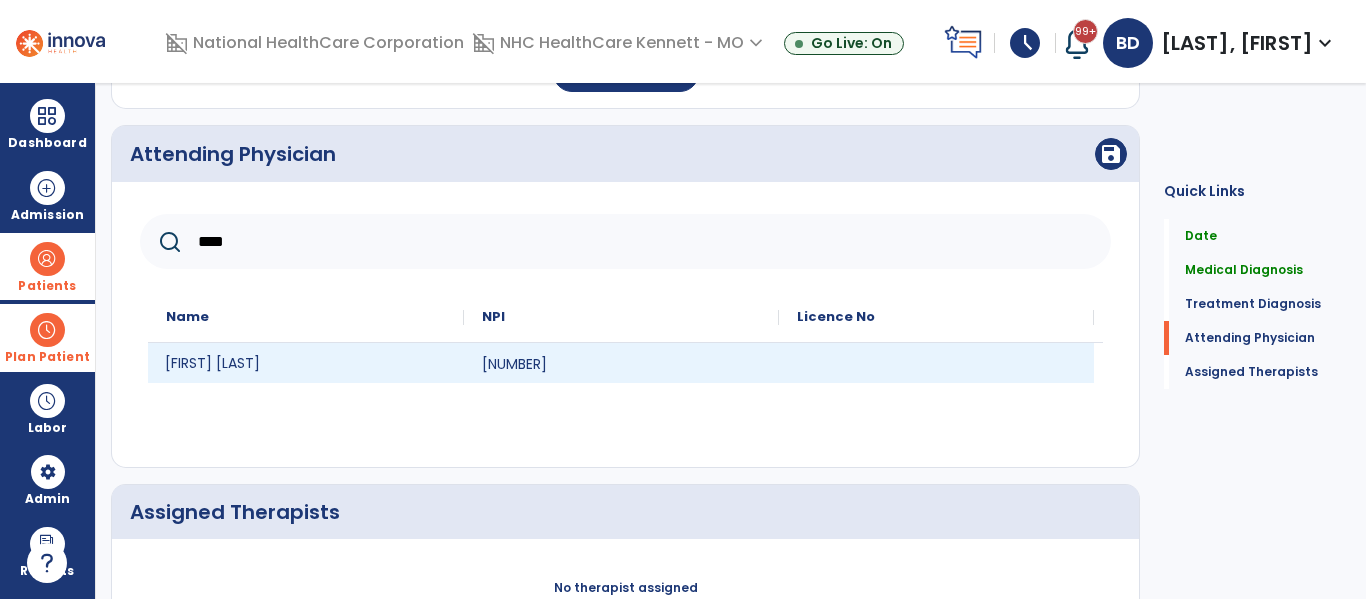 click on "[FIRST] [LAST]" 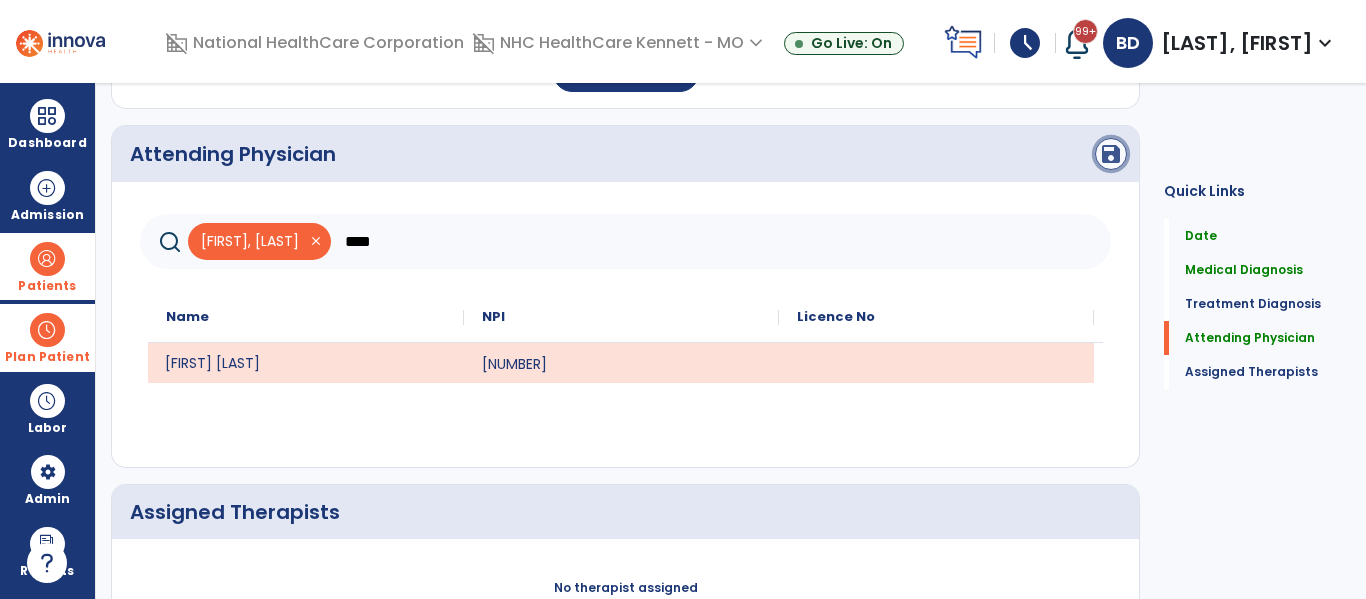 click on "save" 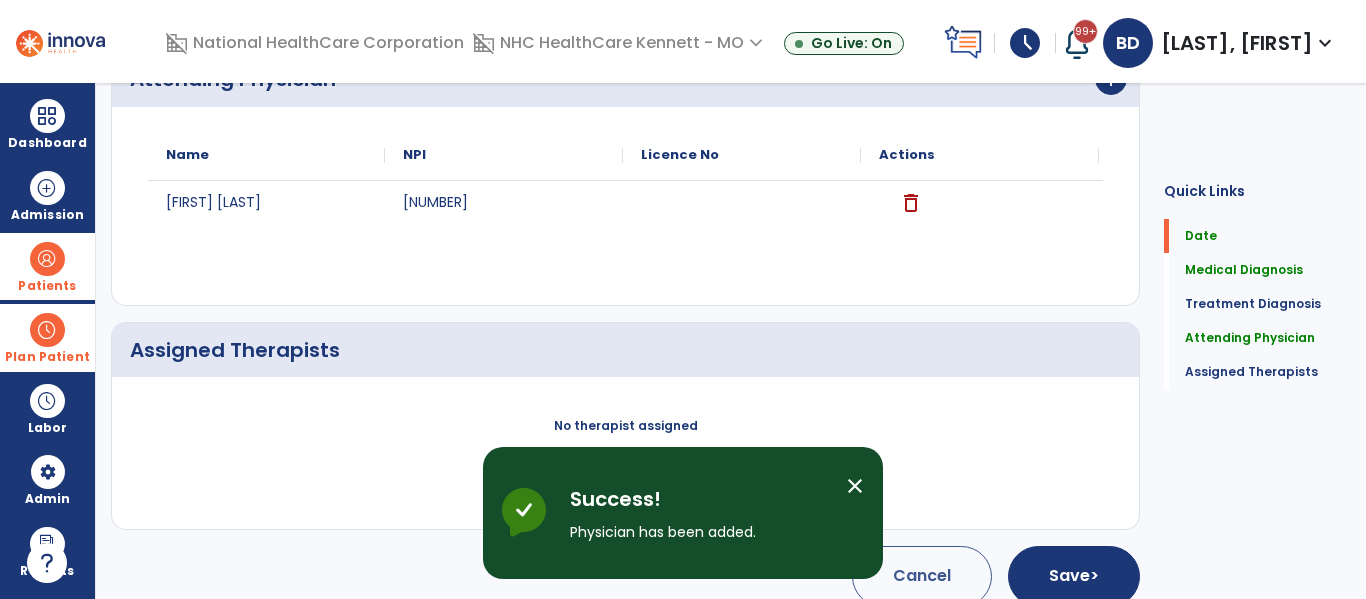 scroll, scrollTop: 699, scrollLeft: 0, axis: vertical 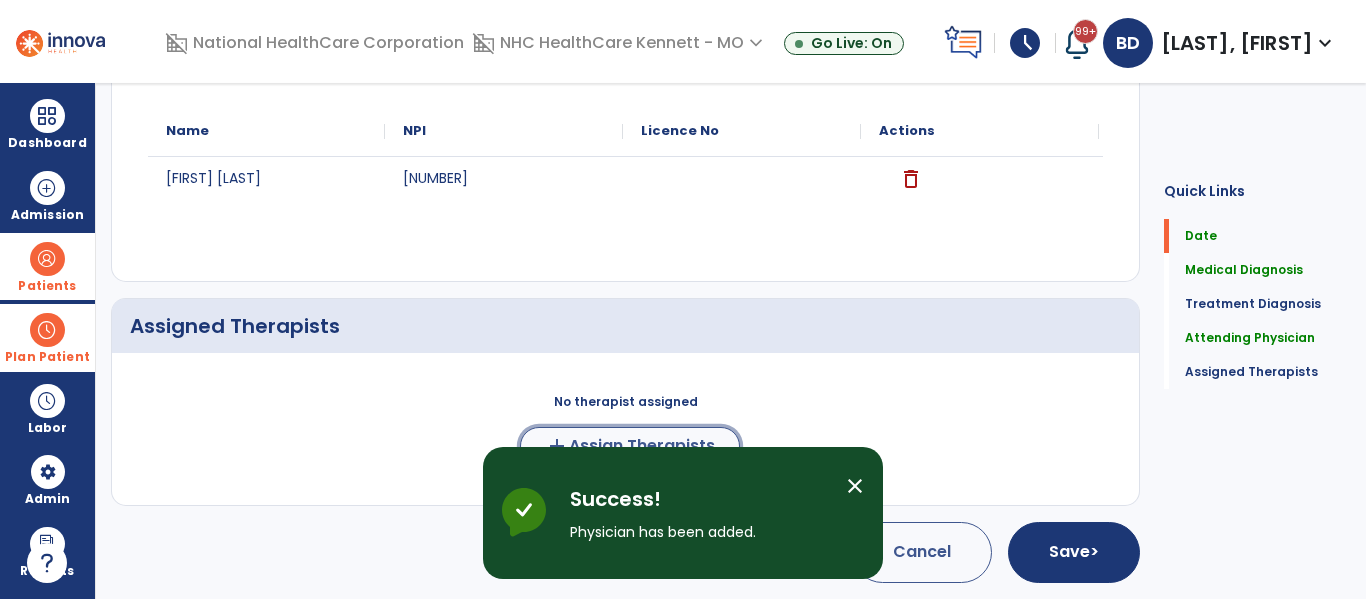 click on "add" 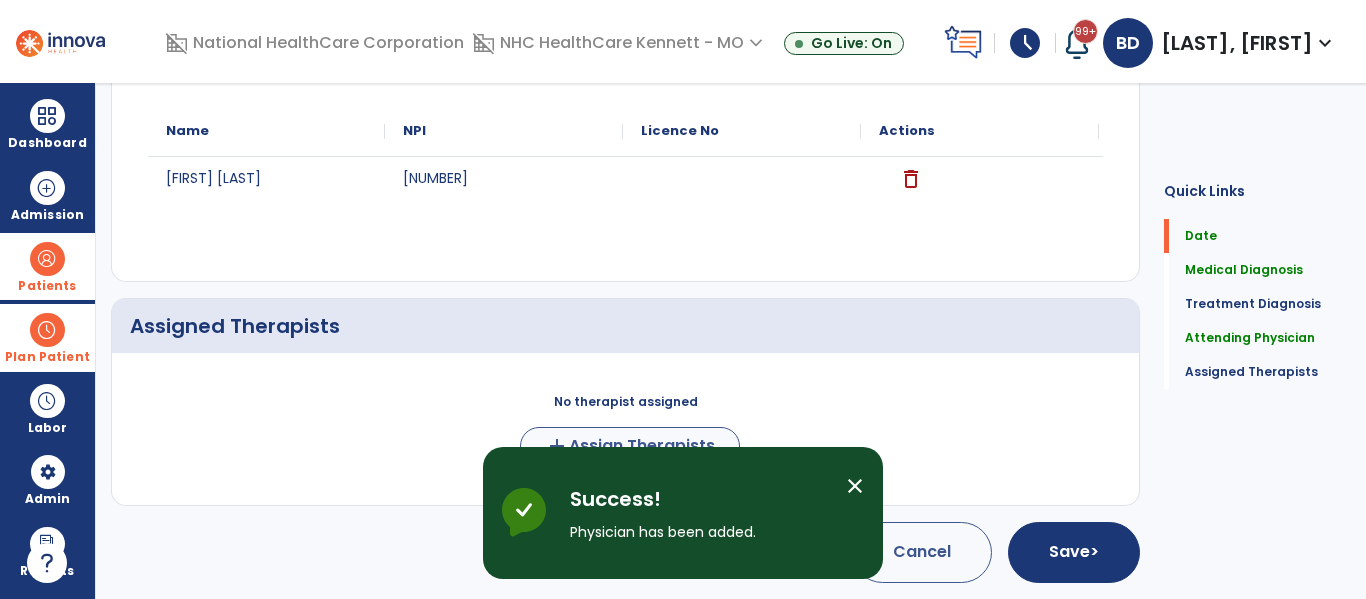 scroll, scrollTop: 695, scrollLeft: 0, axis: vertical 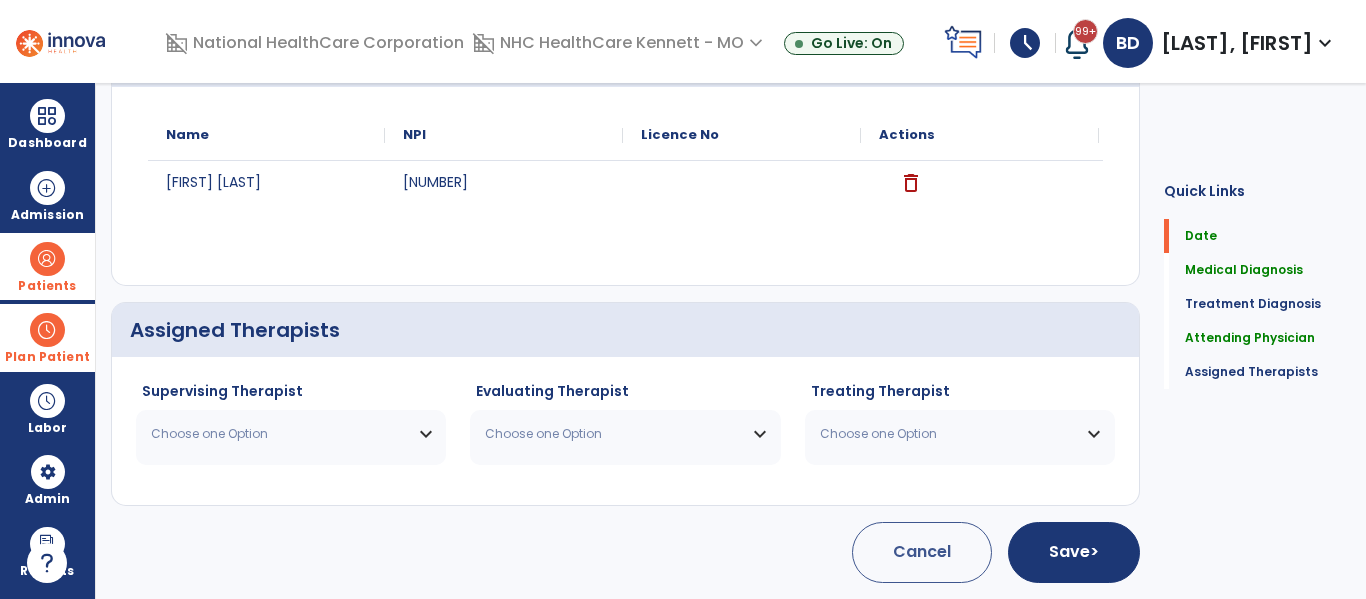 click on "Choose one Option" at bounding box center [278, 434] 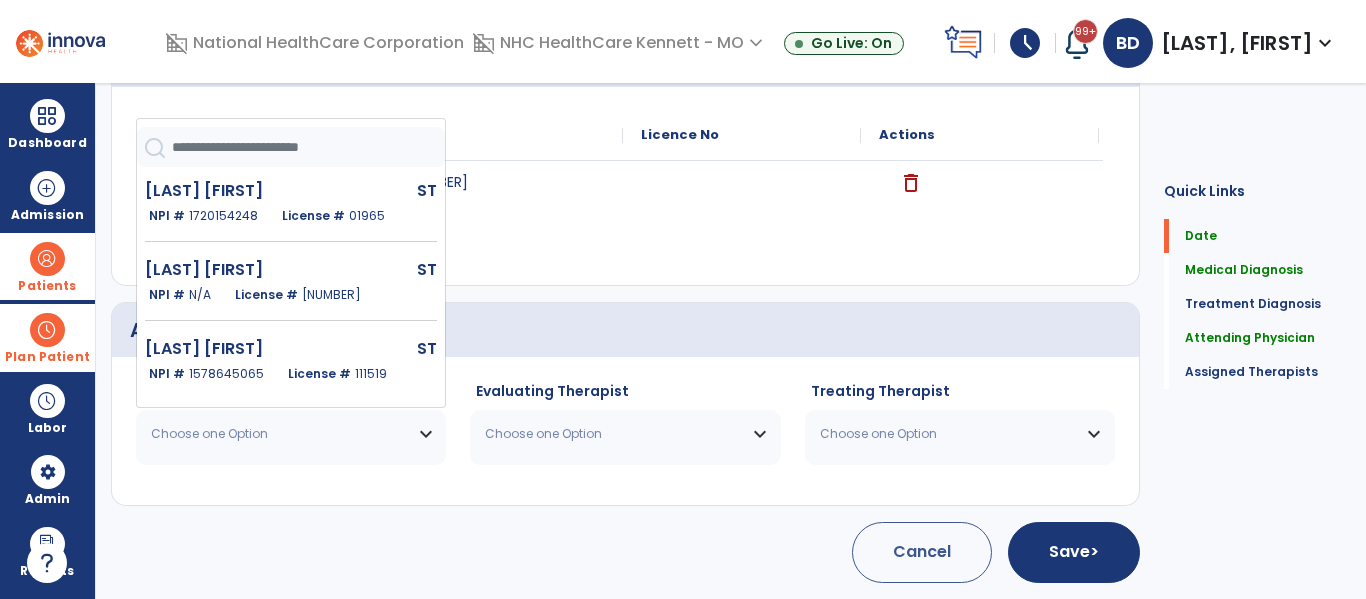 click on "[LAST] [FIRST]" 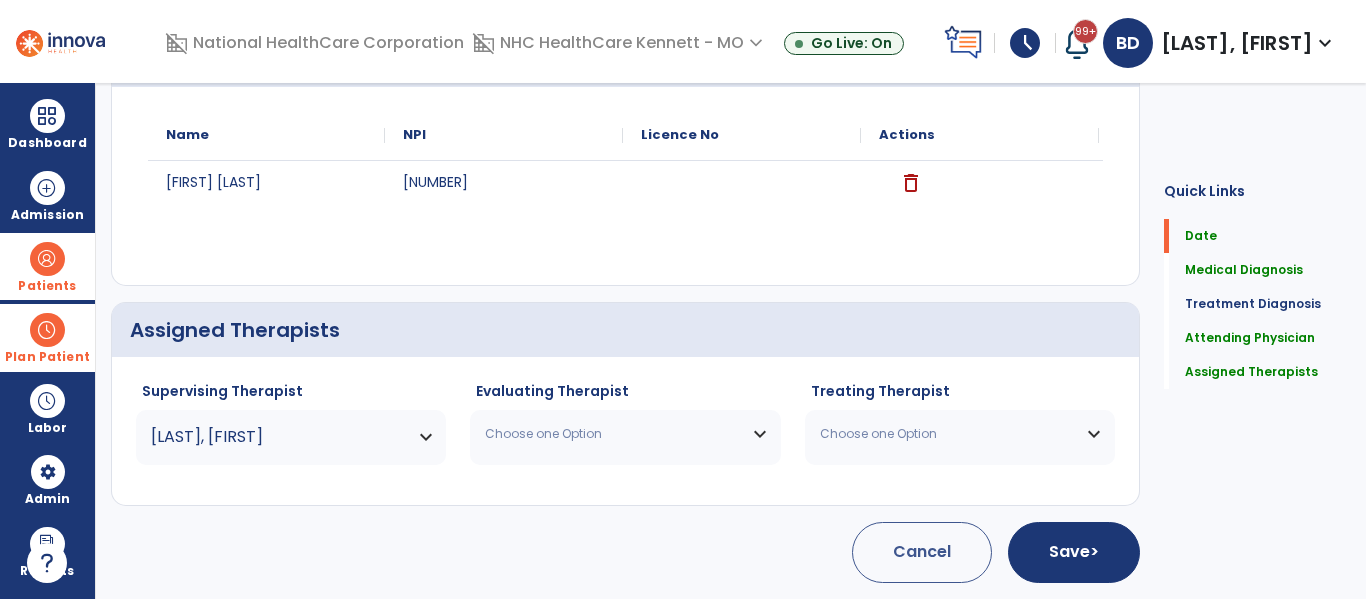 click on "Choose one Option" at bounding box center [612, 434] 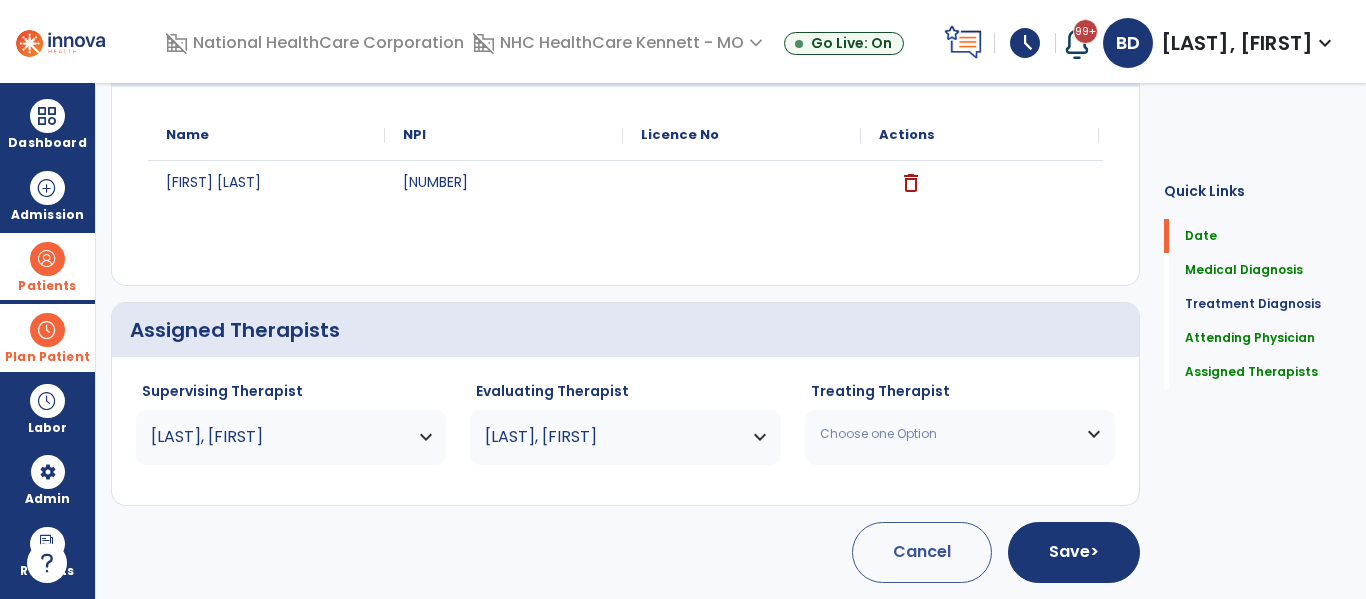 click on "Choose one Option" at bounding box center [960, 434] 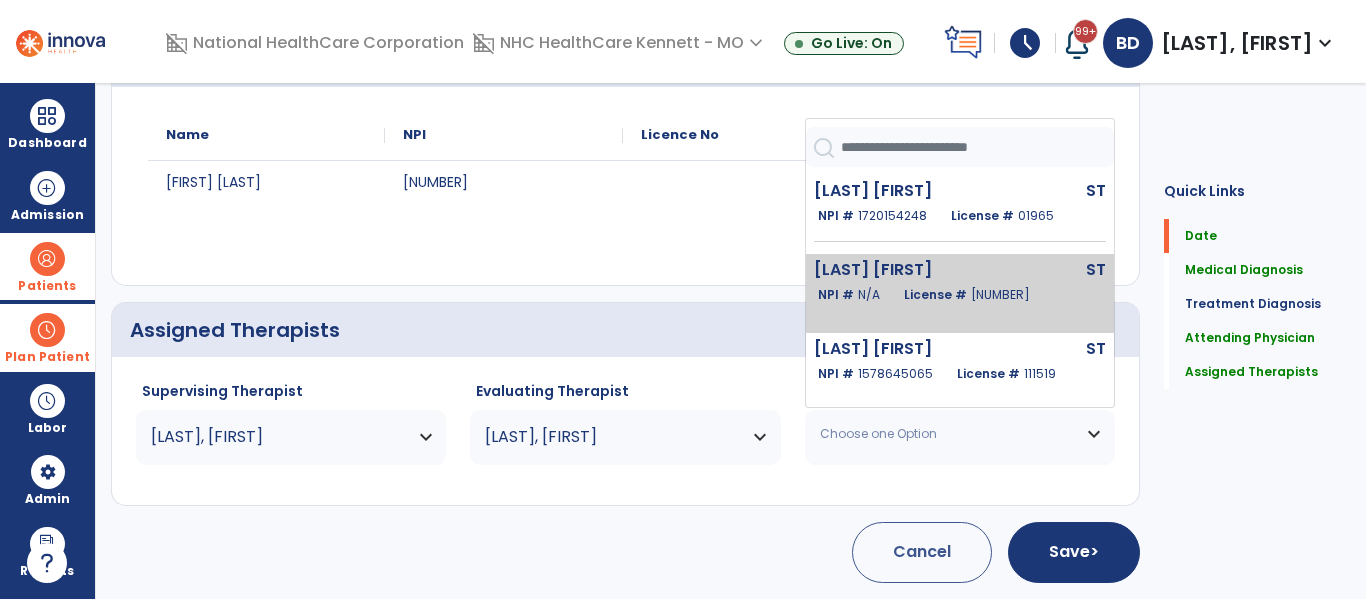 click on "NPI #  N/A" 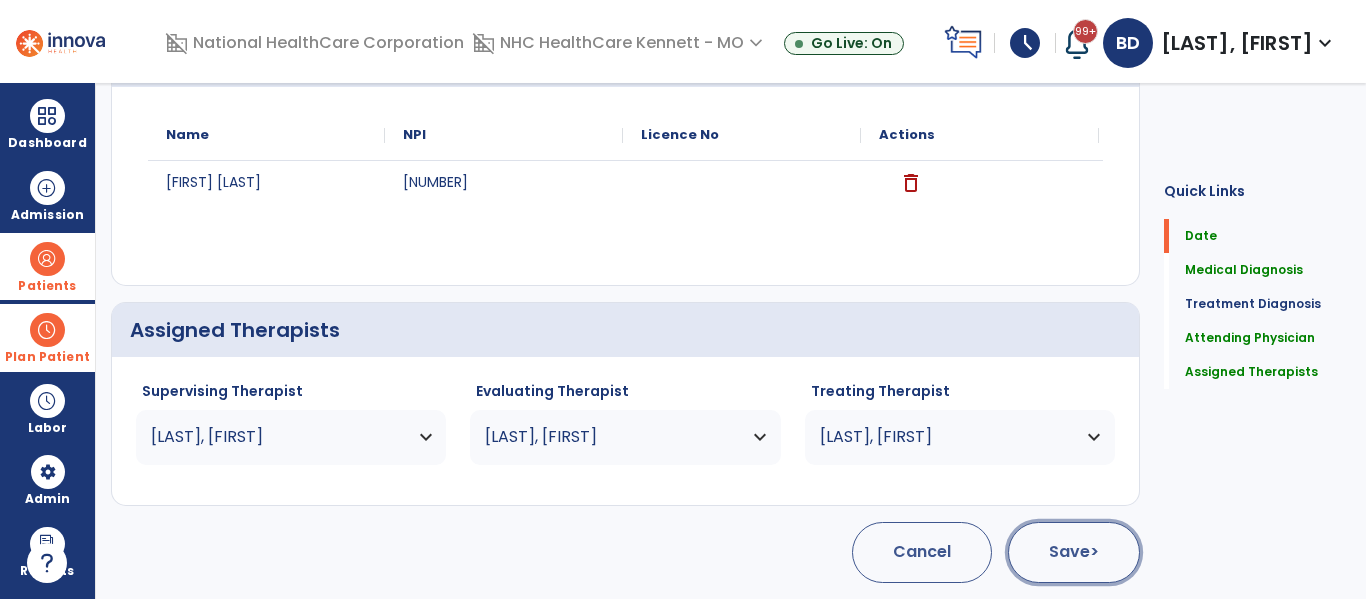 click on "Save  >" 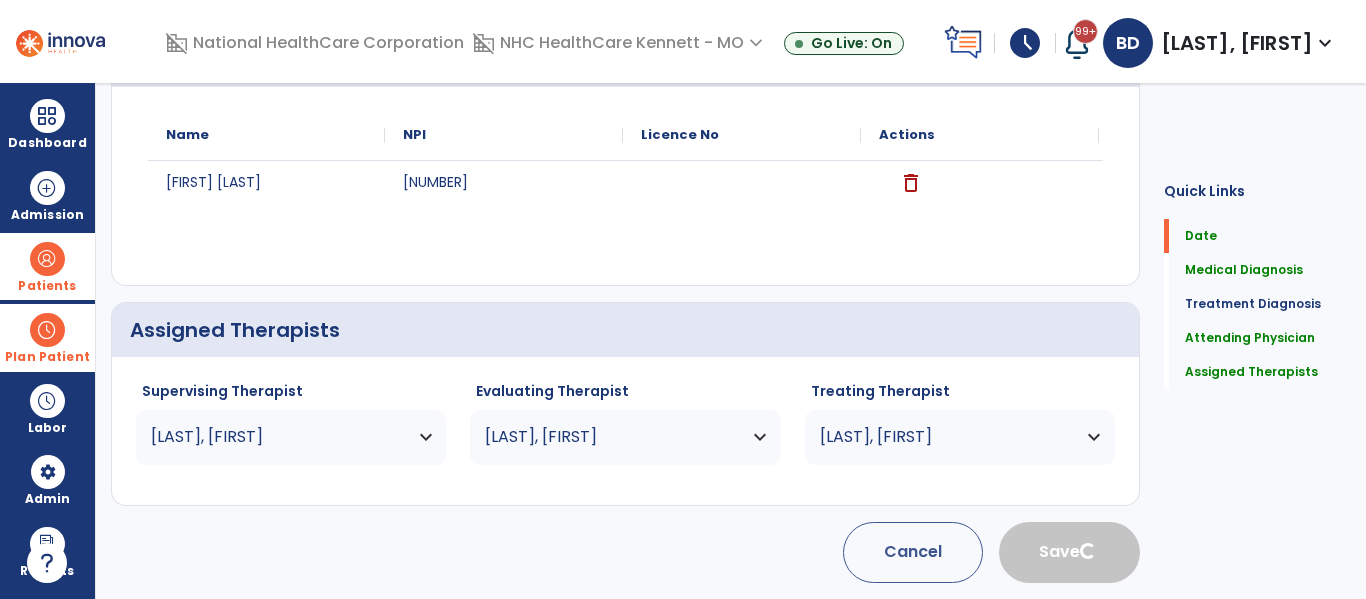 type 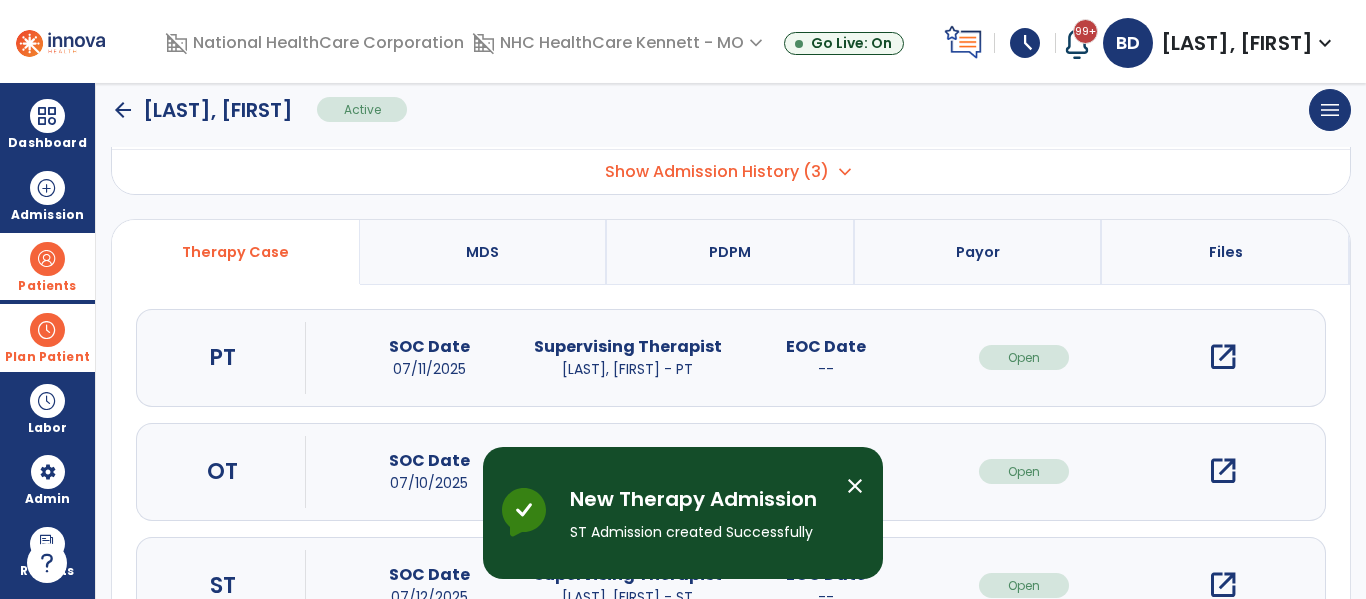 scroll, scrollTop: 7, scrollLeft: 0, axis: vertical 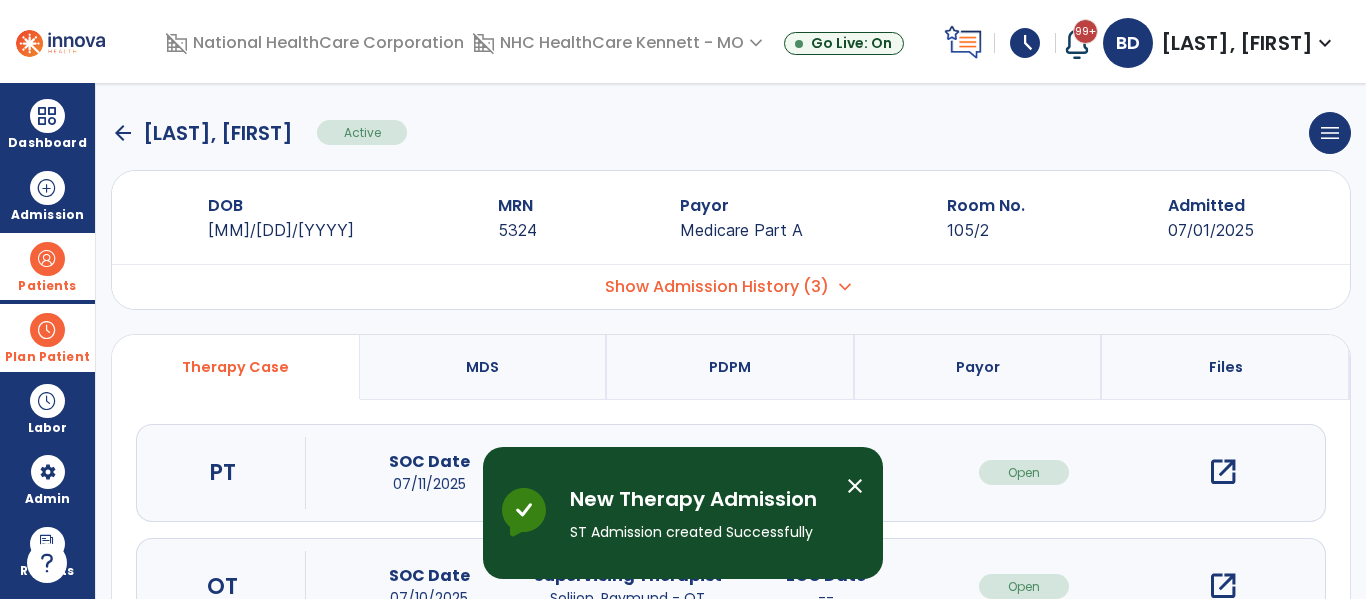 click on "arrow_back" 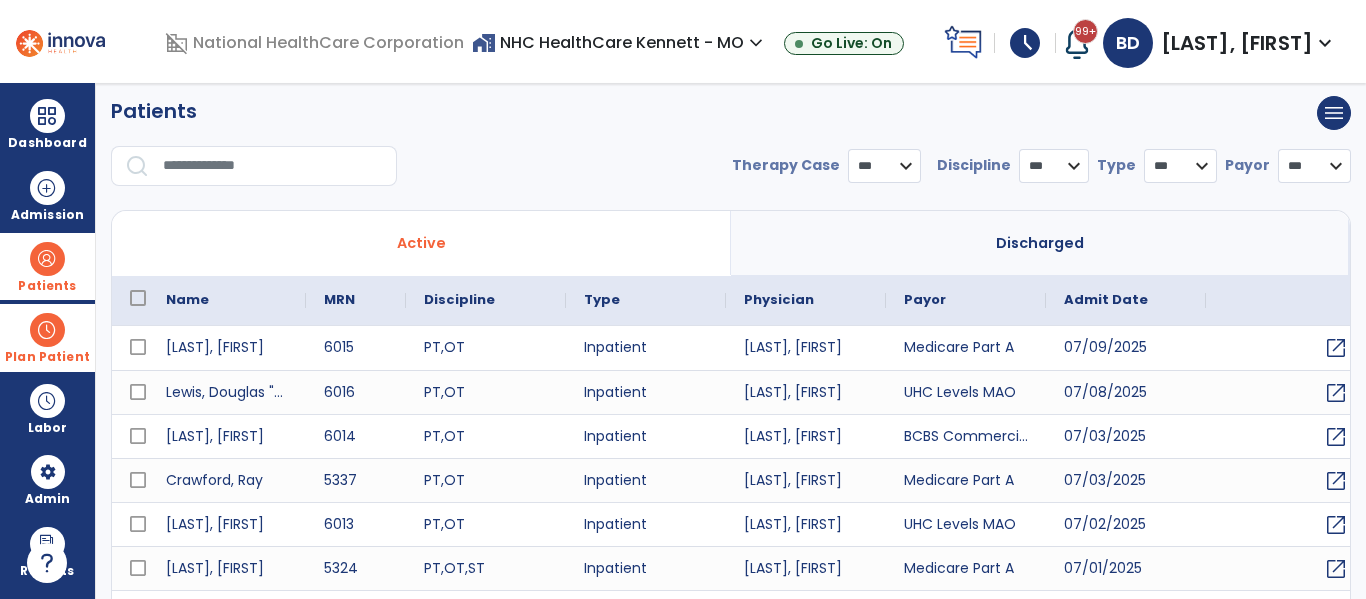 select on "***" 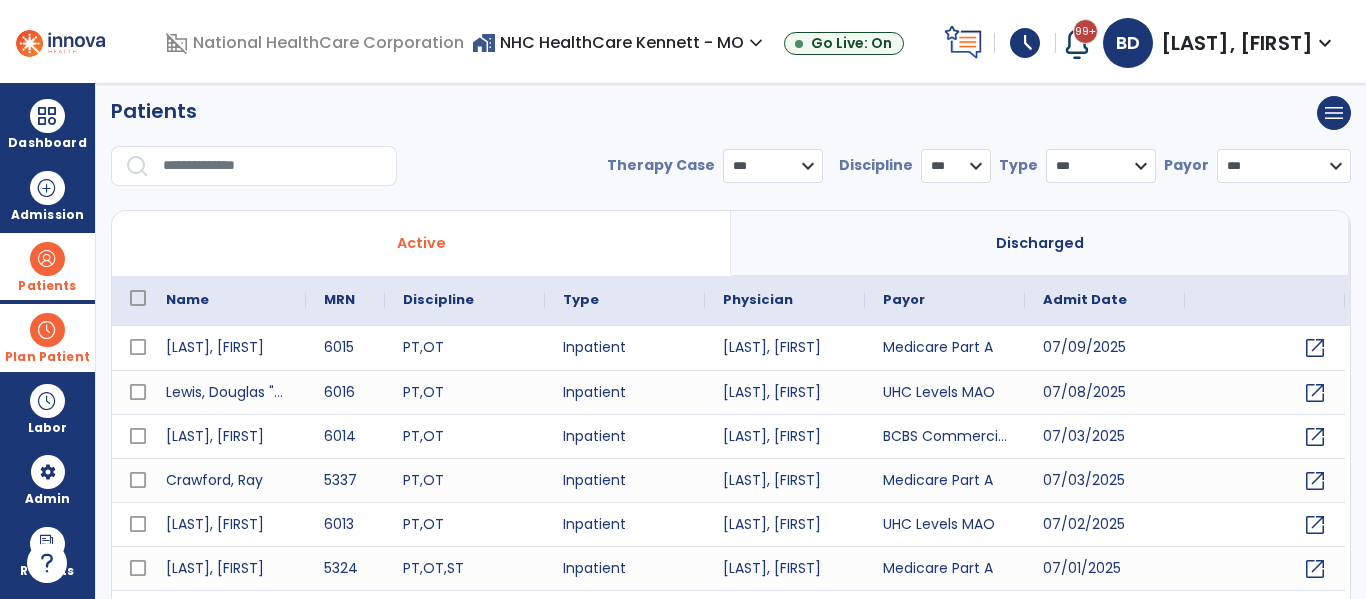 click on "Plan Patient" at bounding box center [47, 266] 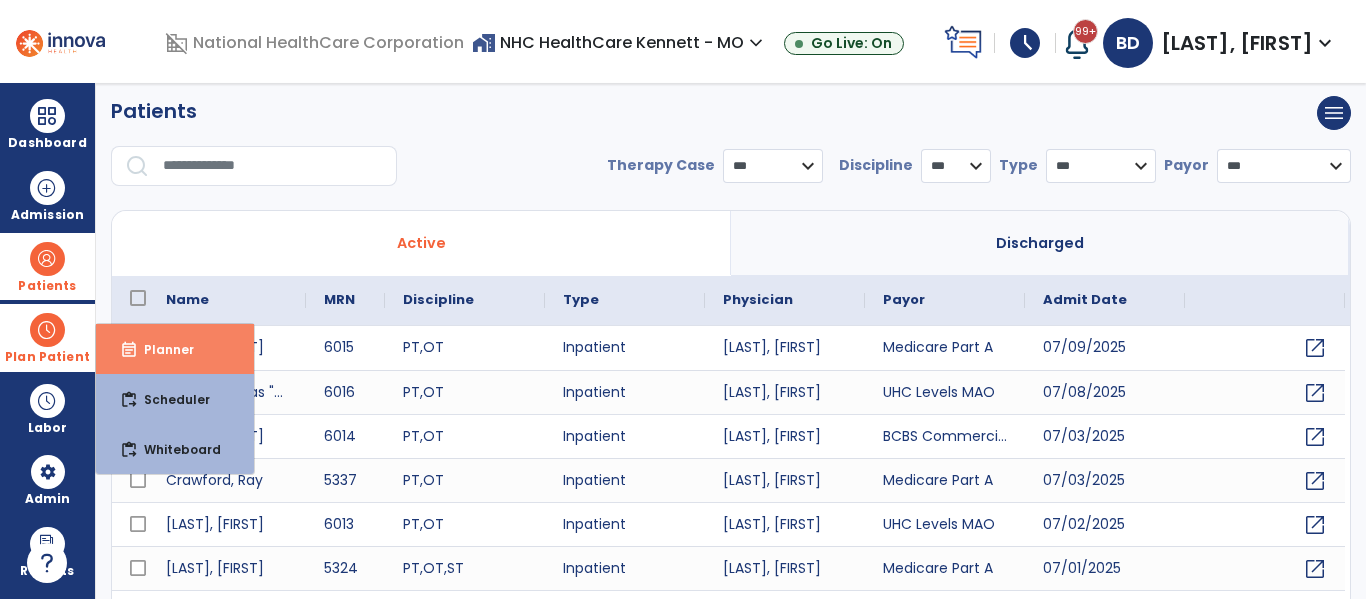 click on "Planner" at bounding box center [161, 349] 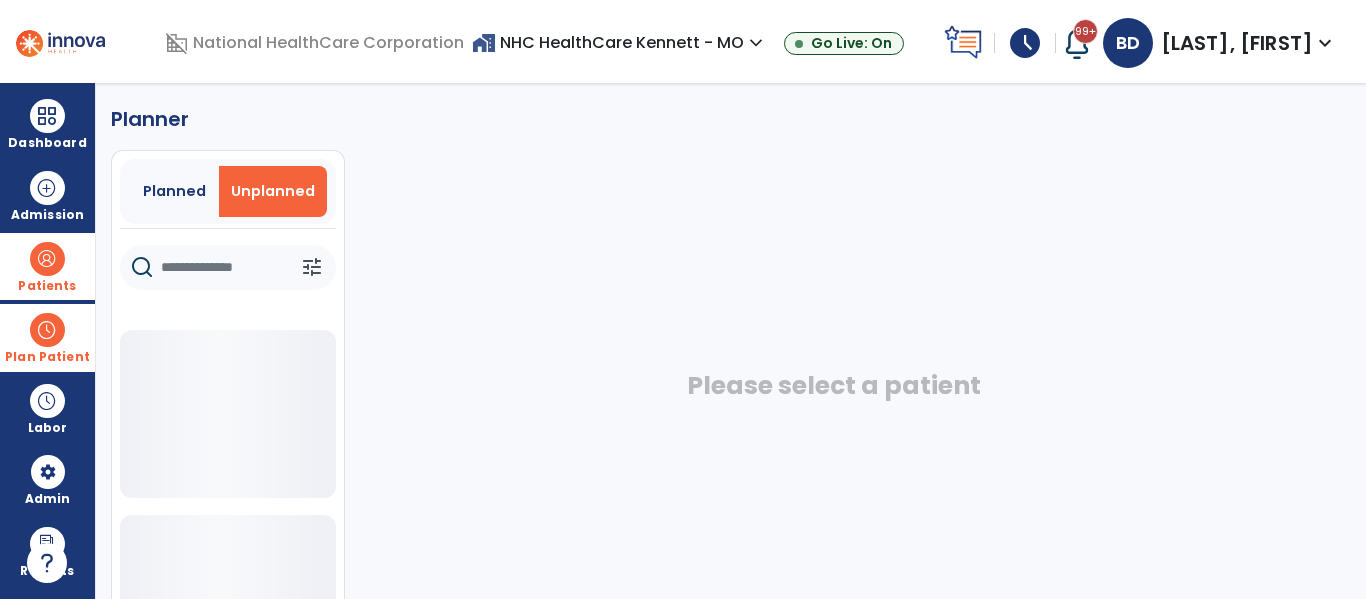 click on "Unplanned" at bounding box center [273, 191] 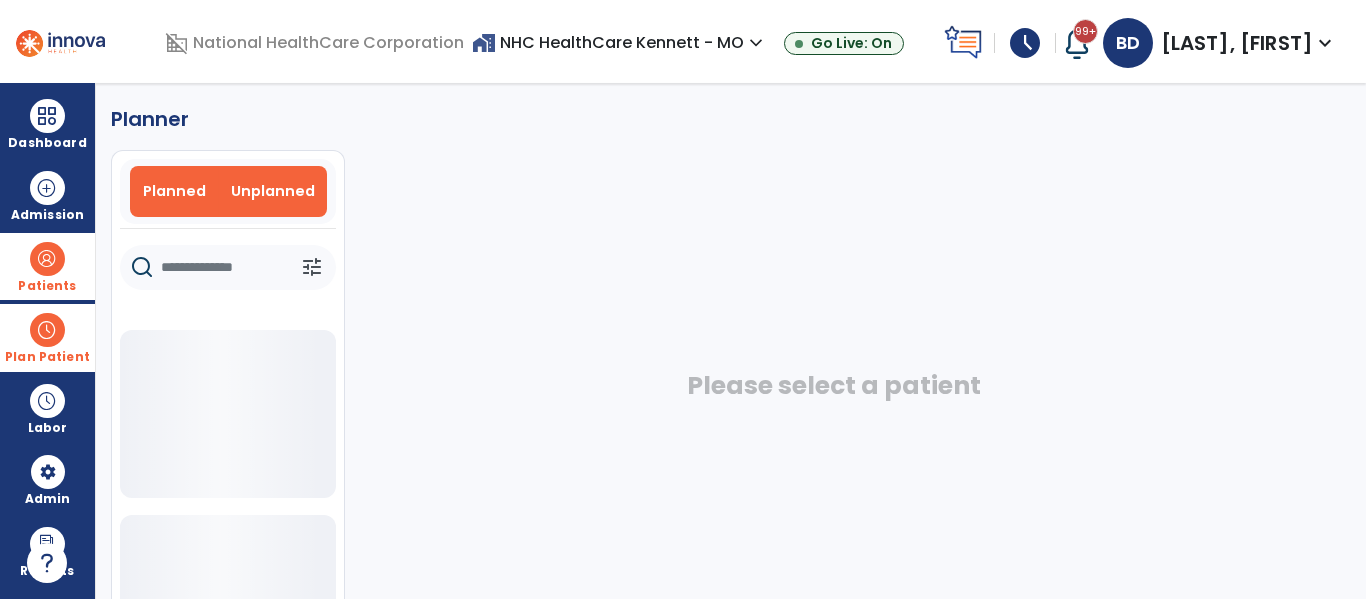 click on "Planned" at bounding box center (174, 191) 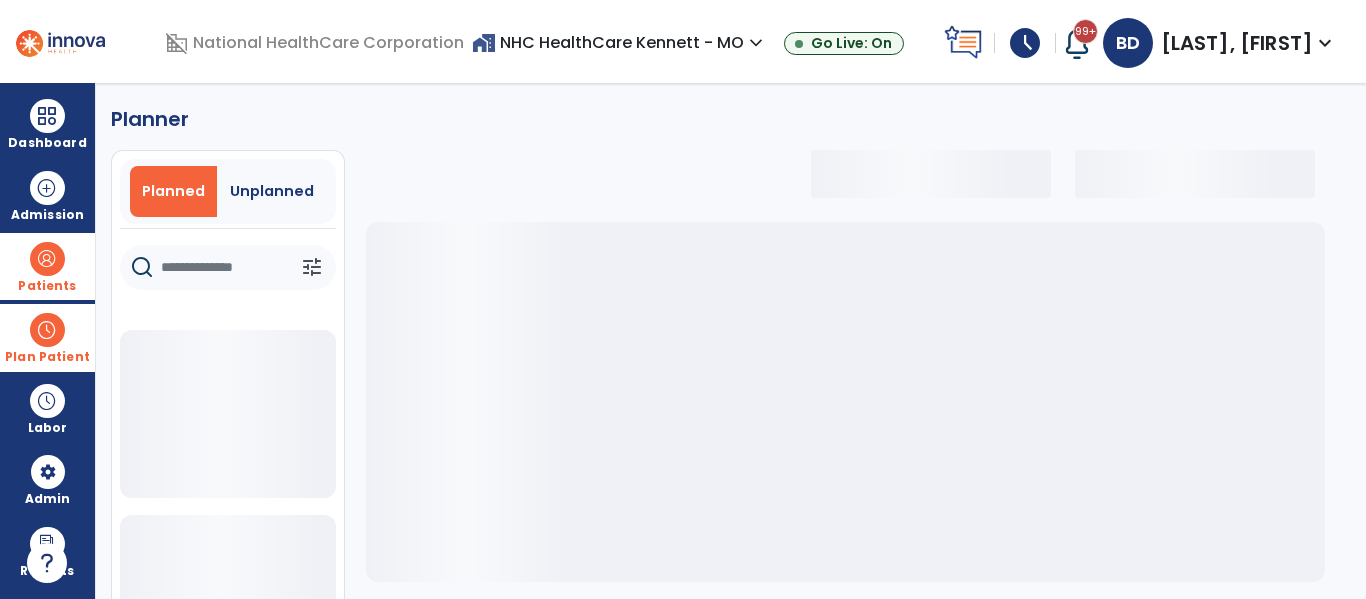 select on "***" 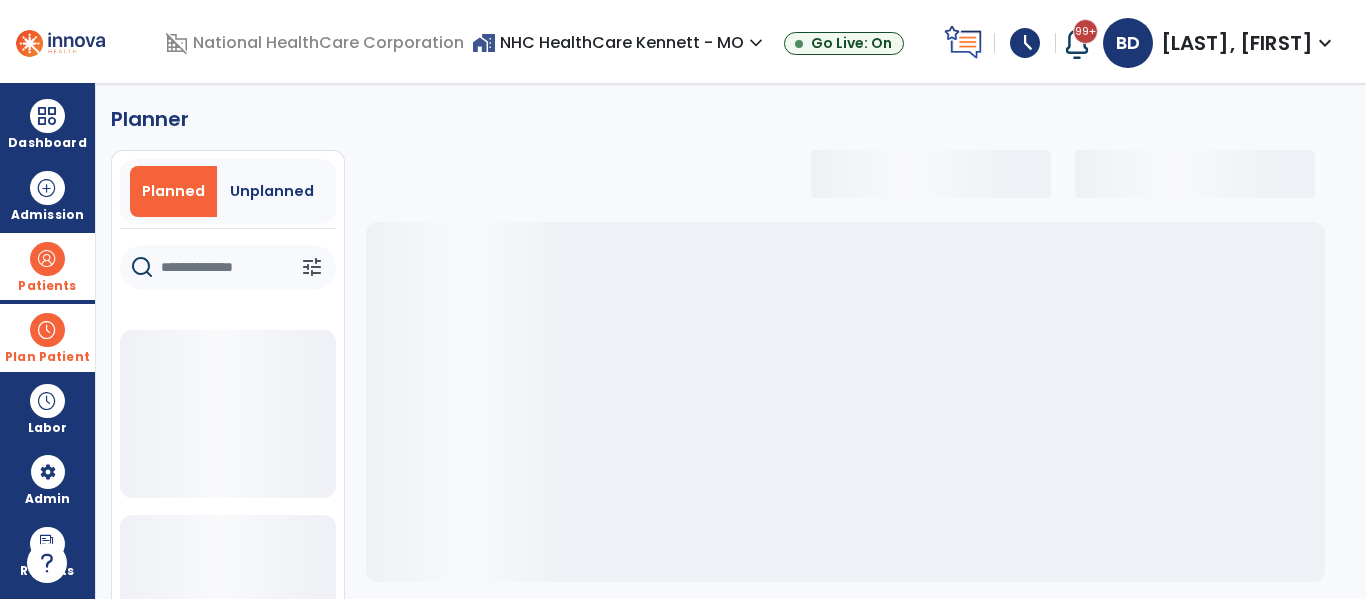 select on "***" 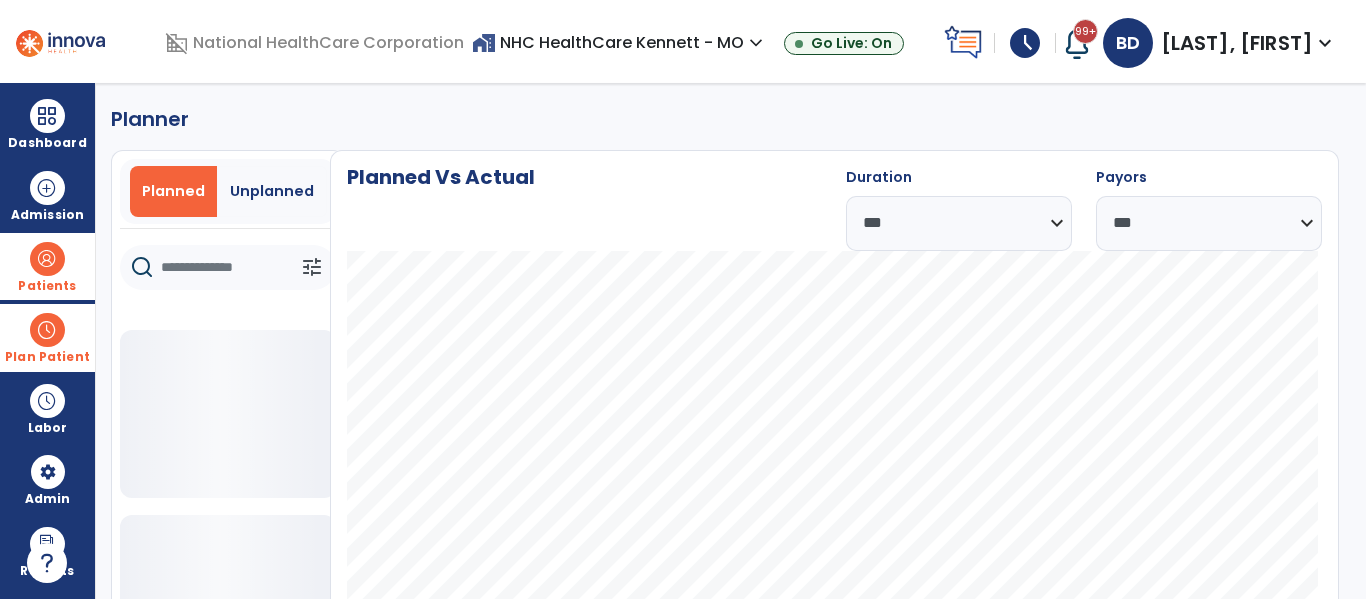 click on "**********" 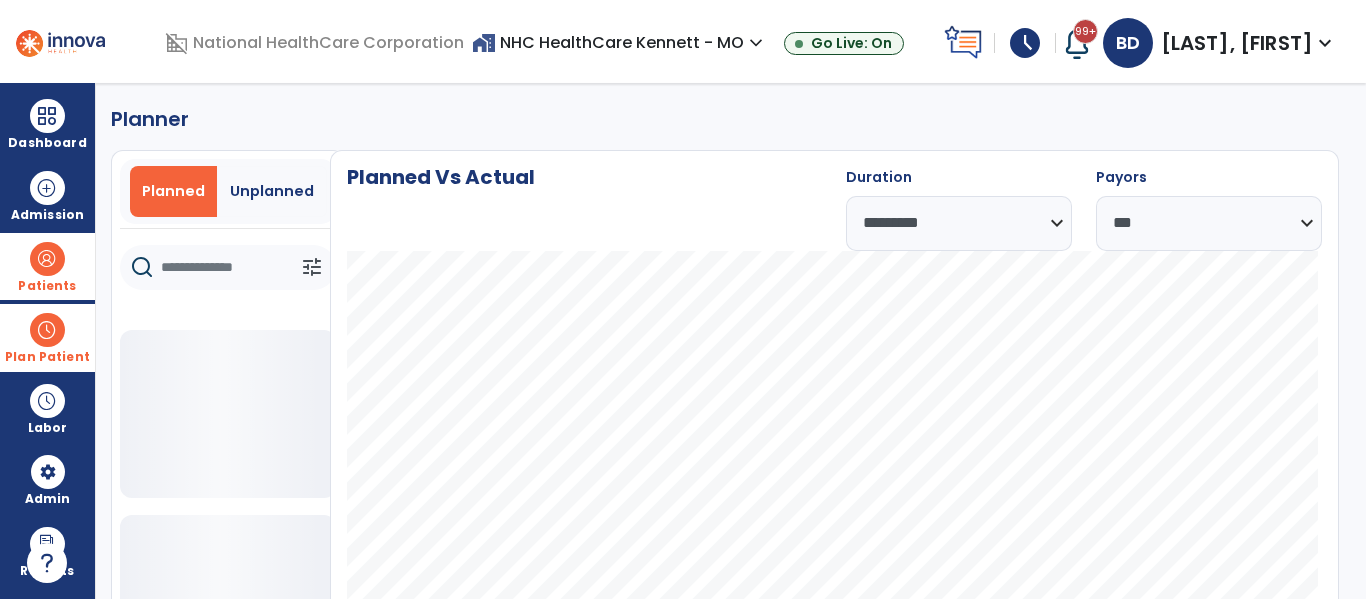 click on "**********" 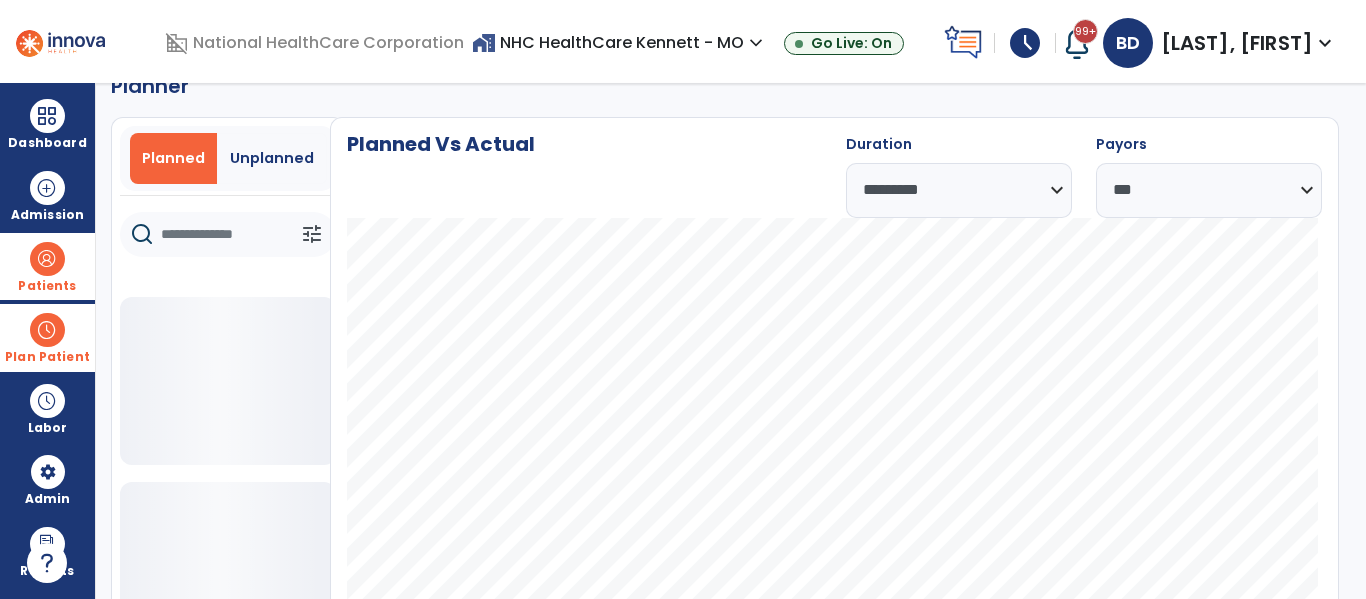 scroll, scrollTop: 7, scrollLeft: 0, axis: vertical 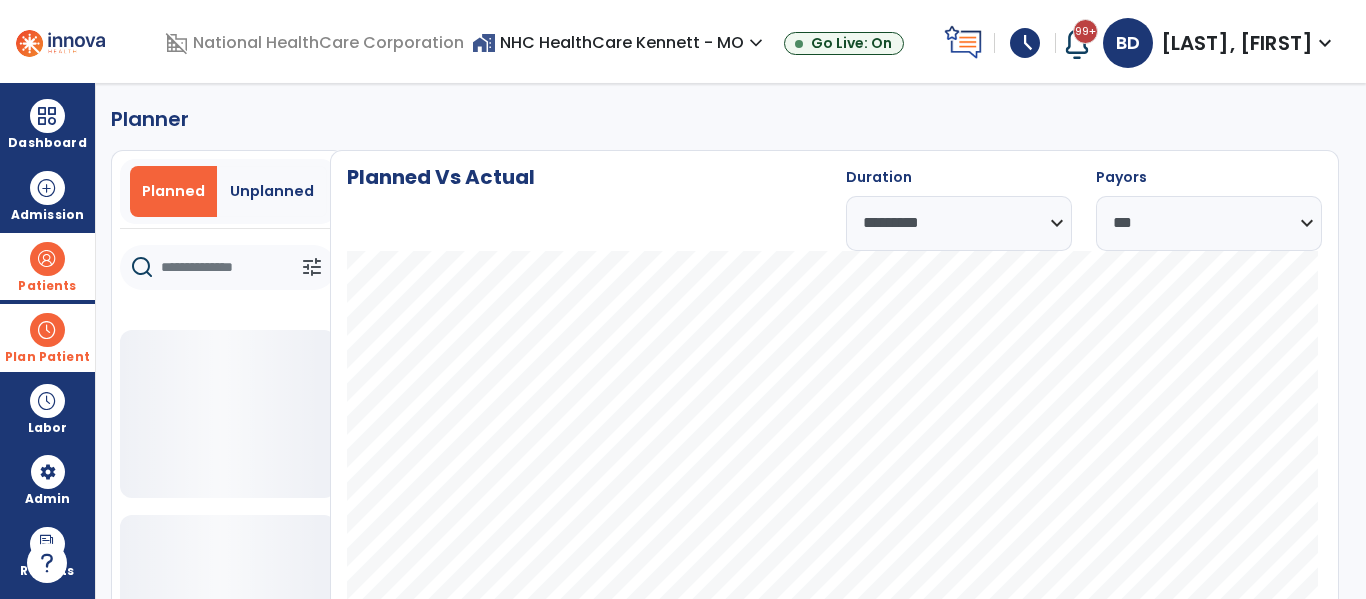 click on "**********" 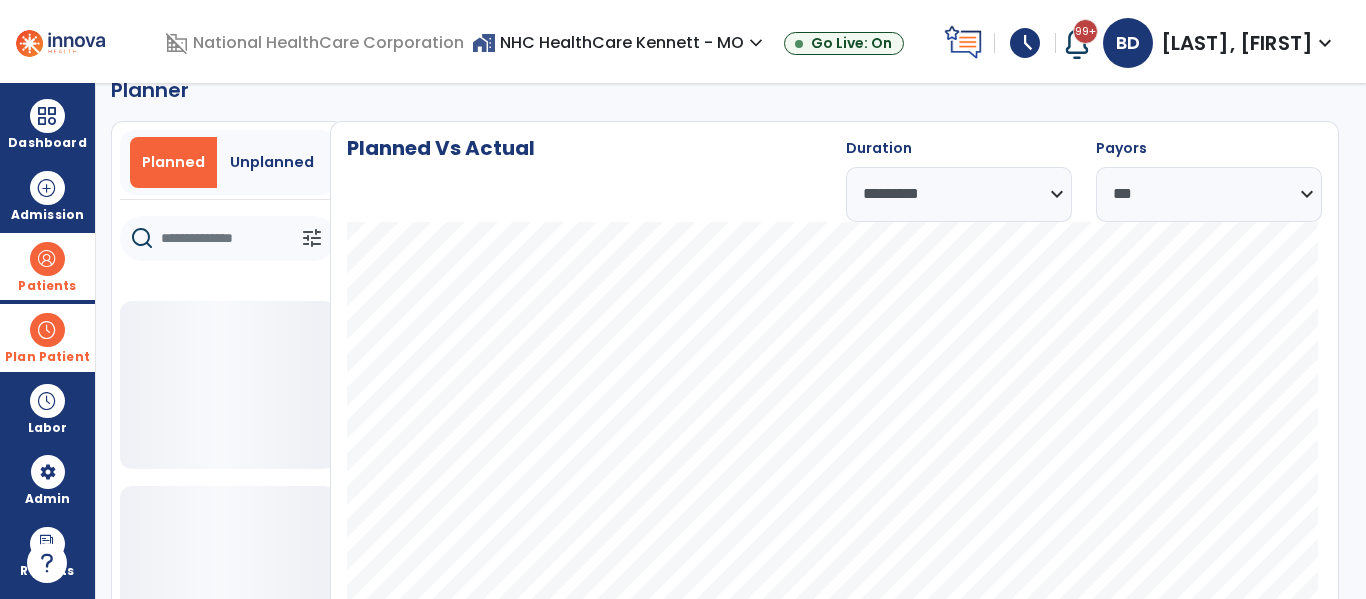 scroll, scrollTop: 7, scrollLeft: 0, axis: vertical 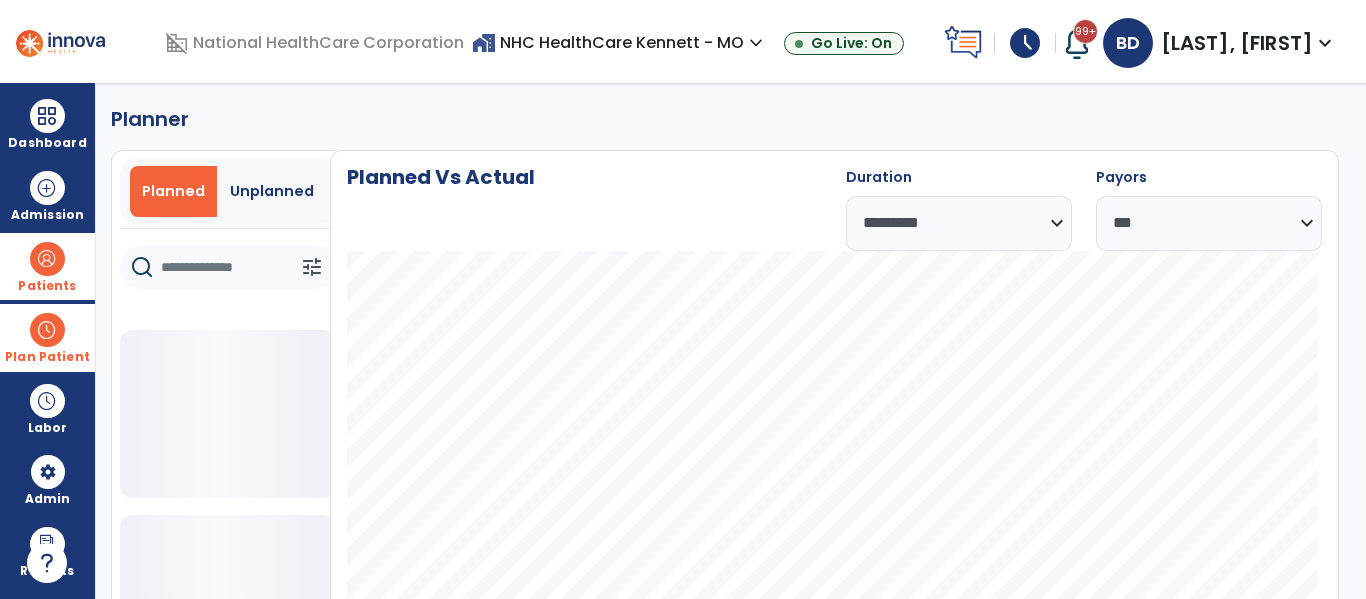 click on "**********" 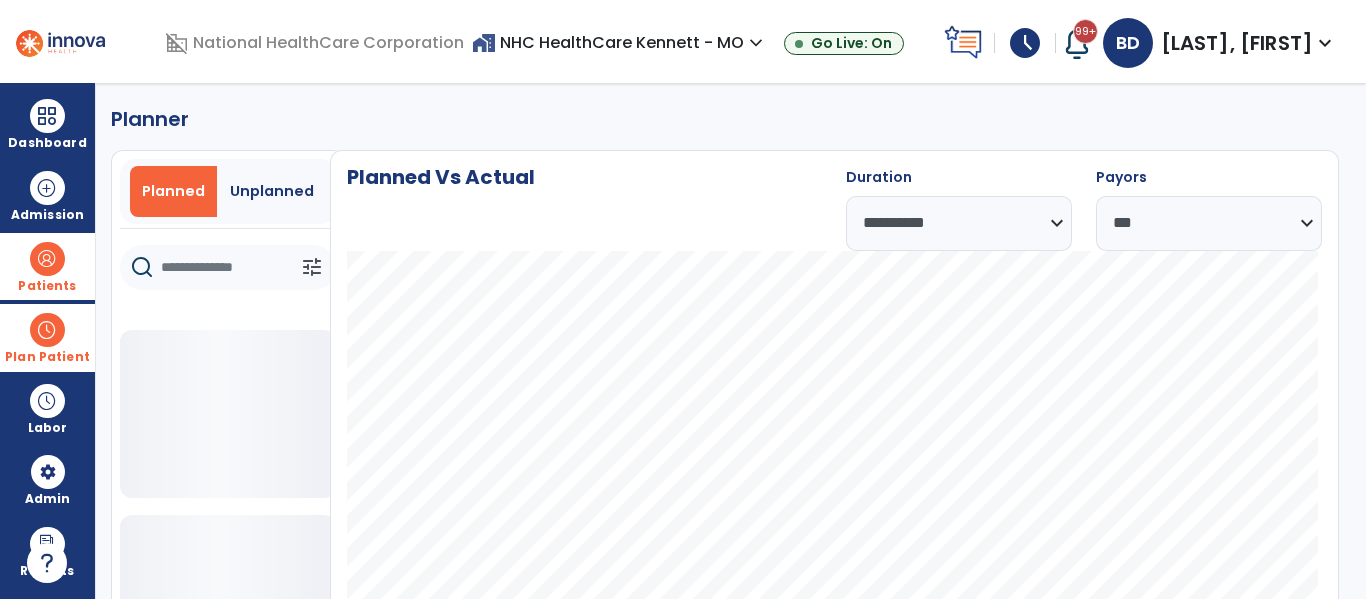 click on "**********" 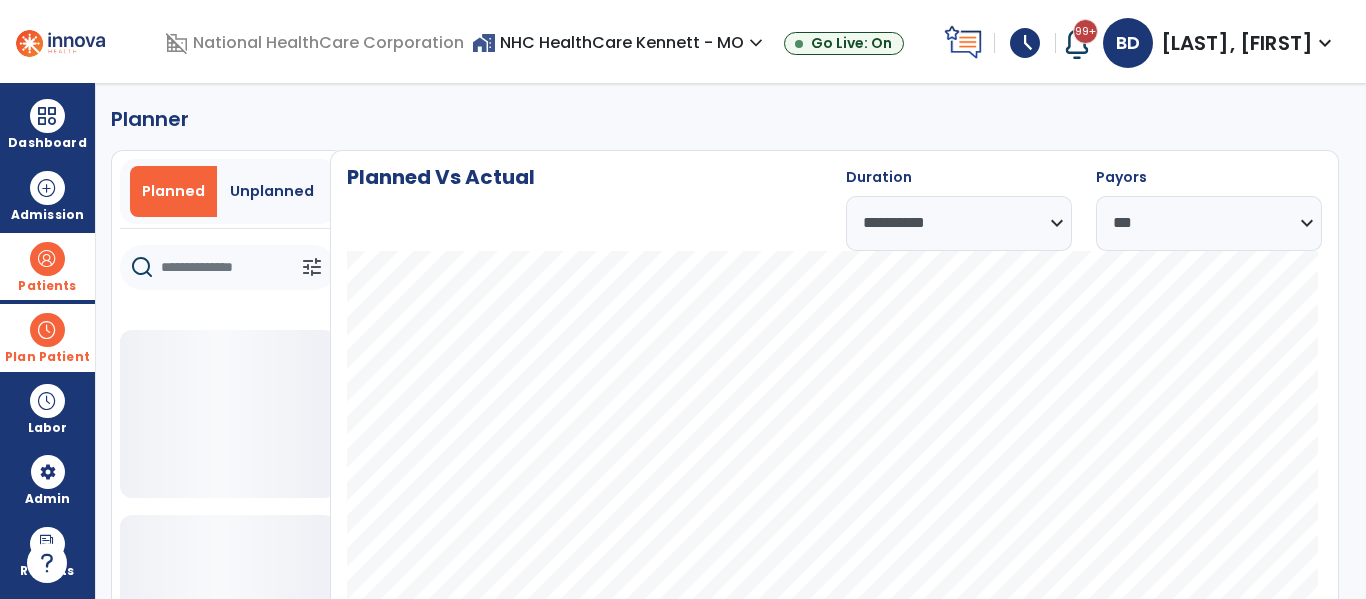 select on "***" 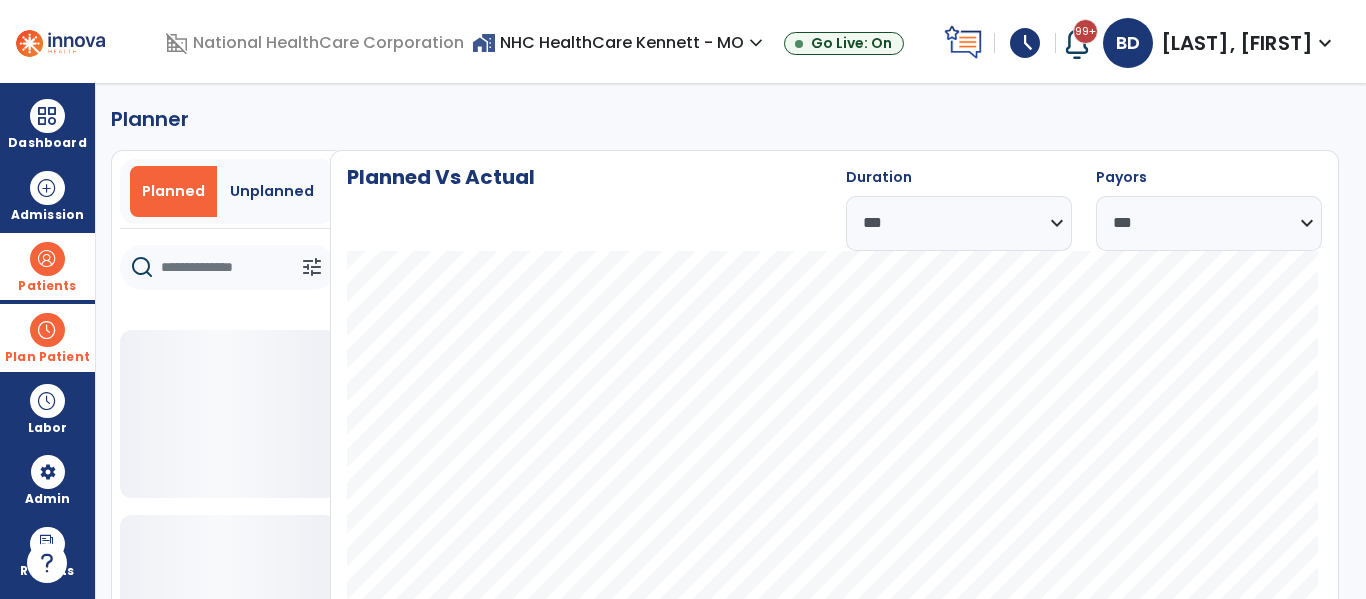 click on "**********" 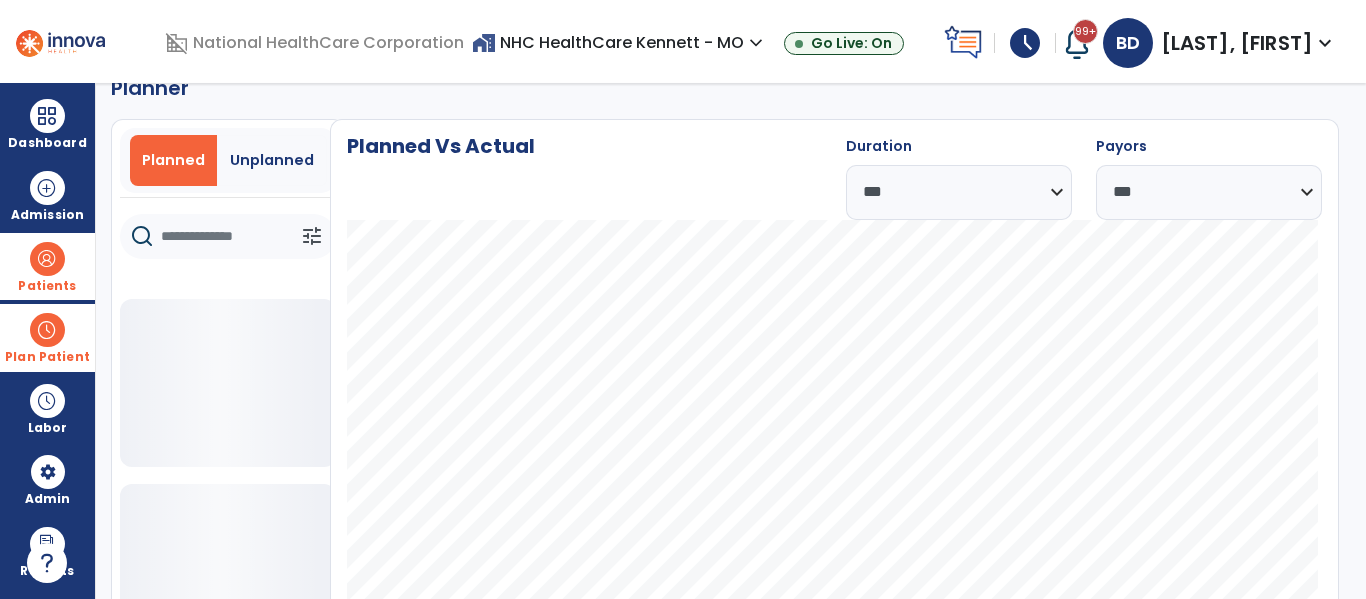 scroll, scrollTop: 7, scrollLeft: 0, axis: vertical 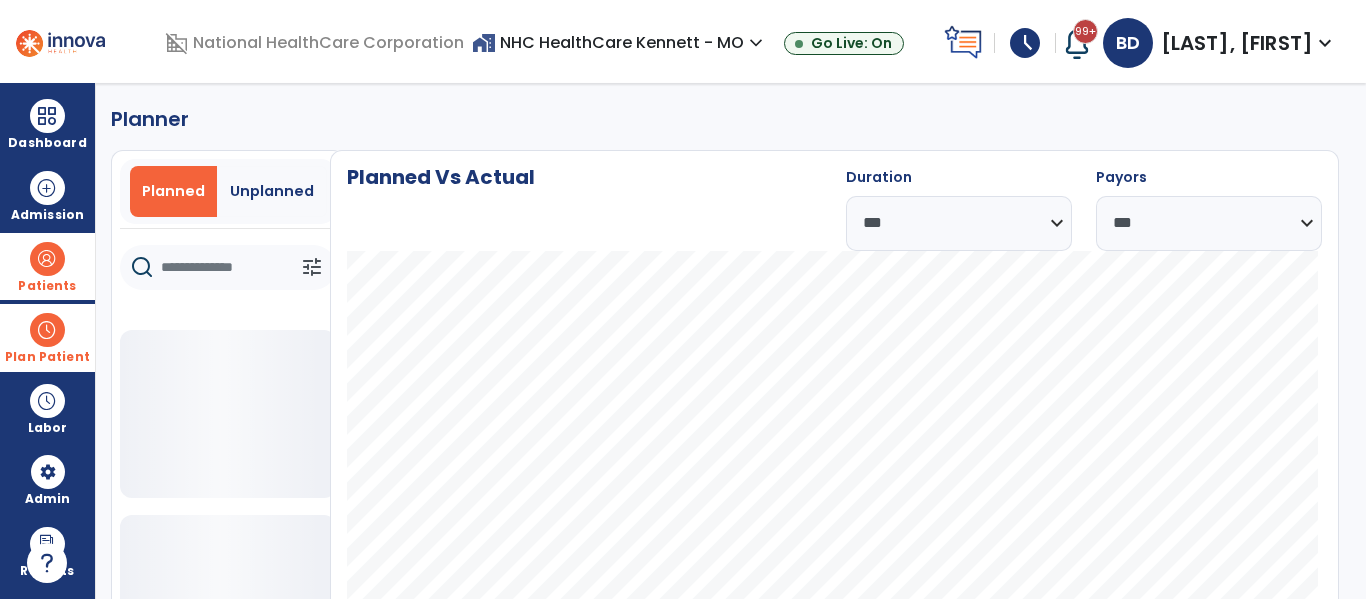 click on "**********" 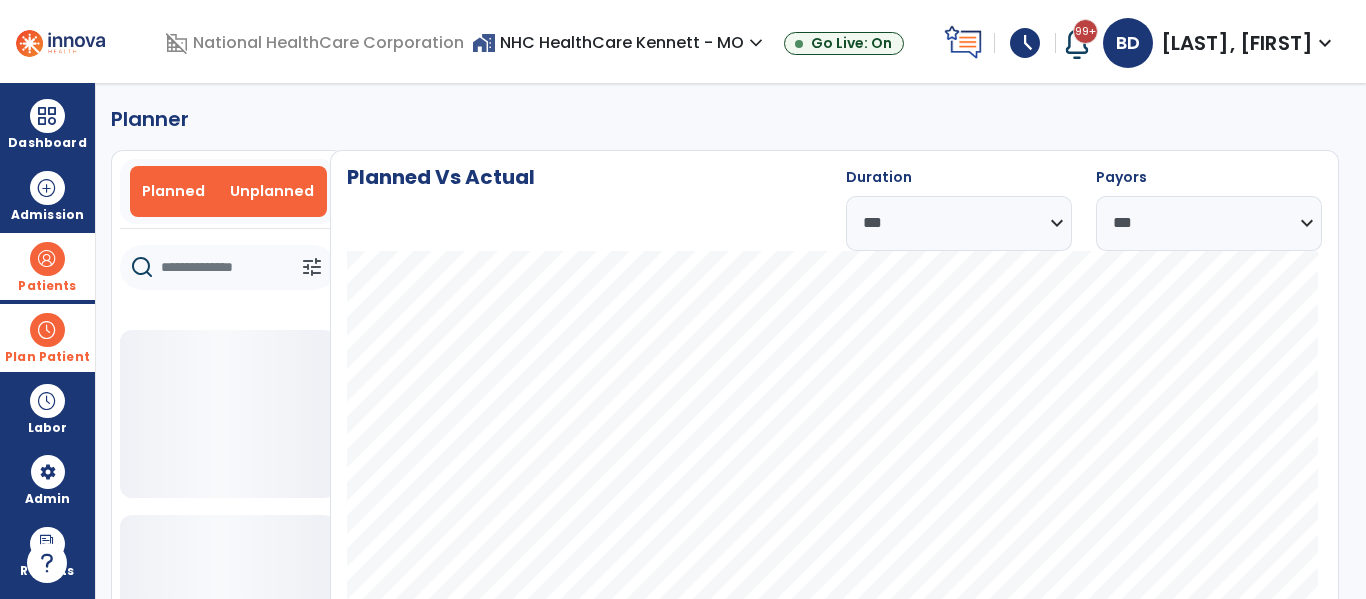 click on "Unplanned" at bounding box center (272, 191) 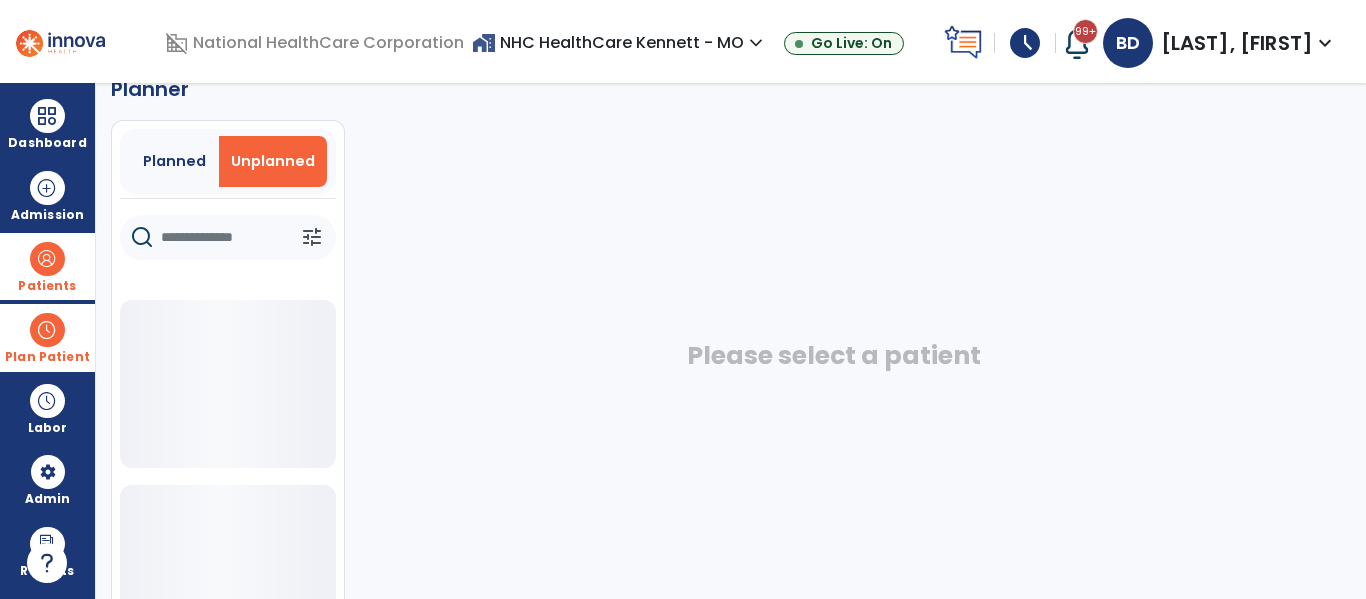scroll, scrollTop: 53, scrollLeft: 0, axis: vertical 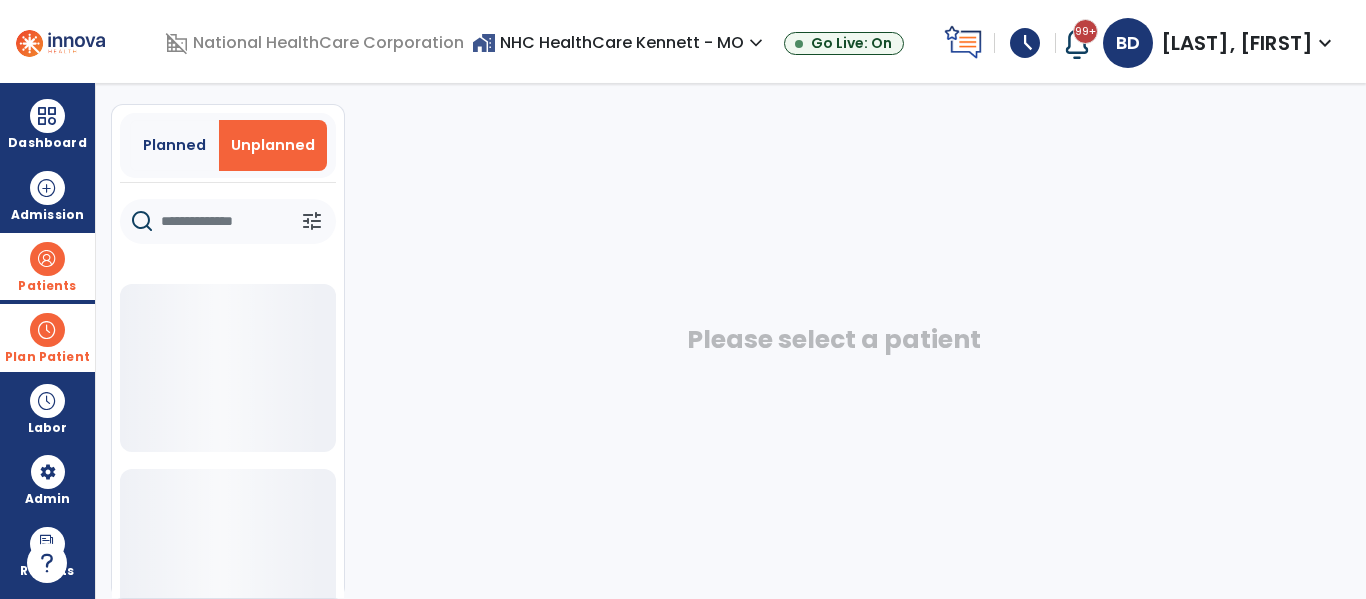 click on "Plan Patient" at bounding box center (47, 337) 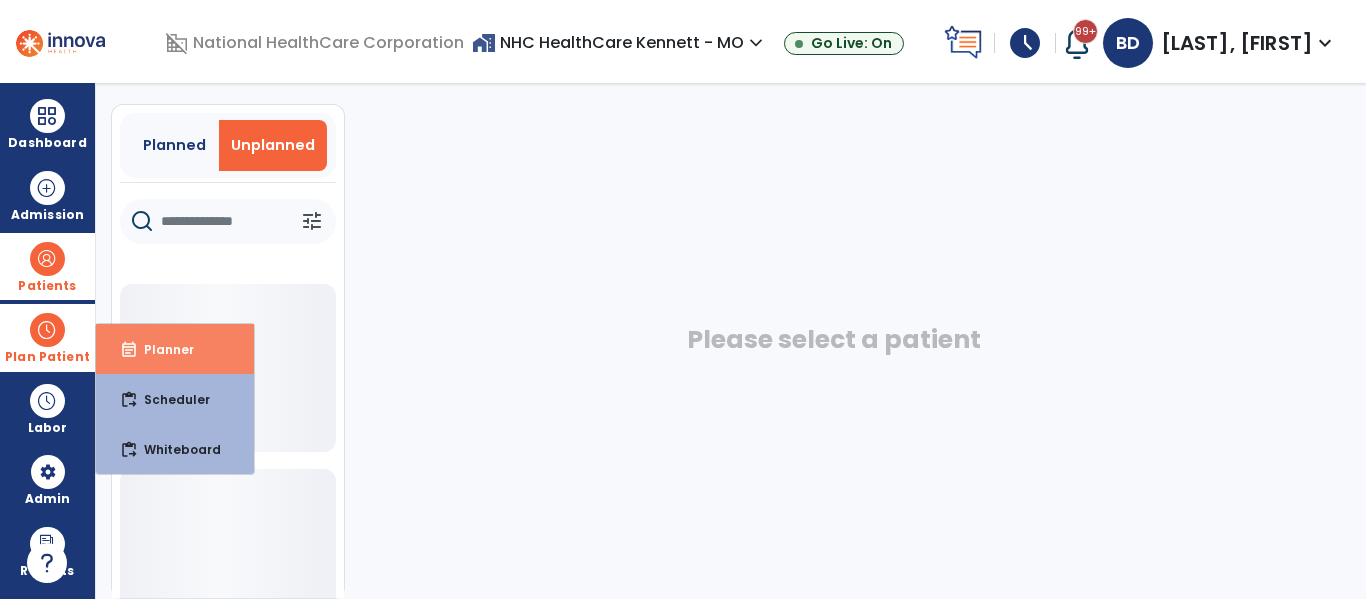click on "Planner" at bounding box center (161, 349) 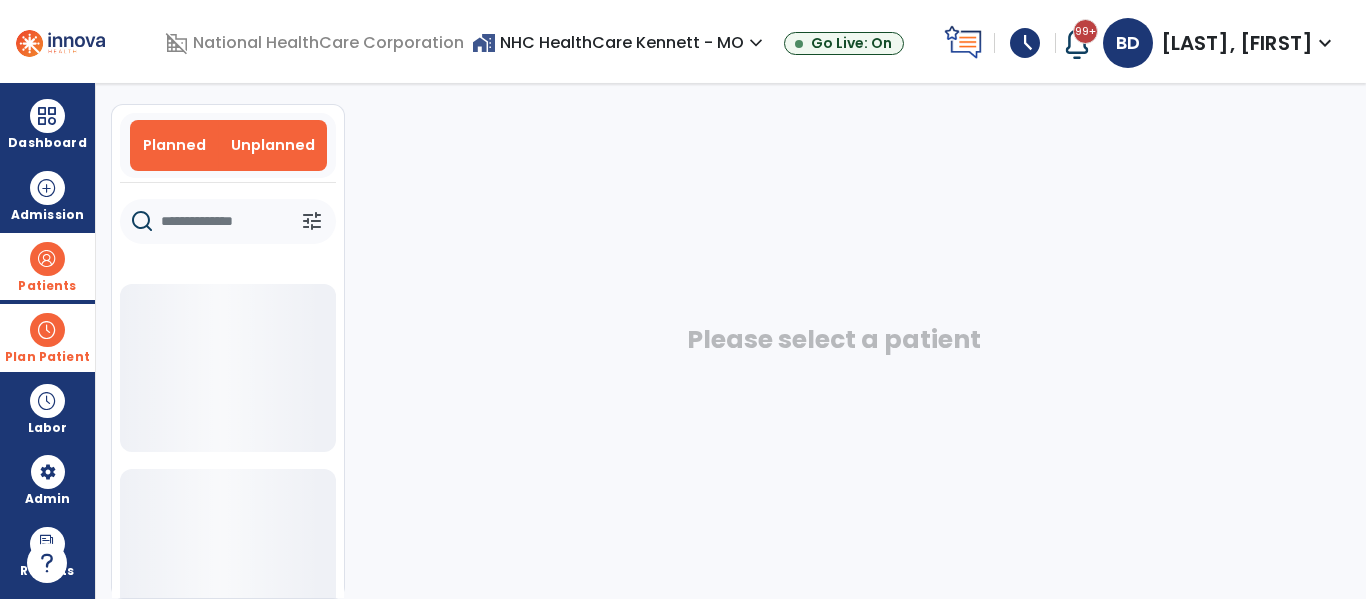 click on "Planned" at bounding box center [174, 145] 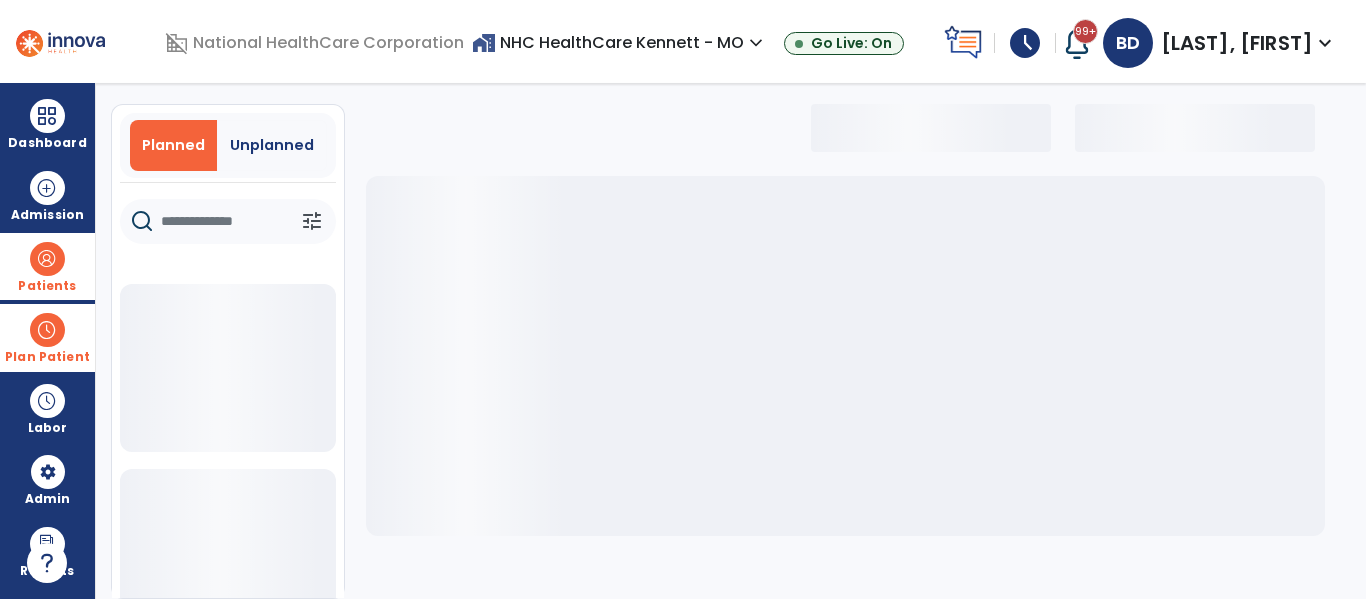 select on "***" 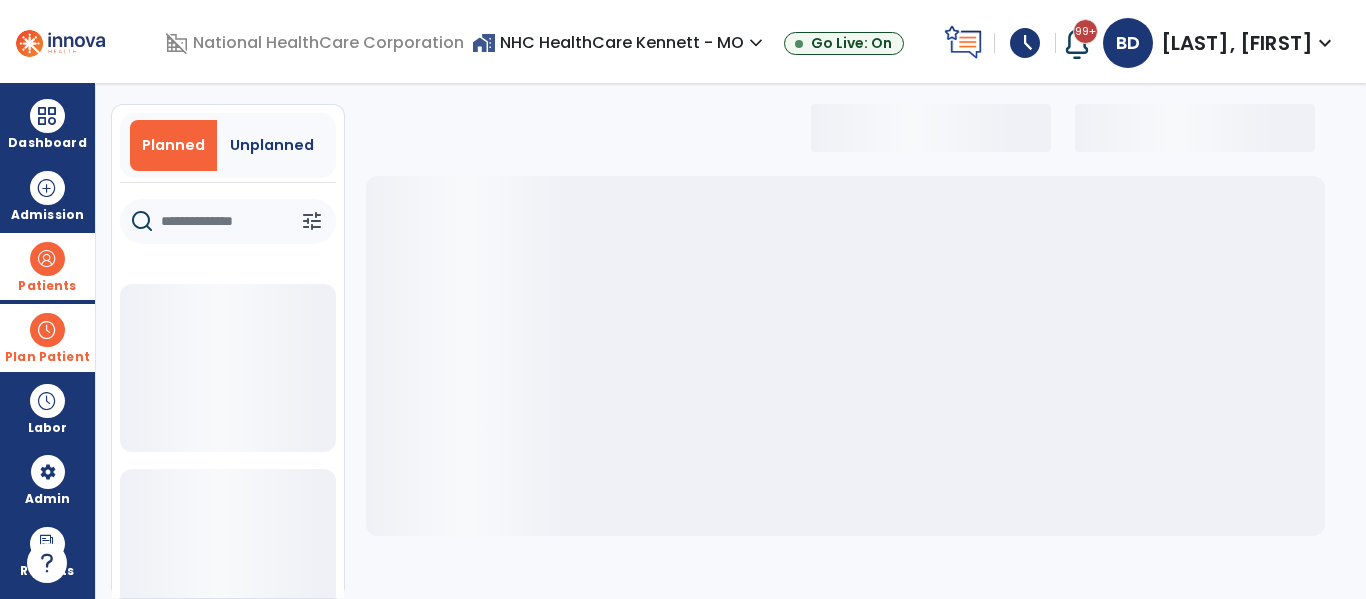 select on "***" 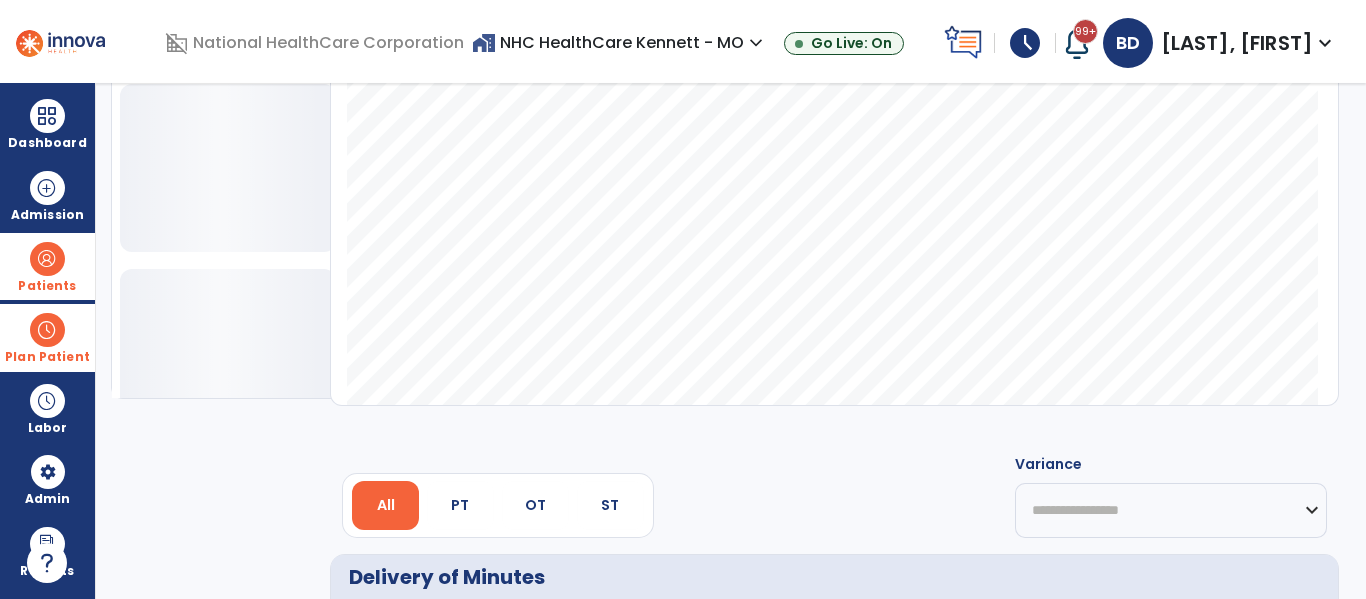 scroll, scrollTop: 0, scrollLeft: 0, axis: both 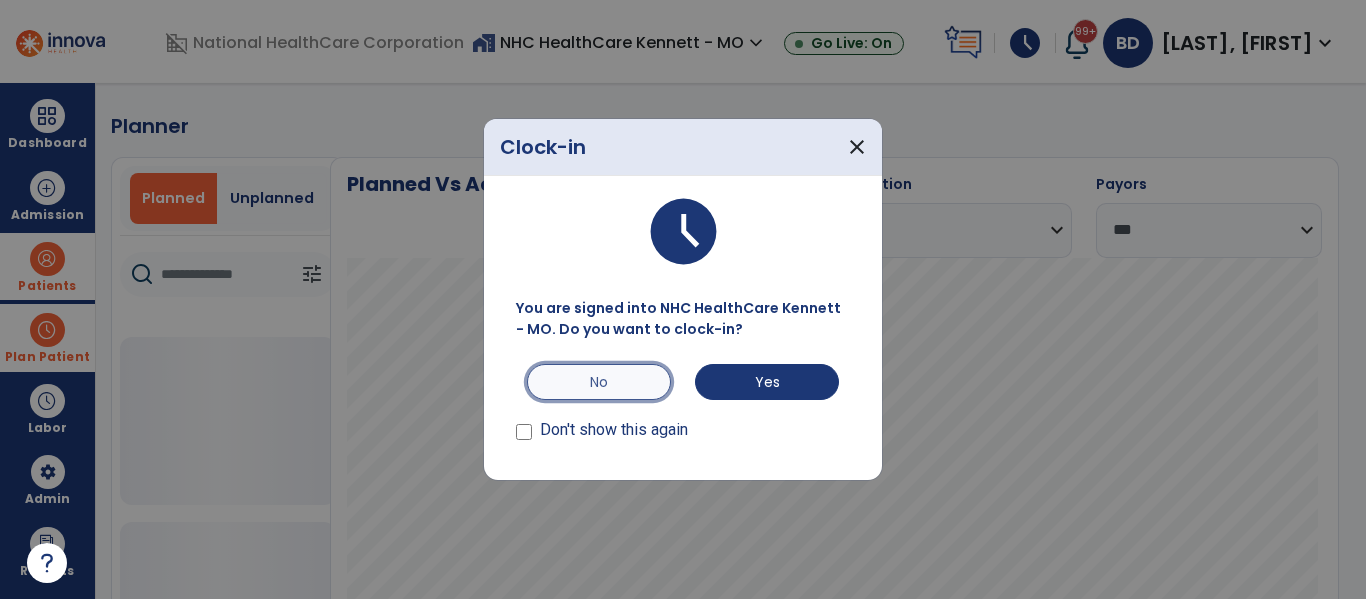 click on "No" at bounding box center [599, 382] 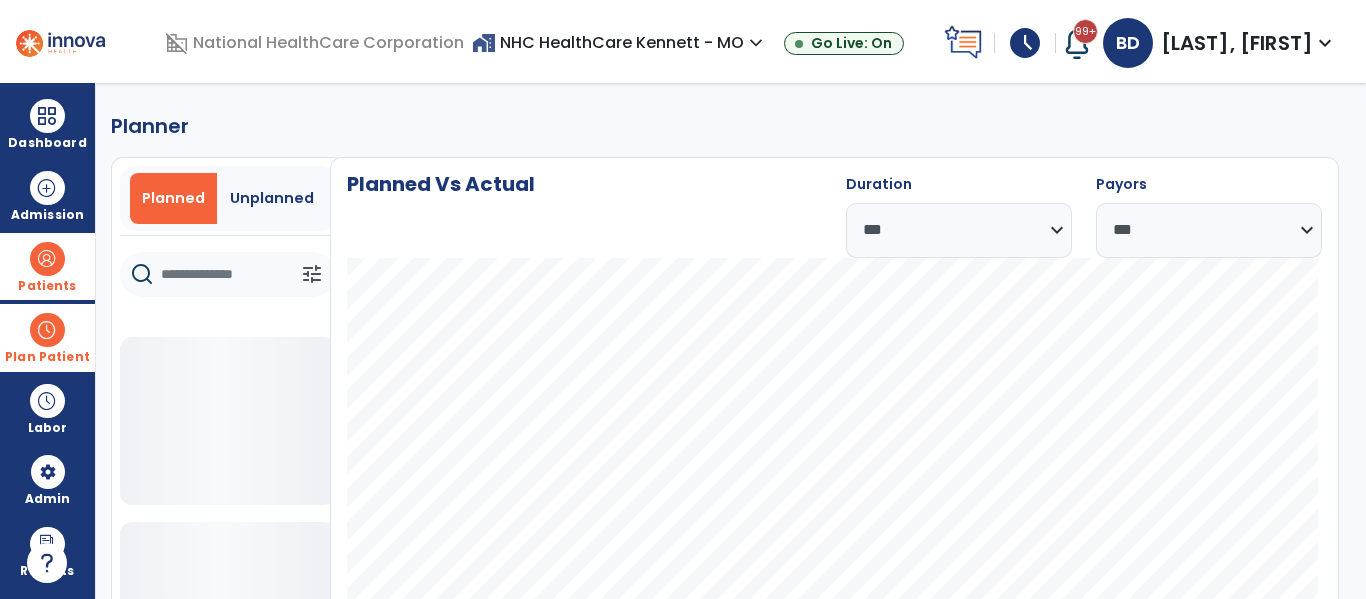 click on "Patients" at bounding box center (47, 266) 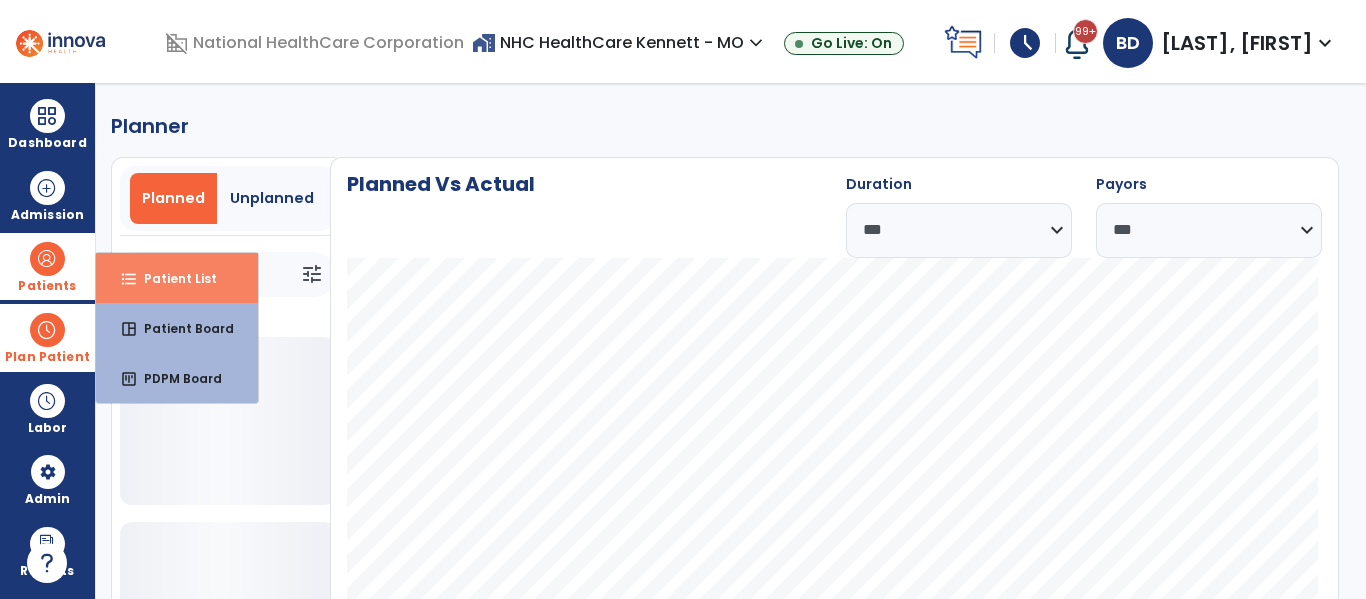 click on "Patient List" at bounding box center [172, 278] 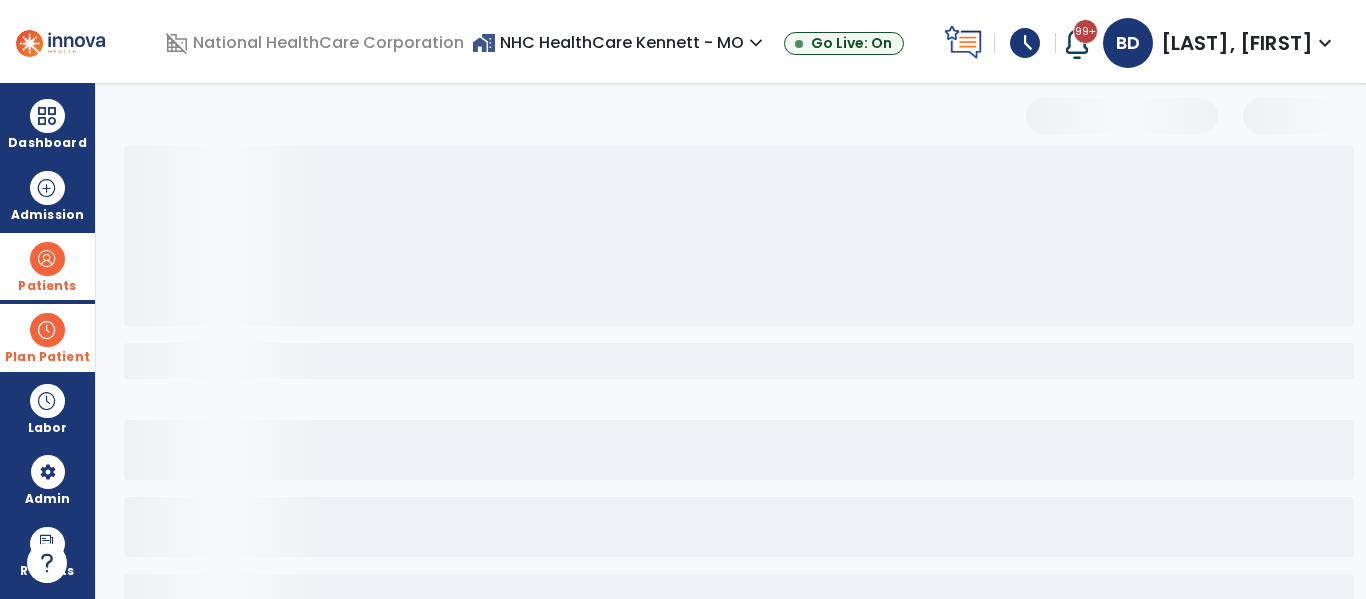 select on "***" 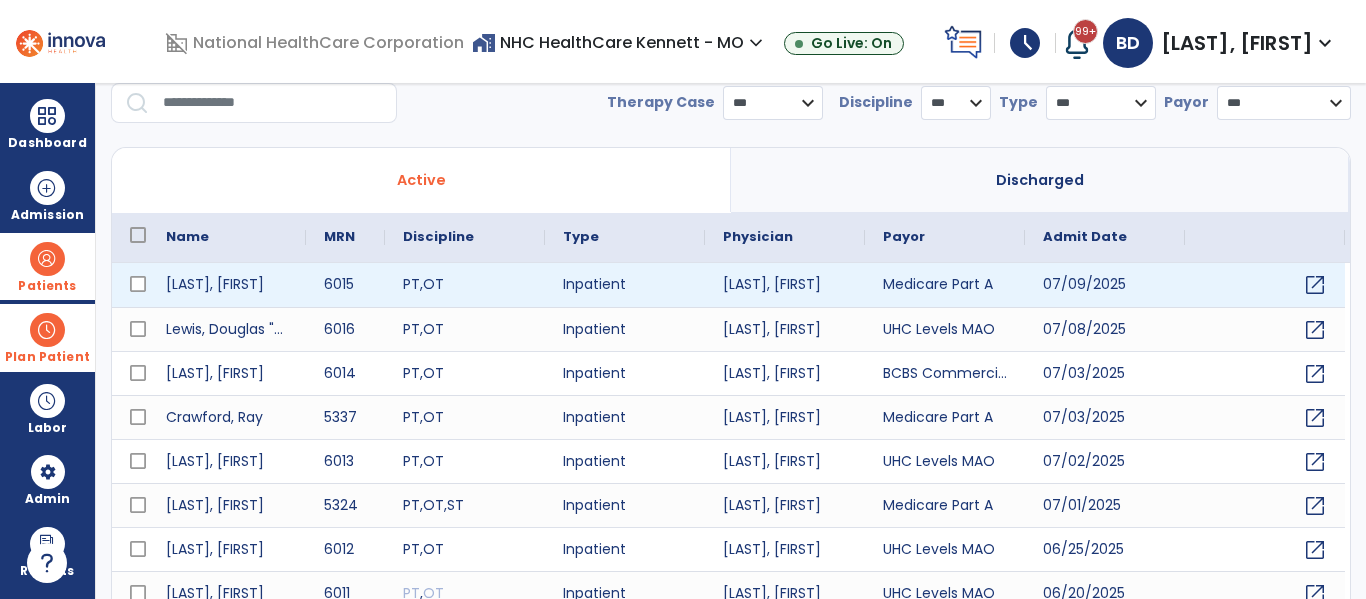 scroll, scrollTop: 100, scrollLeft: 0, axis: vertical 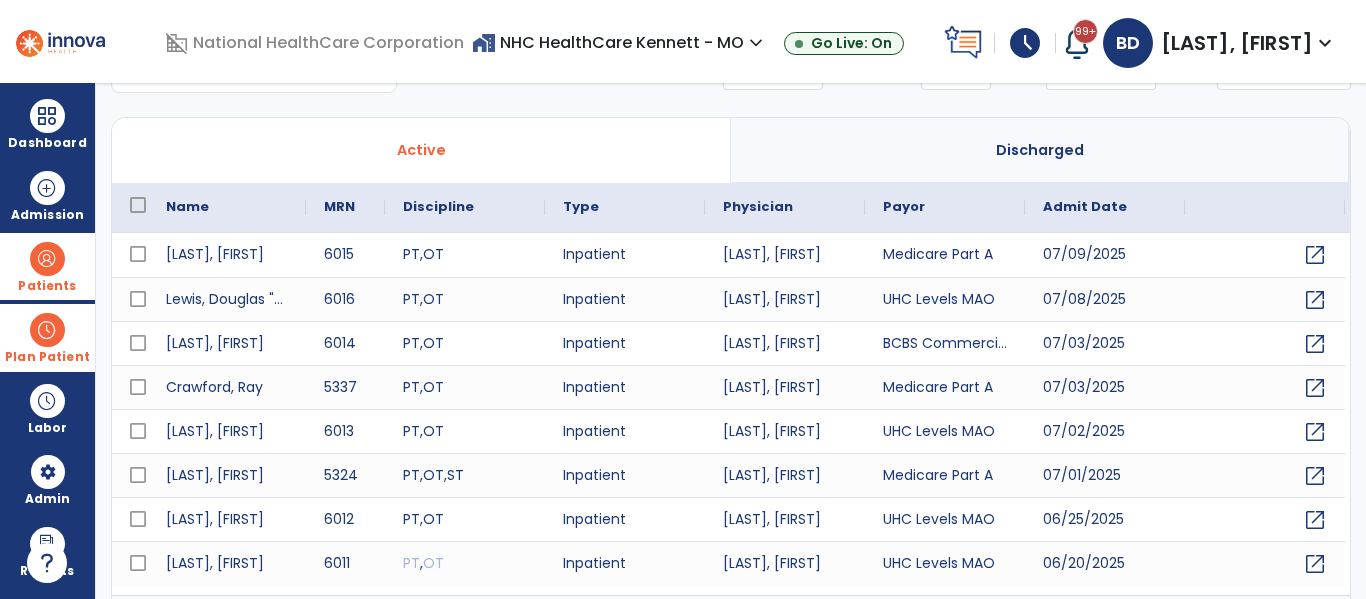 click on "Plan Patient" at bounding box center [47, 286] 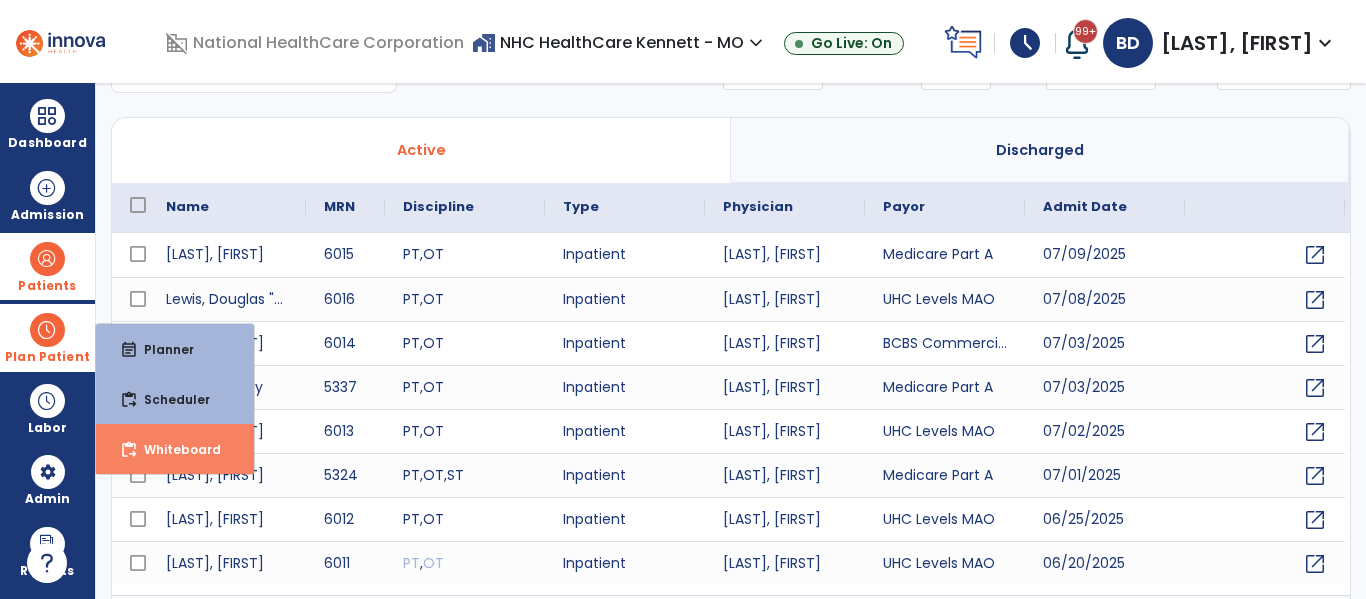 click on "content_paste_go  Whiteboard" at bounding box center [175, 449] 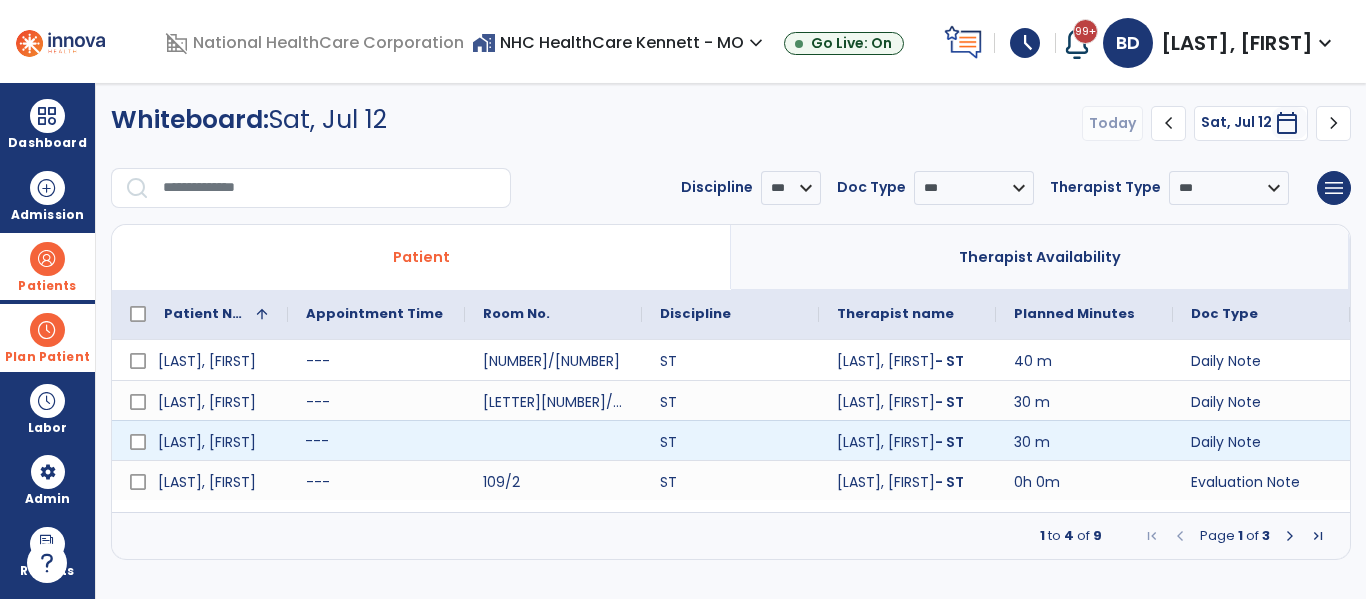 click on "---" 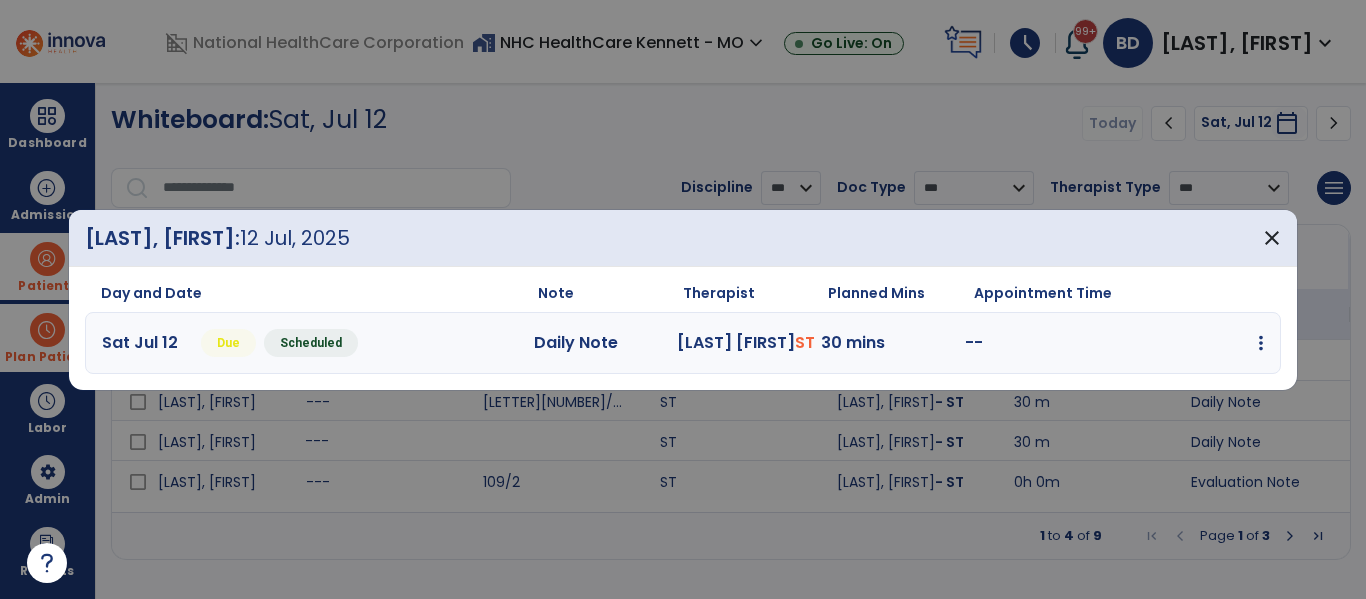 click on "--" at bounding box center (1042, 343) 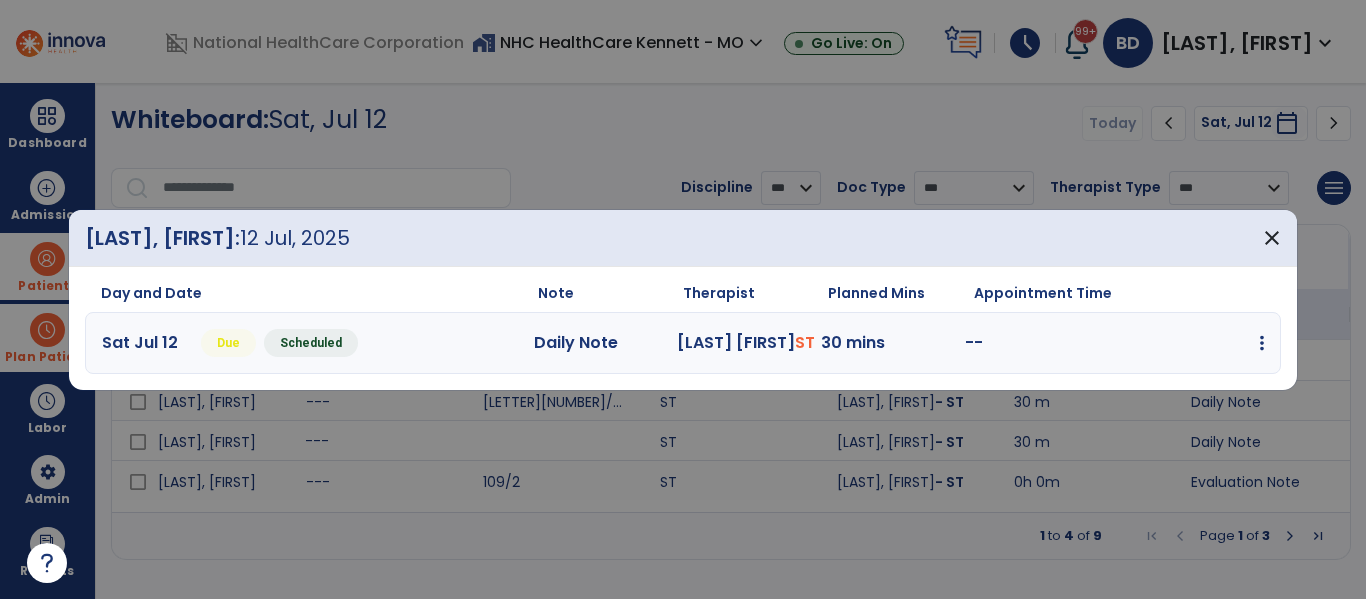 click at bounding box center [1262, 343] 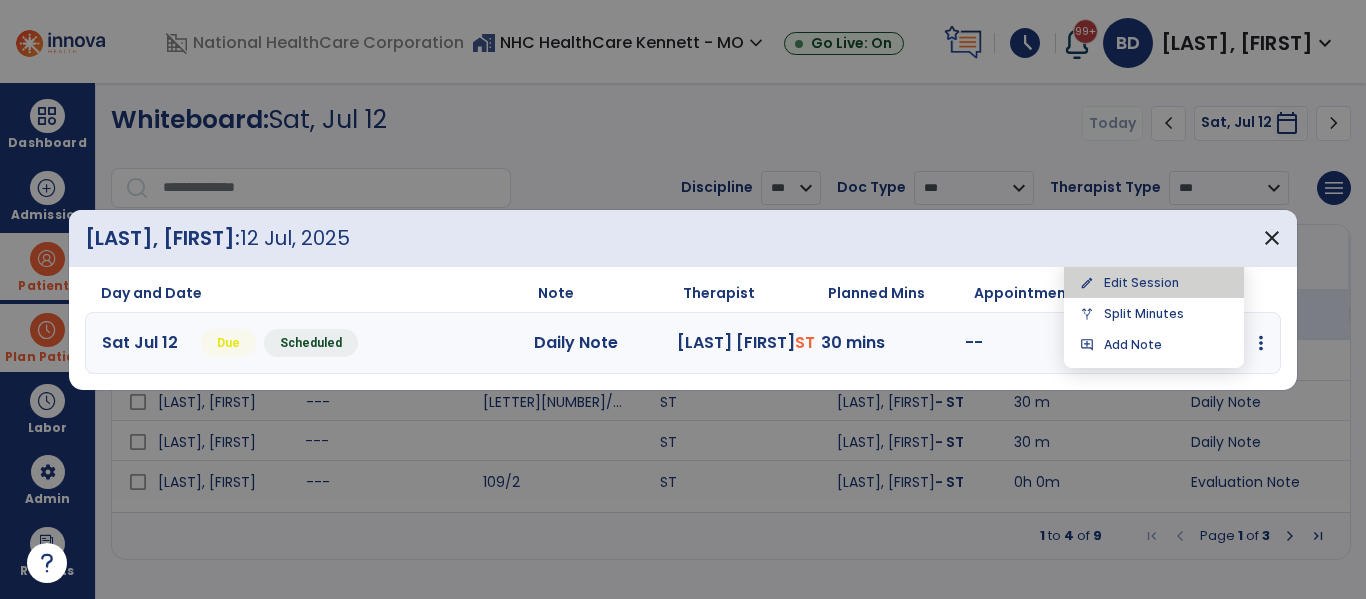 click on "edit   Edit Session" at bounding box center [1154, 282] 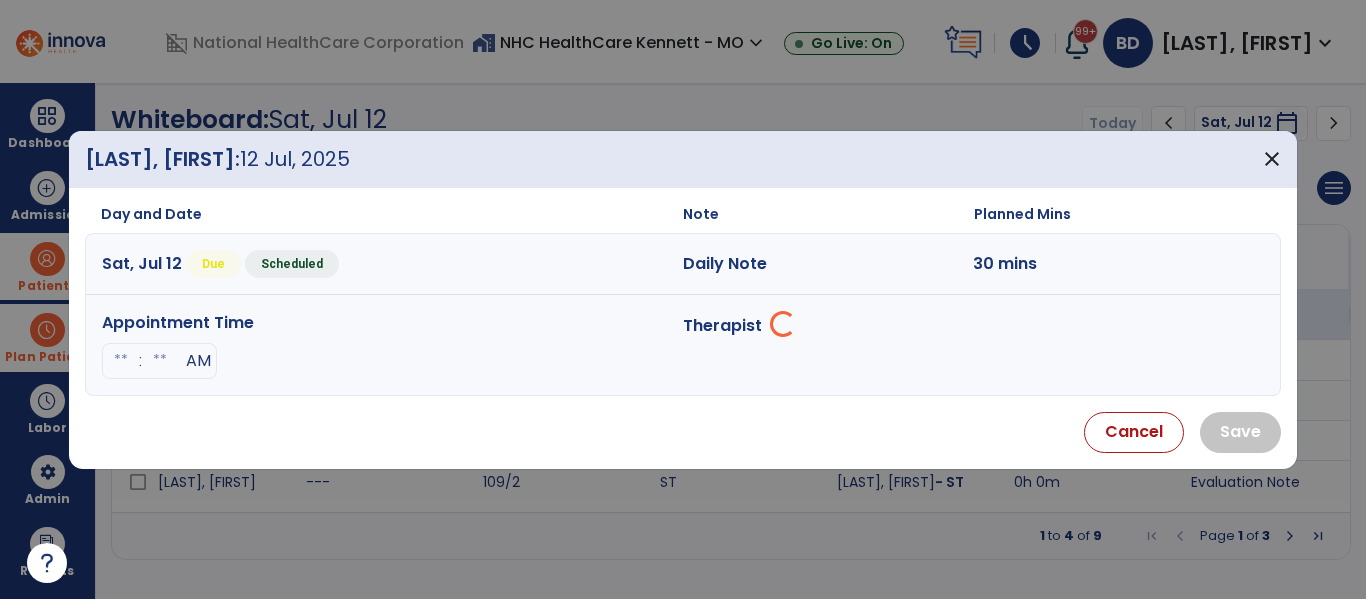 select on "**********" 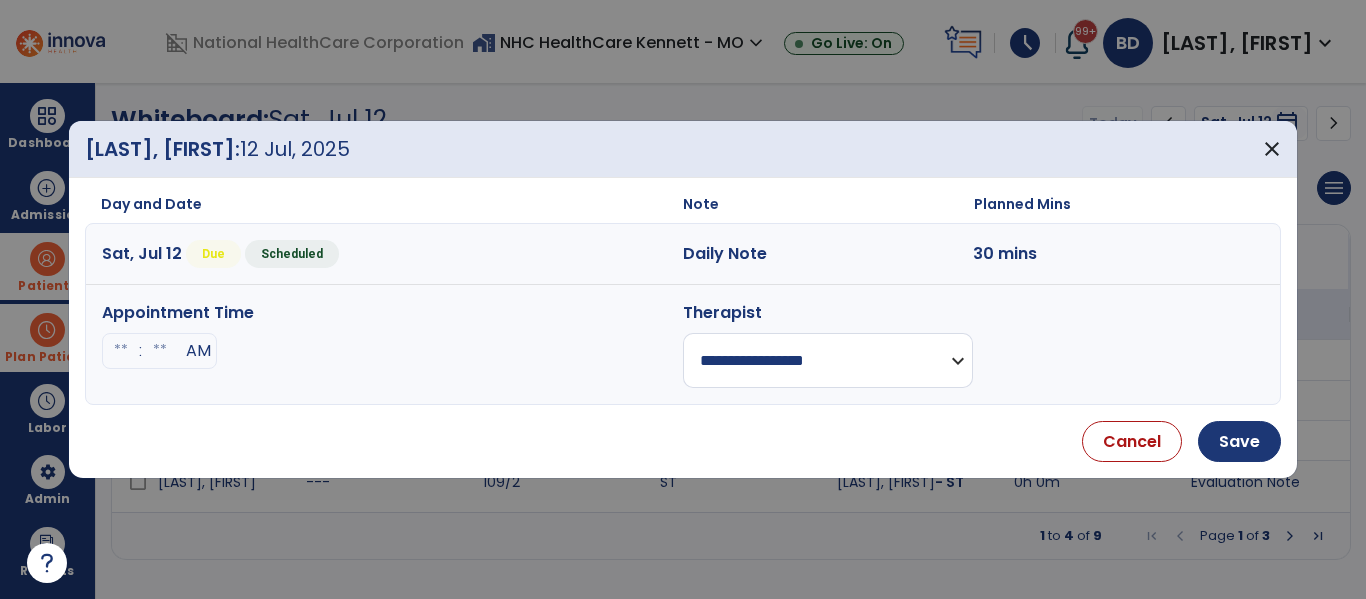 click at bounding box center [160, 351] 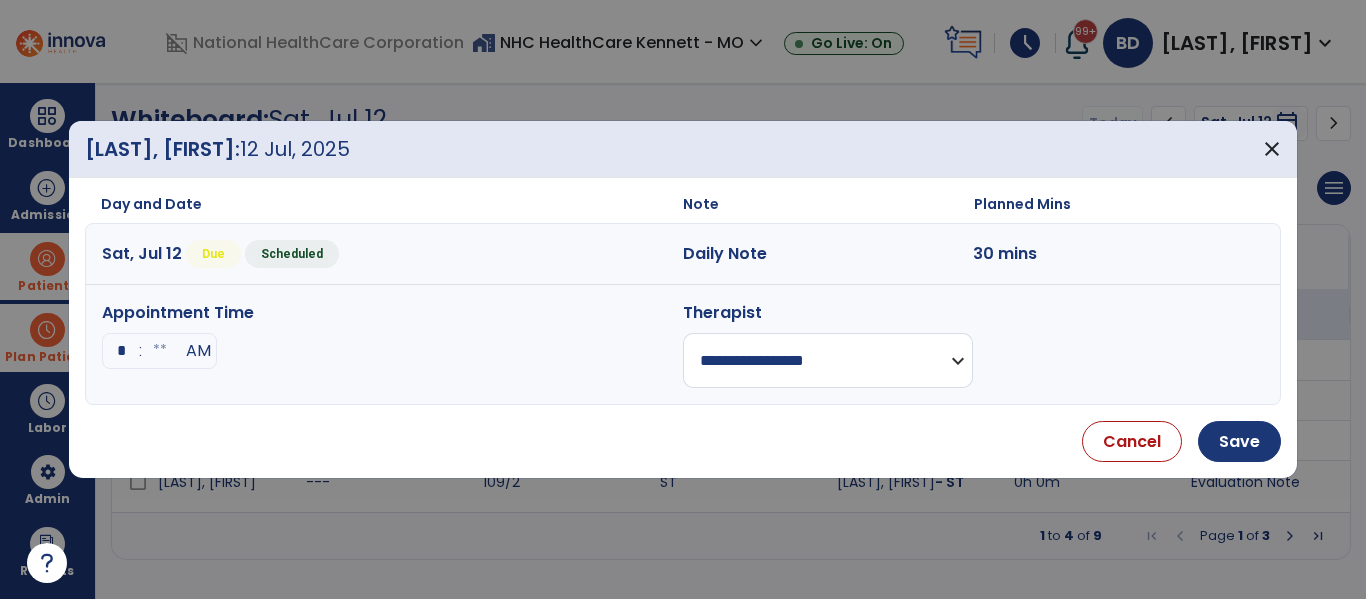 type on "**" 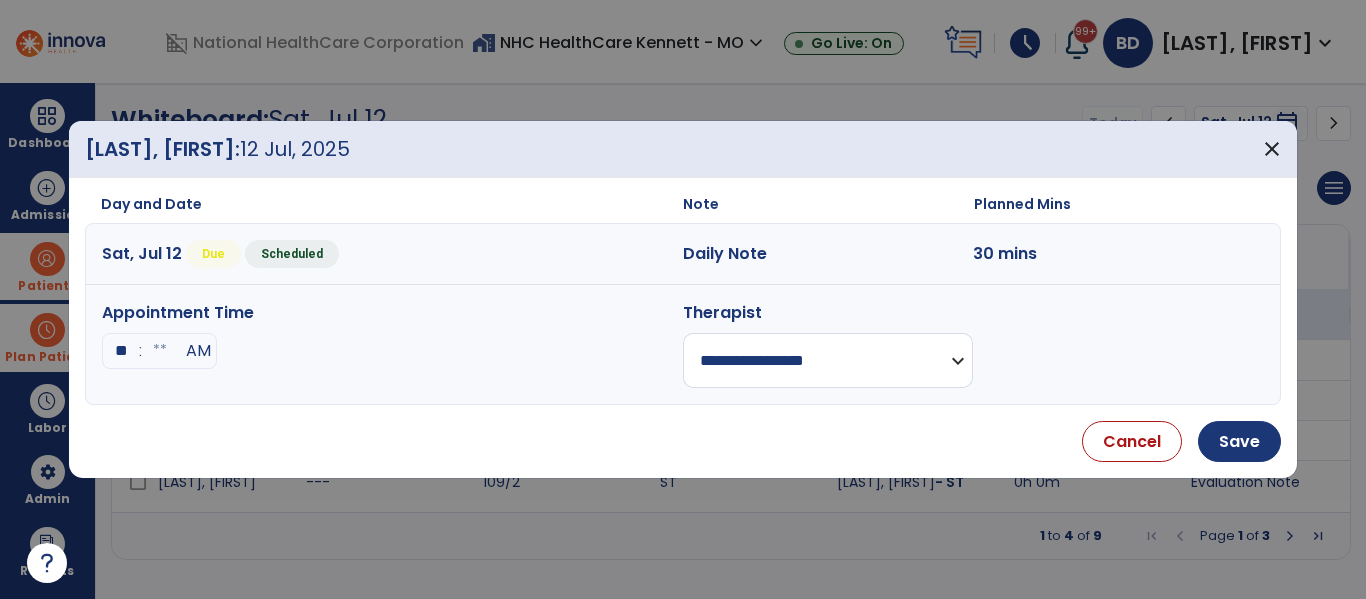 click at bounding box center (160, 351) 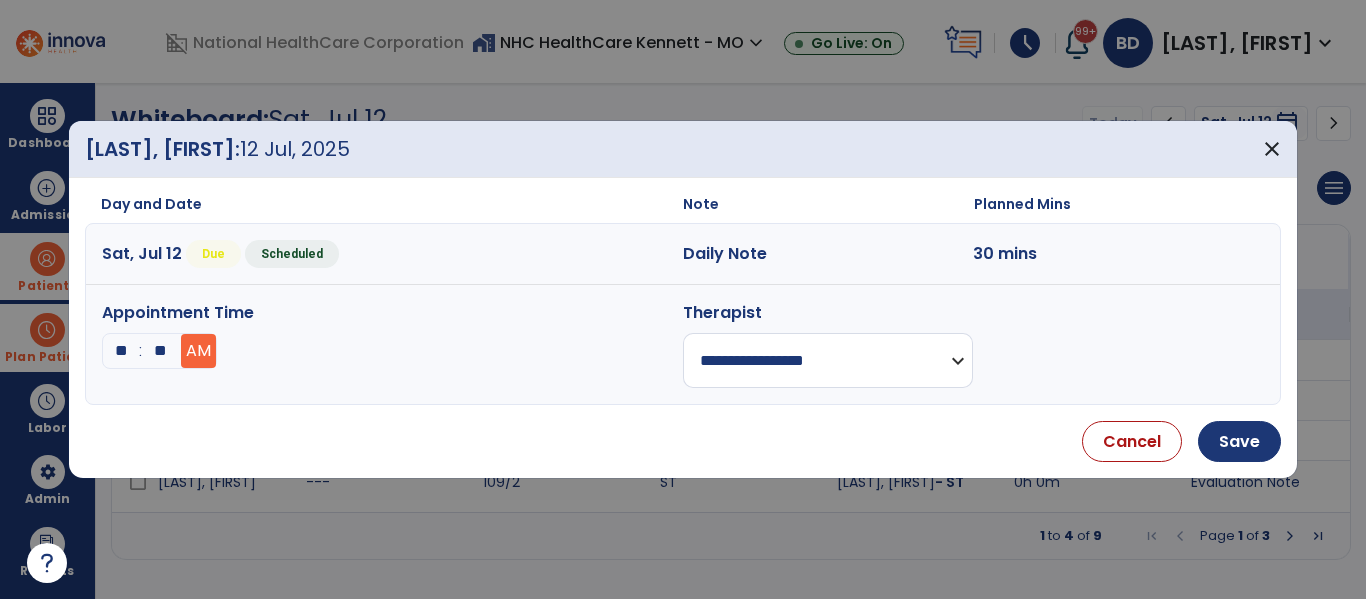 type on "**" 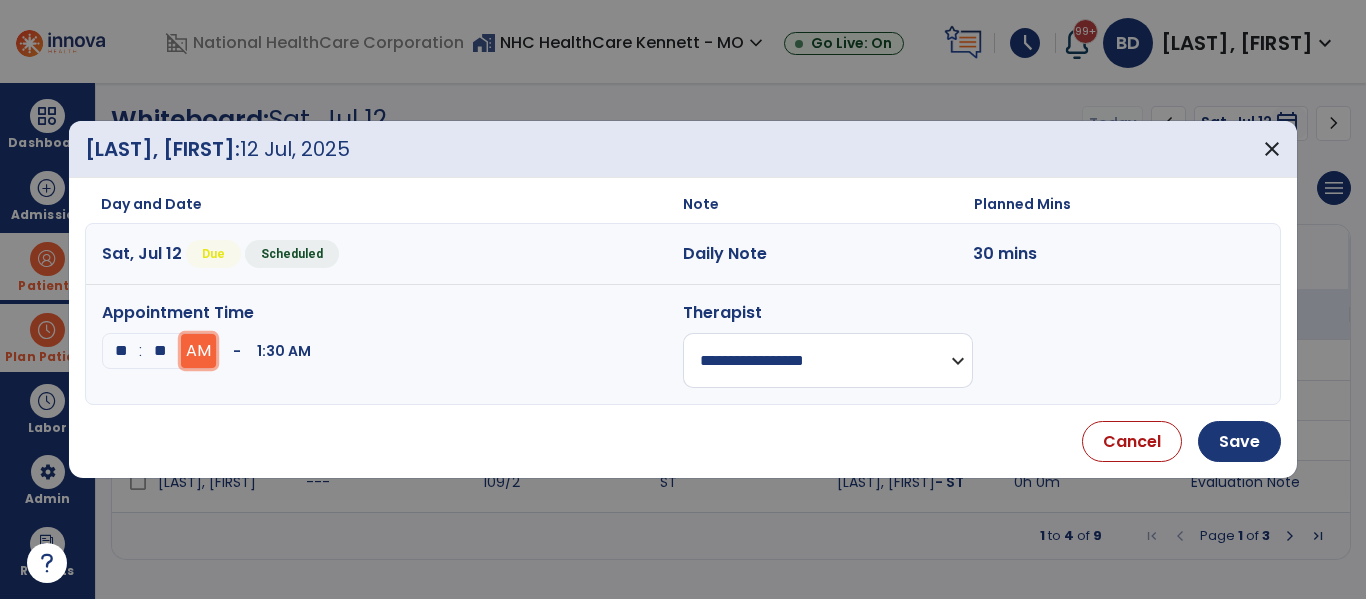 click on "AM" at bounding box center (198, 351) 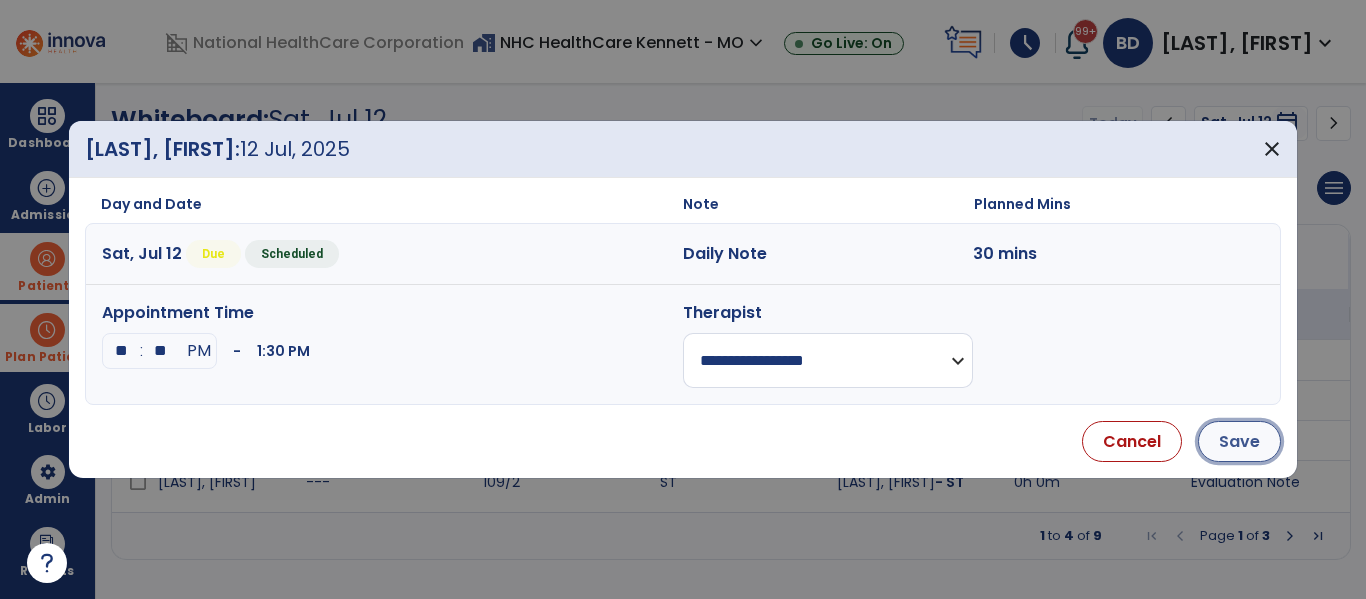 click on "Save" at bounding box center [1239, 441] 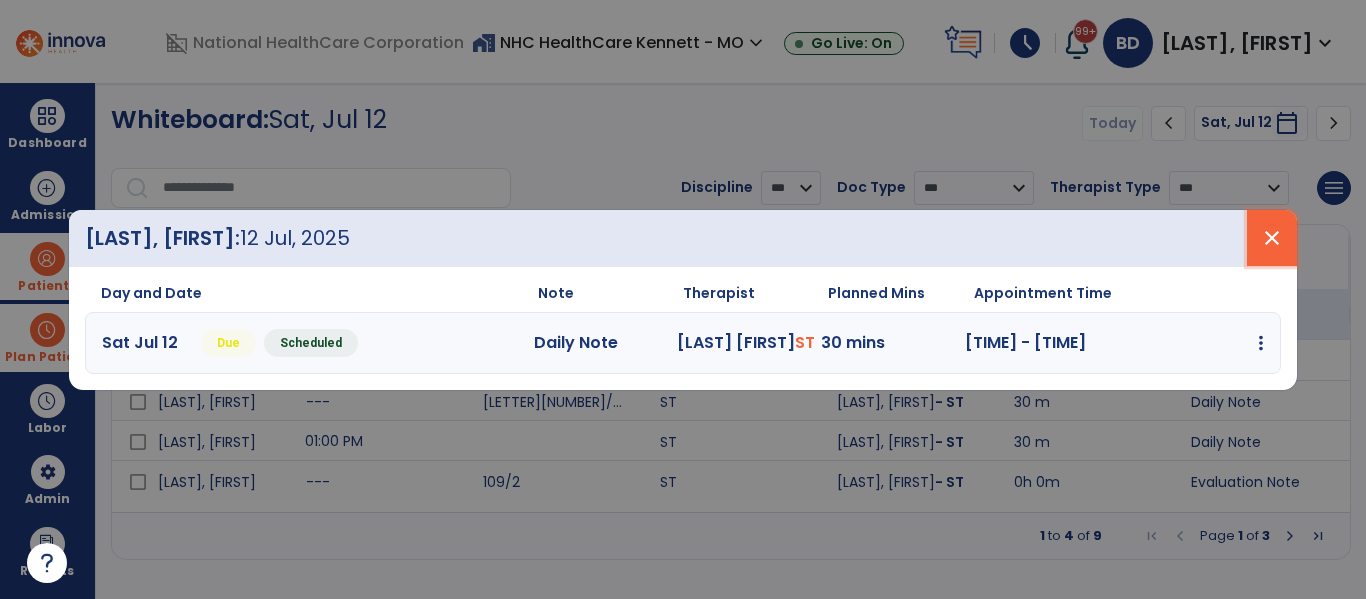 click on "close" at bounding box center [1272, 238] 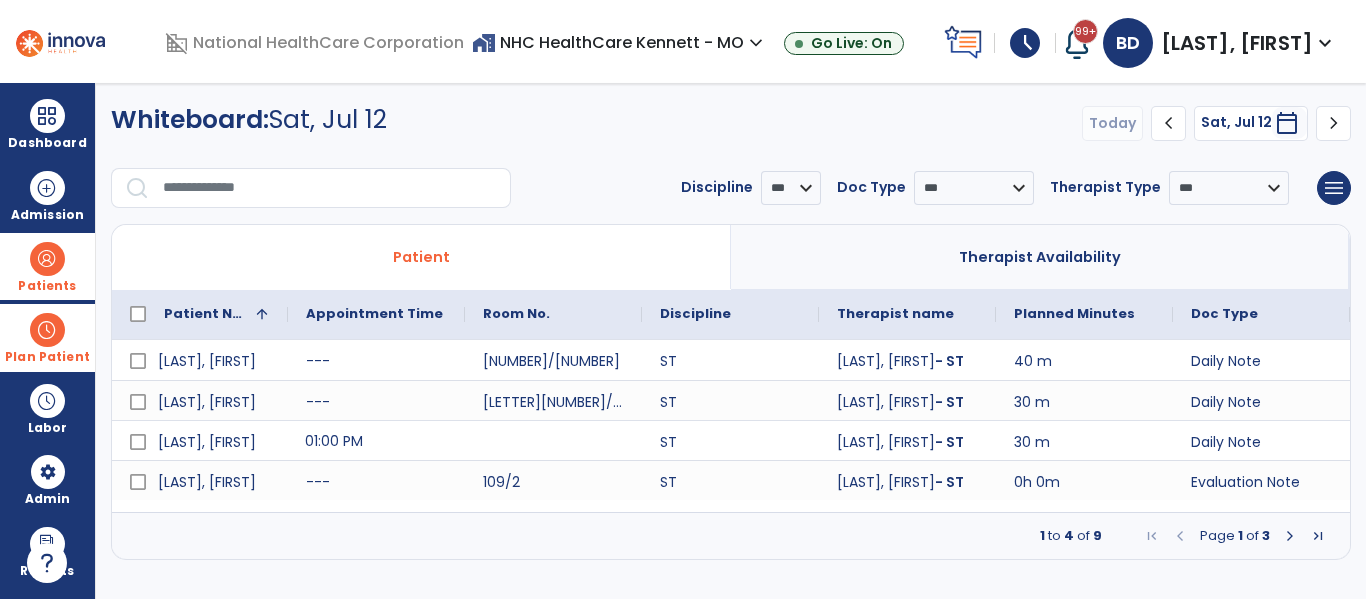 click at bounding box center [1290, 536] 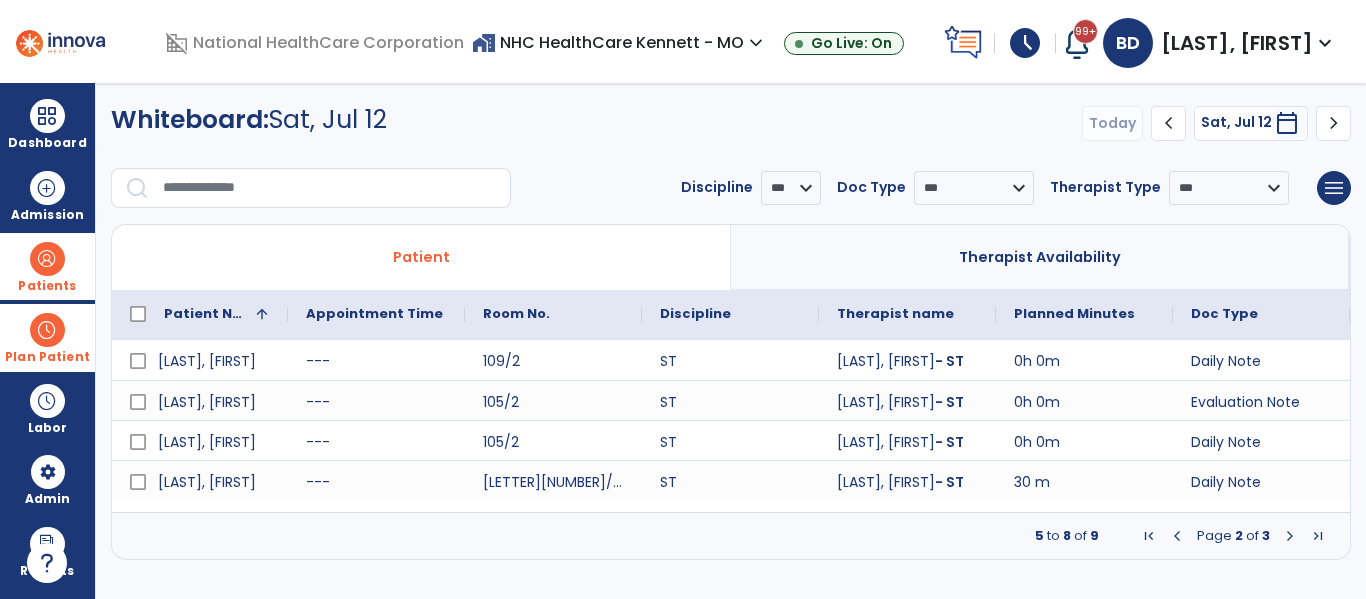 click at bounding box center [1290, 536] 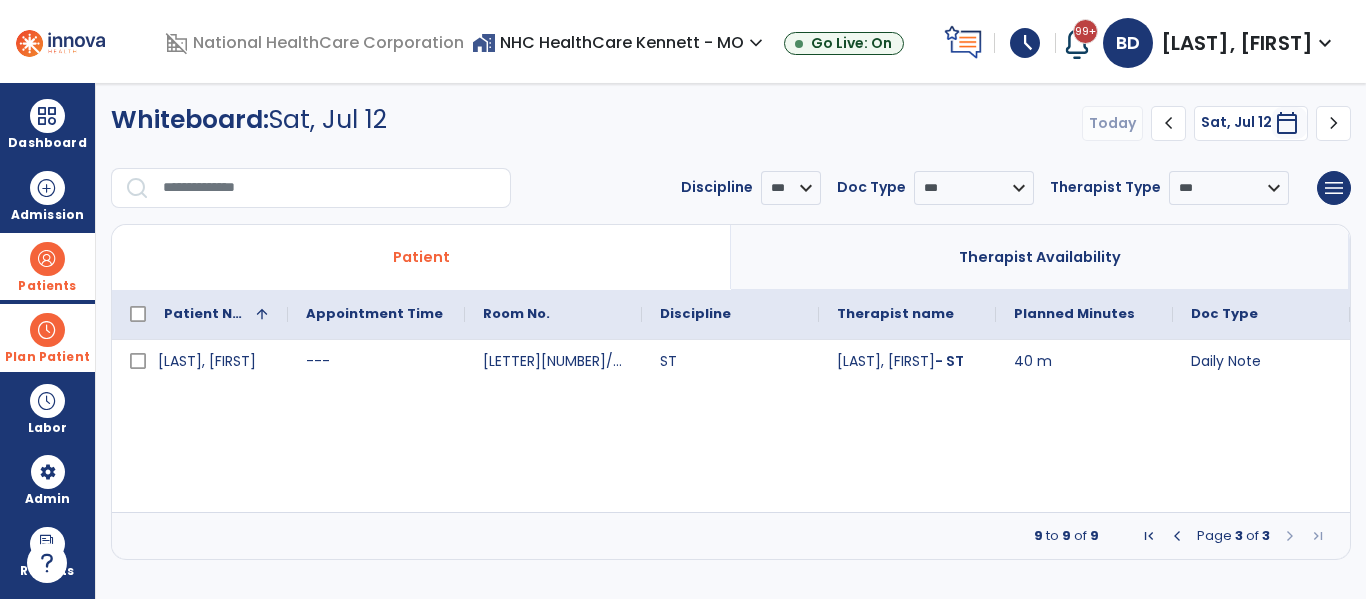 click at bounding box center [1177, 536] 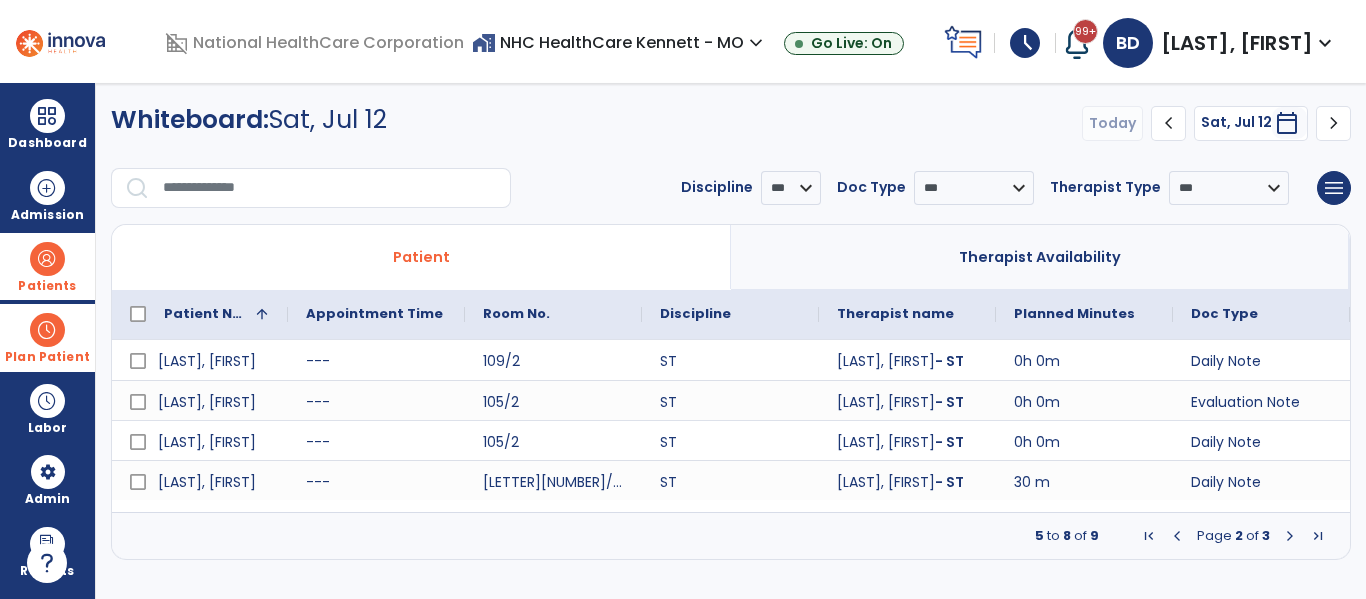 click at bounding box center [1177, 536] 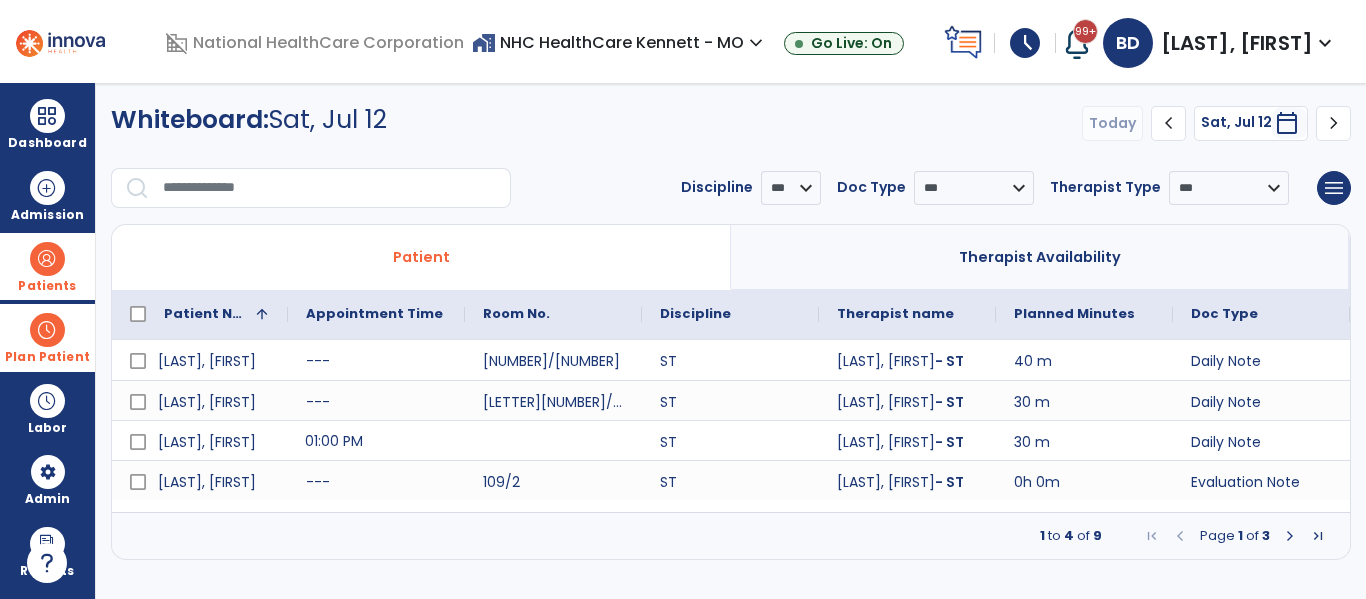 click at bounding box center (1180, 536) 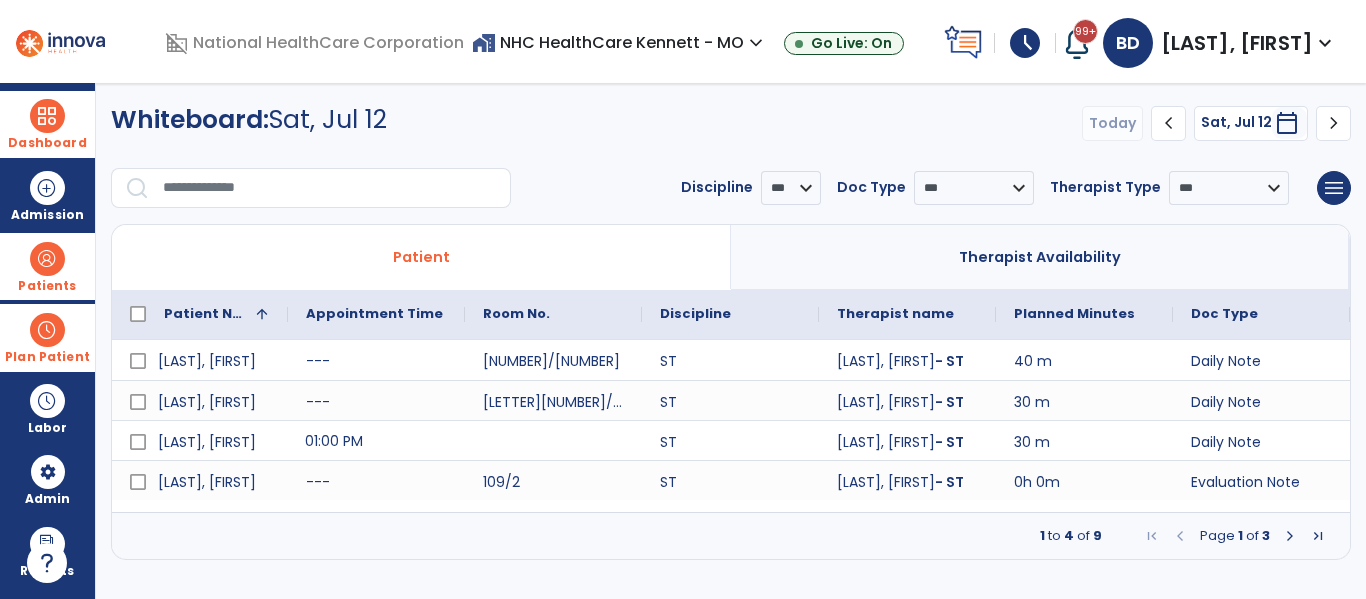 click at bounding box center [47, 116] 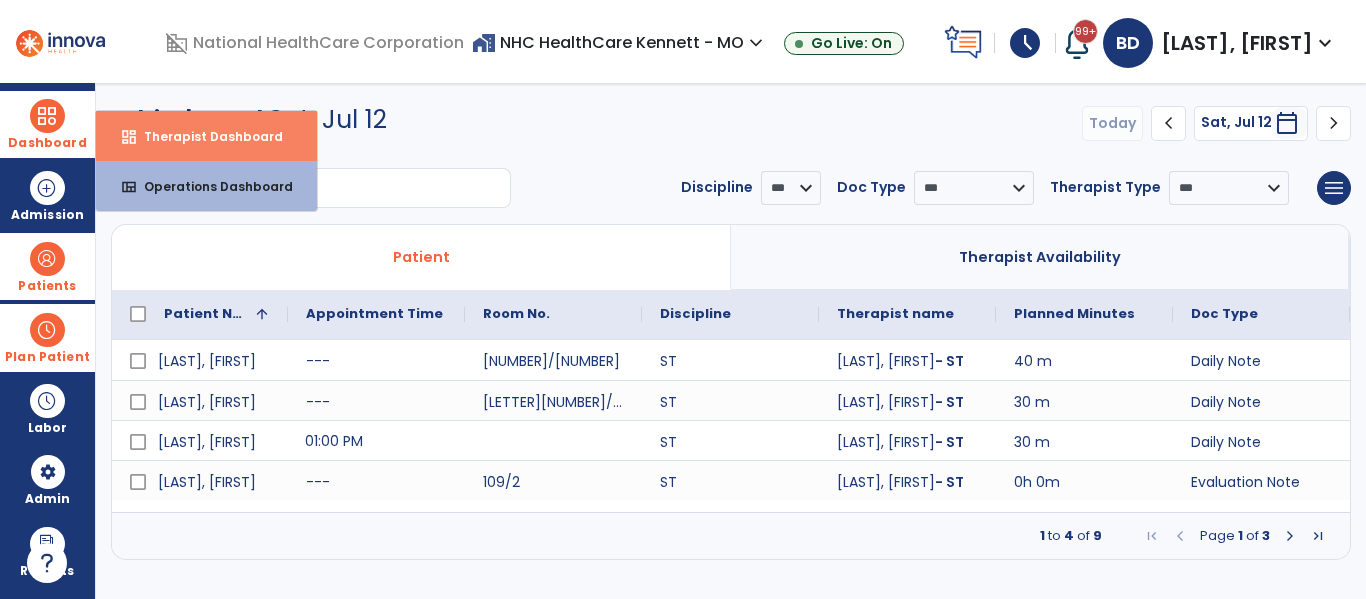 click on "dashboard  Therapist Dashboard" at bounding box center (206, 136) 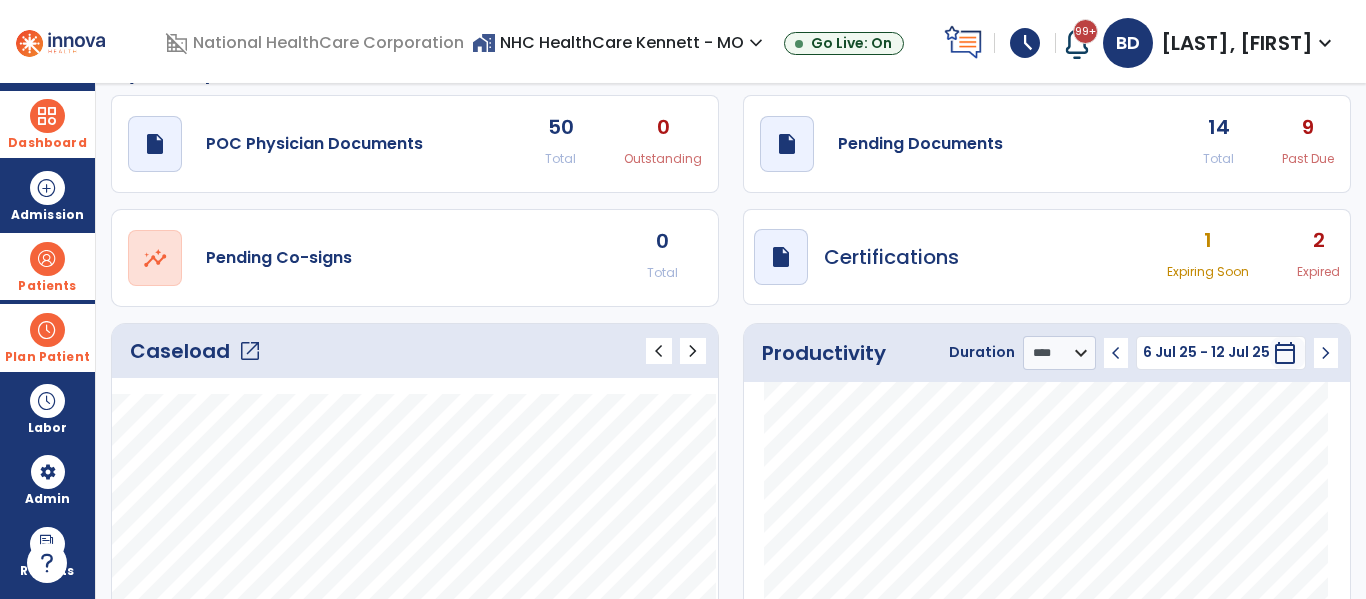 scroll, scrollTop: 0, scrollLeft: 0, axis: both 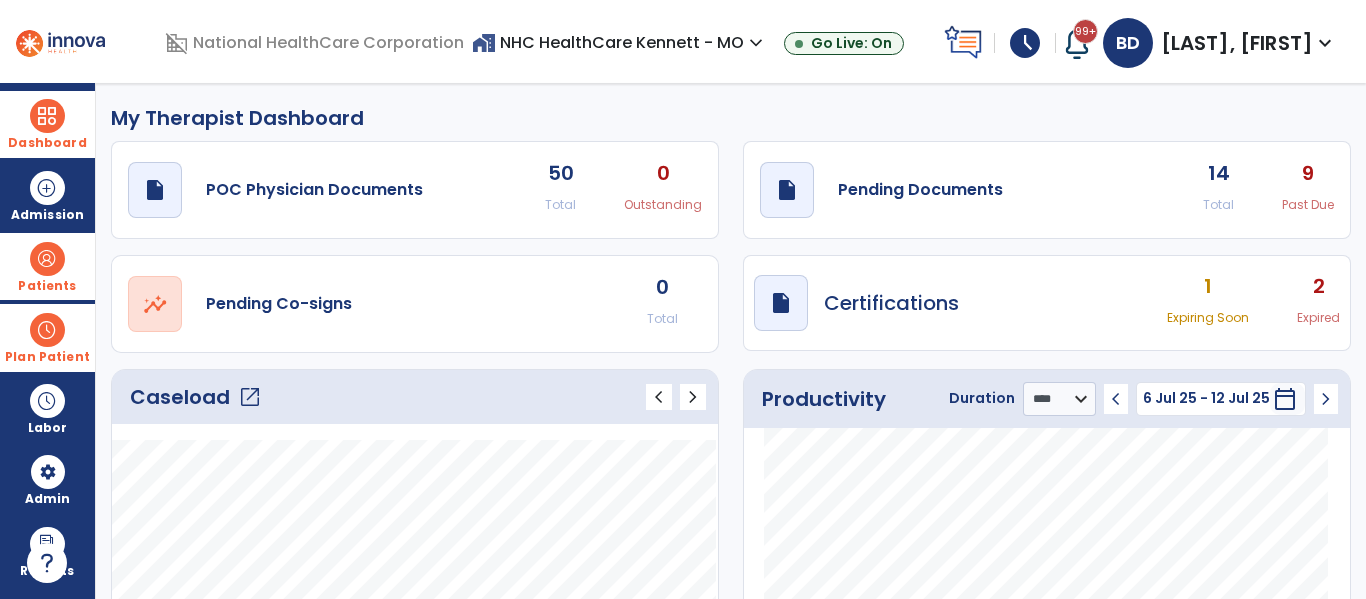 click on "open_in_new" 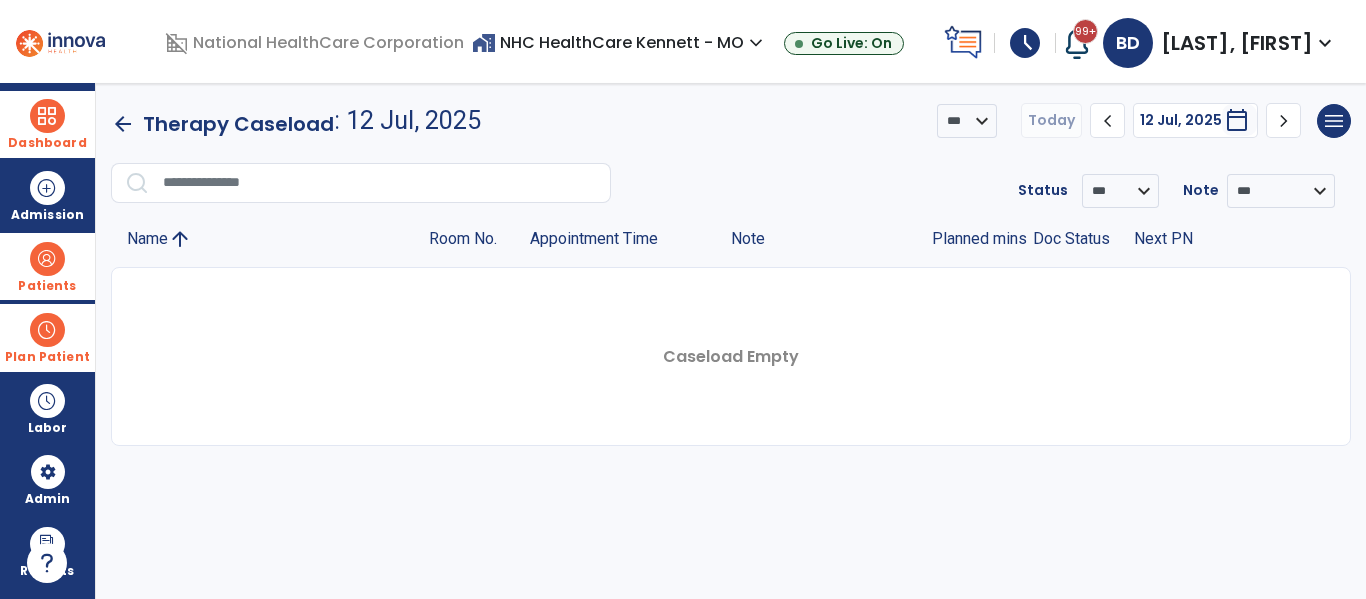 click on "chevron_left" 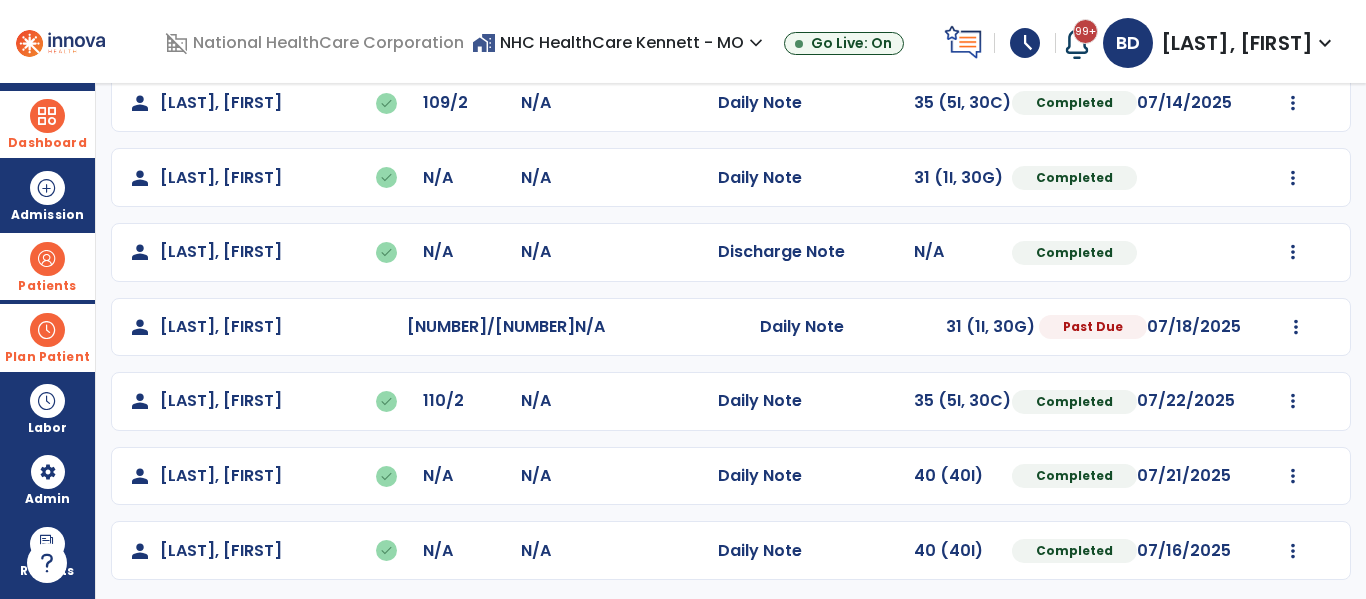 scroll, scrollTop: 339, scrollLeft: 0, axis: vertical 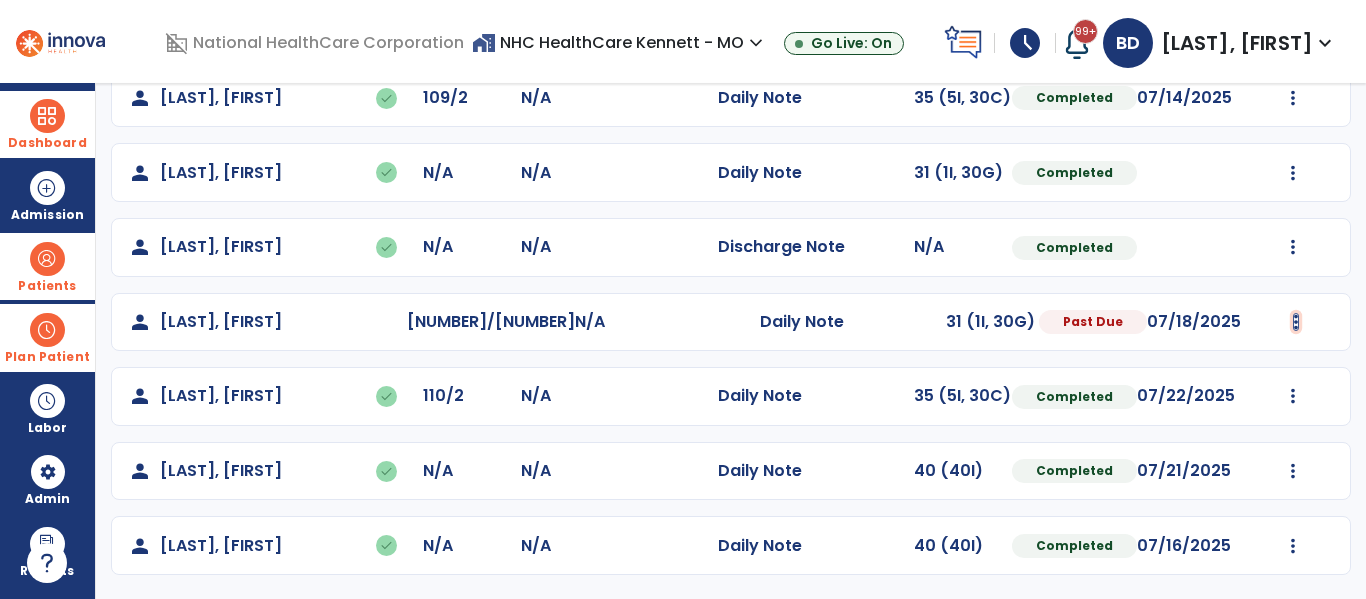 click at bounding box center (1293, -51) 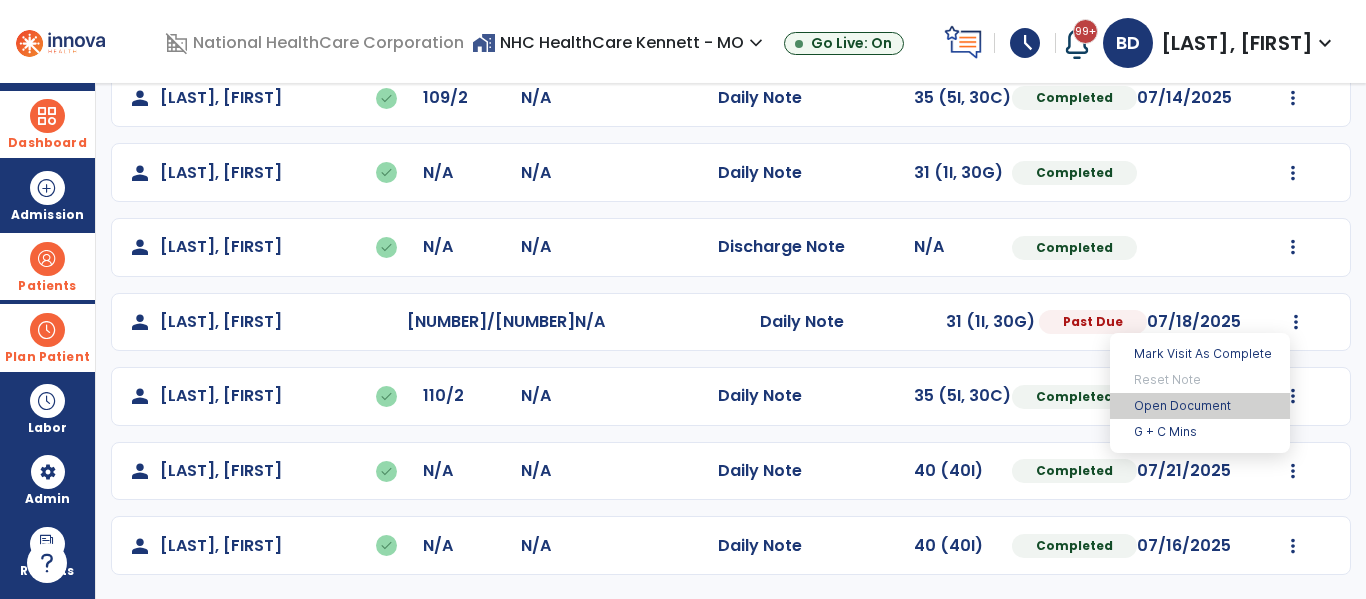 click on "Open Document" at bounding box center (1200, 406) 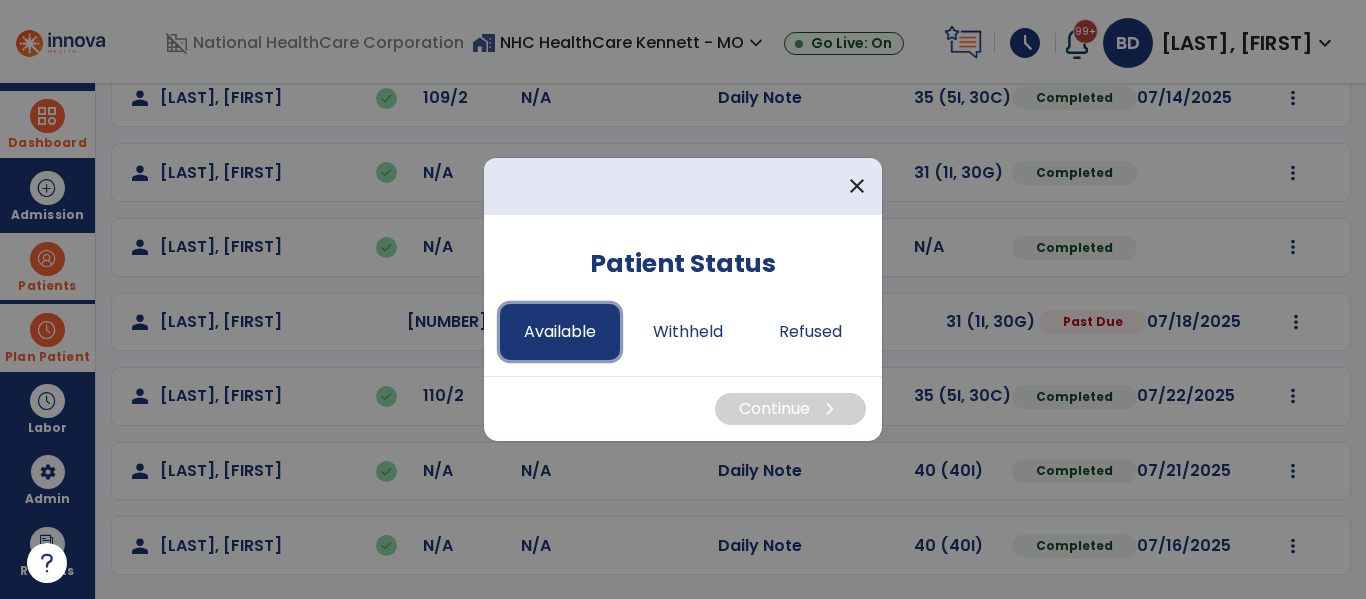 click on "Available" at bounding box center [560, 332] 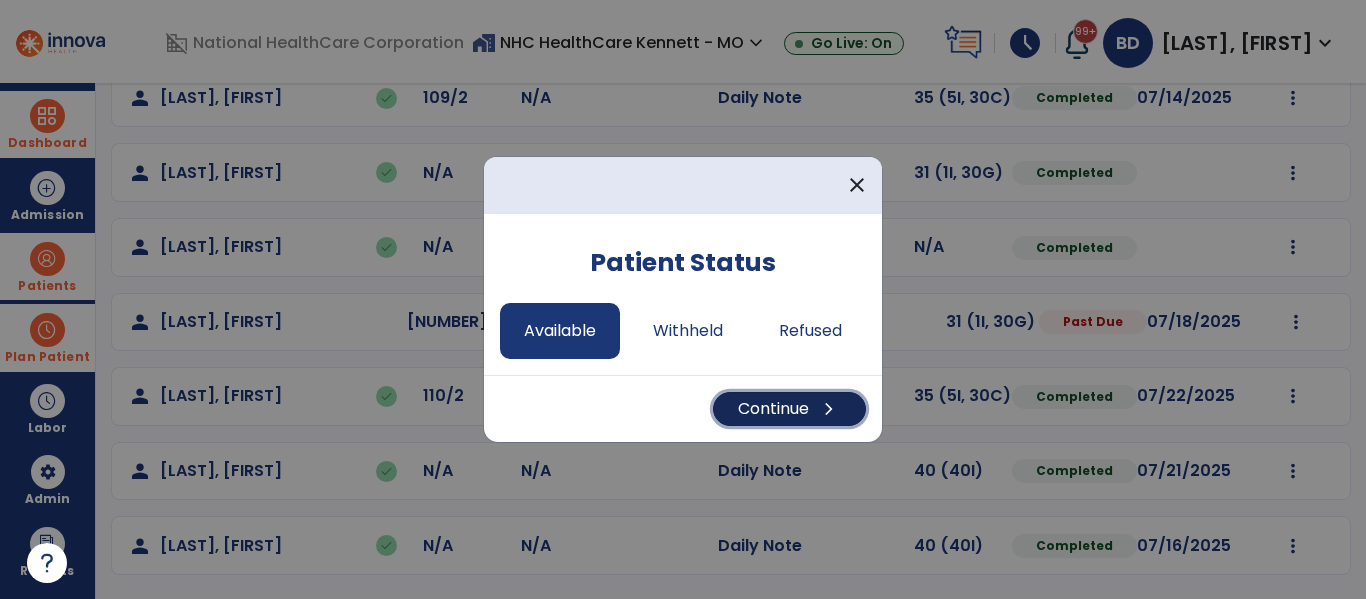 click on "Continue   chevron_right" at bounding box center (789, 409) 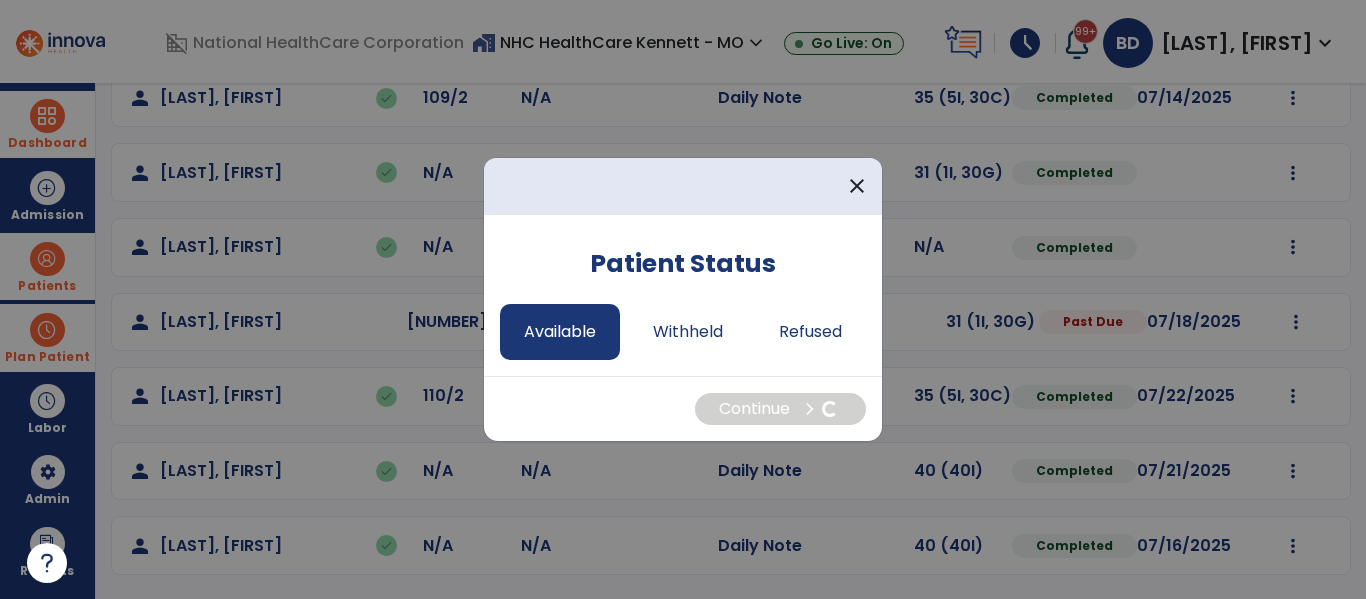 select on "*" 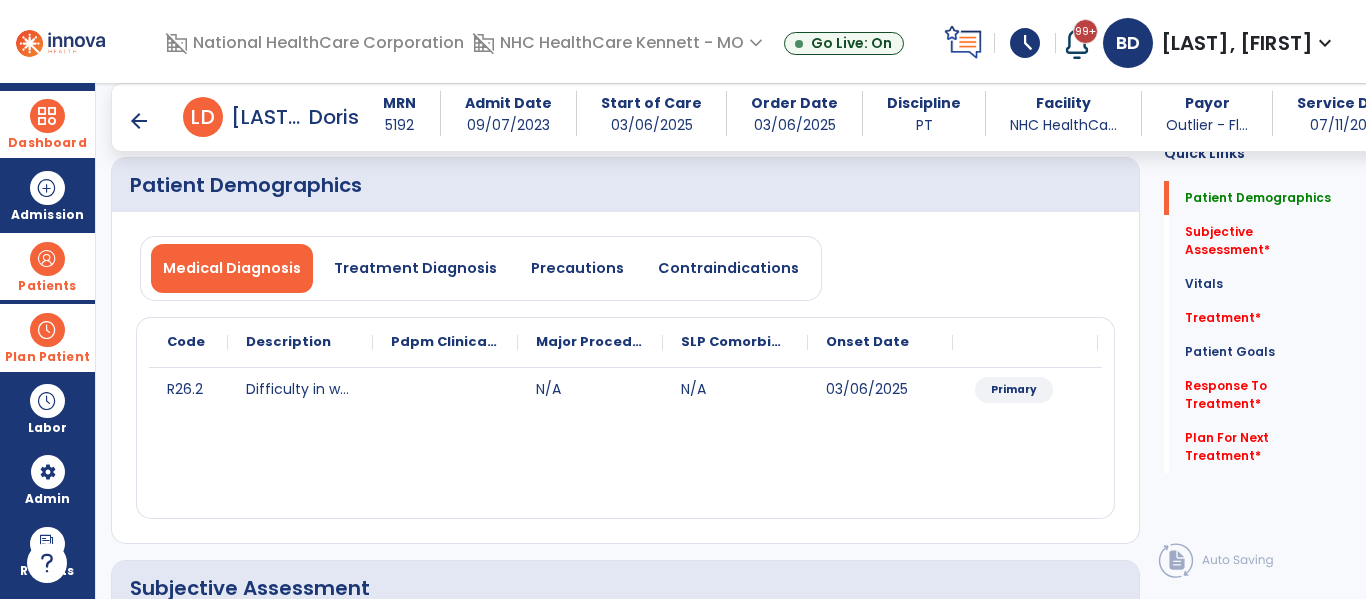 scroll, scrollTop: 300, scrollLeft: 0, axis: vertical 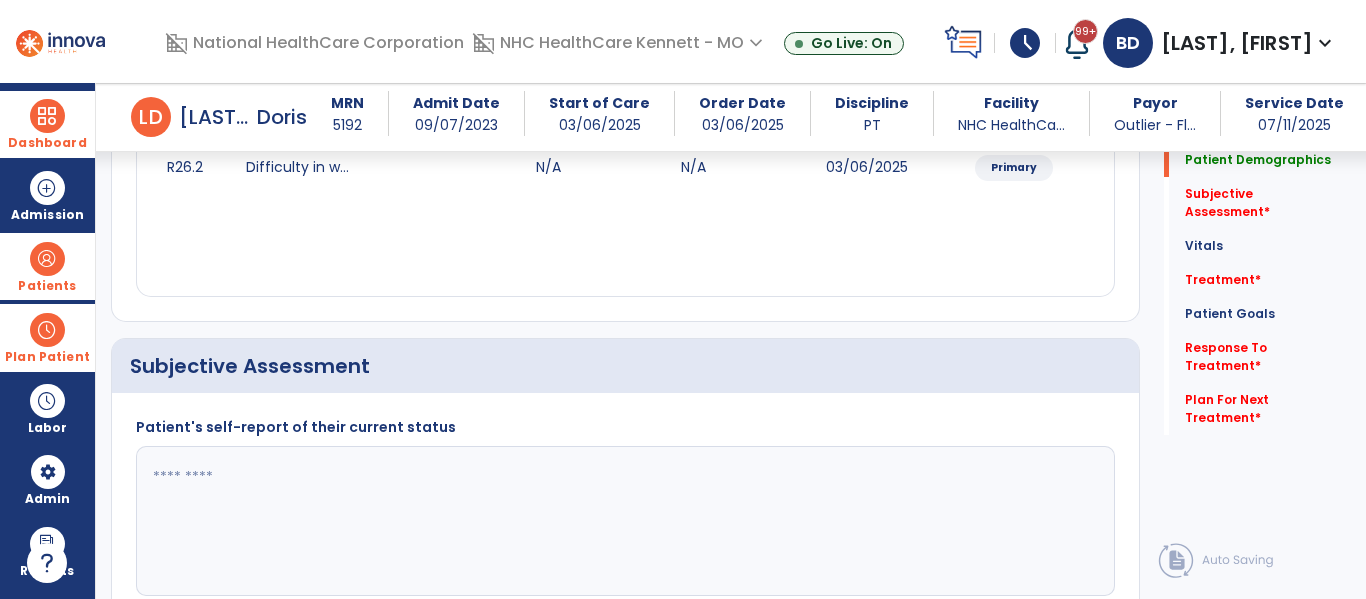 click 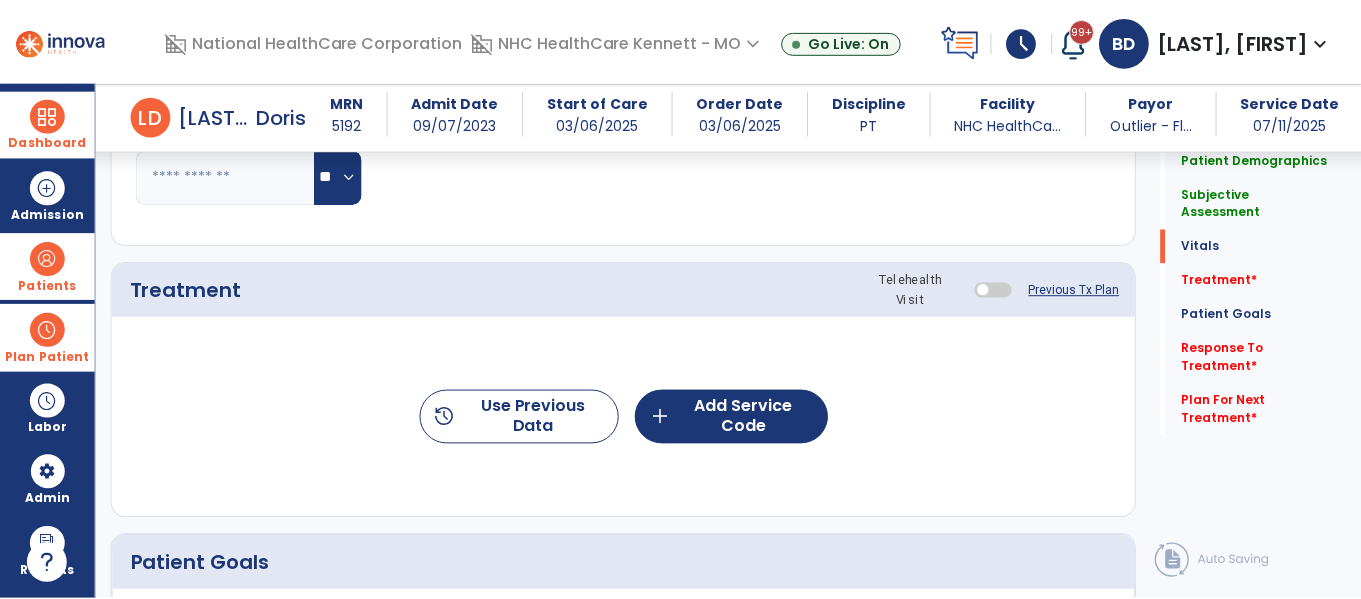 scroll, scrollTop: 1100, scrollLeft: 0, axis: vertical 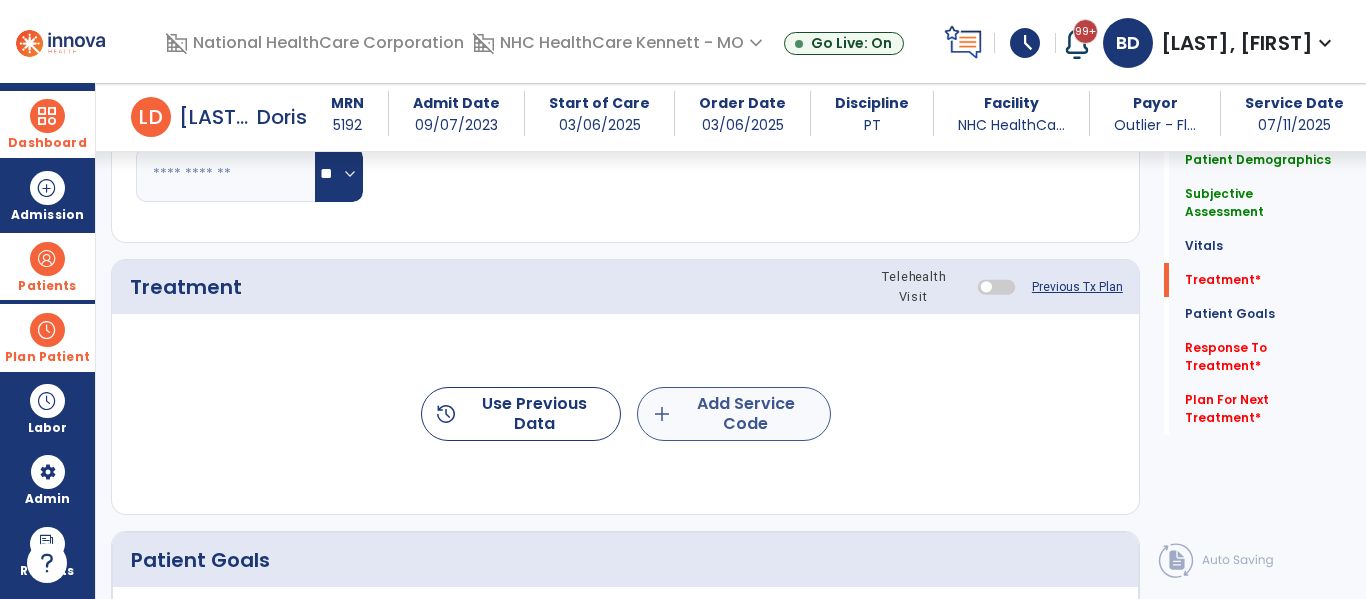 type on "**********" 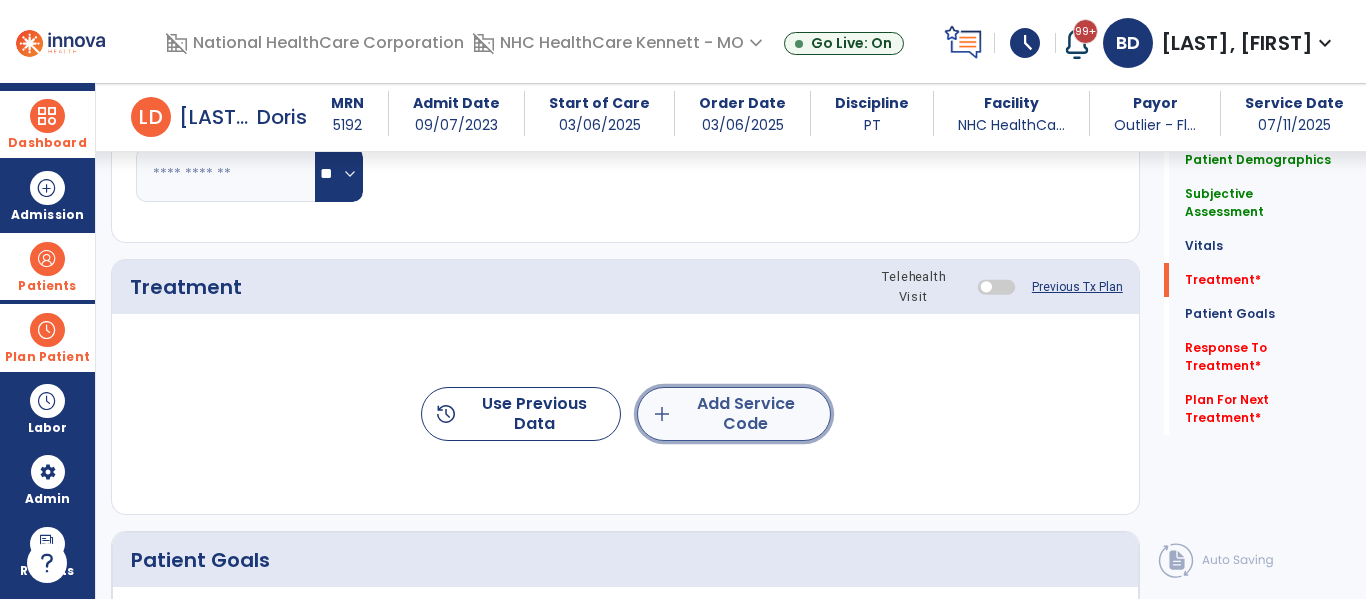 click on "add  Add Service Code" 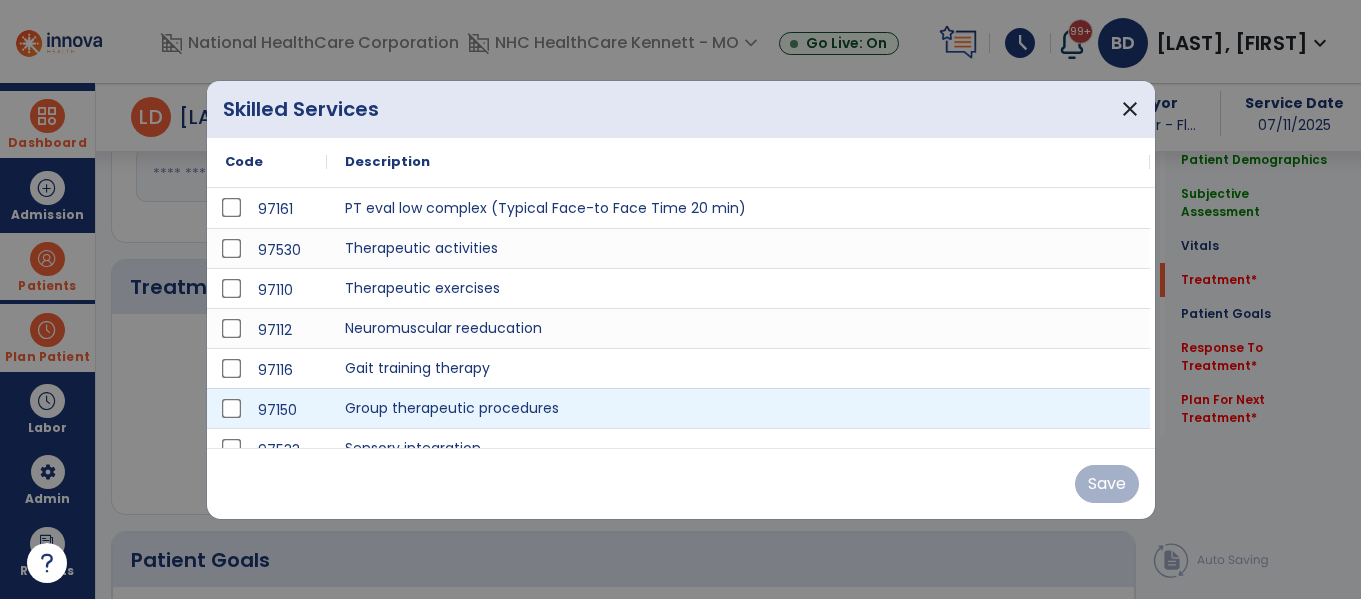 scroll, scrollTop: 1100, scrollLeft: 0, axis: vertical 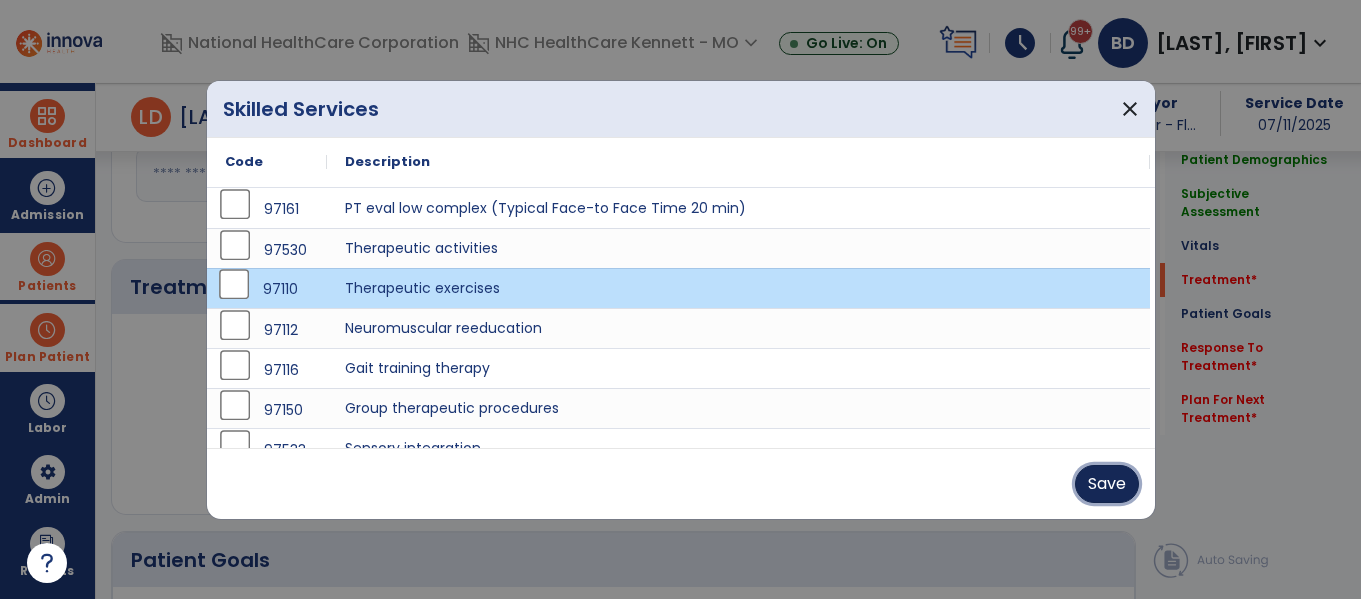 click on "Save" at bounding box center [1107, 484] 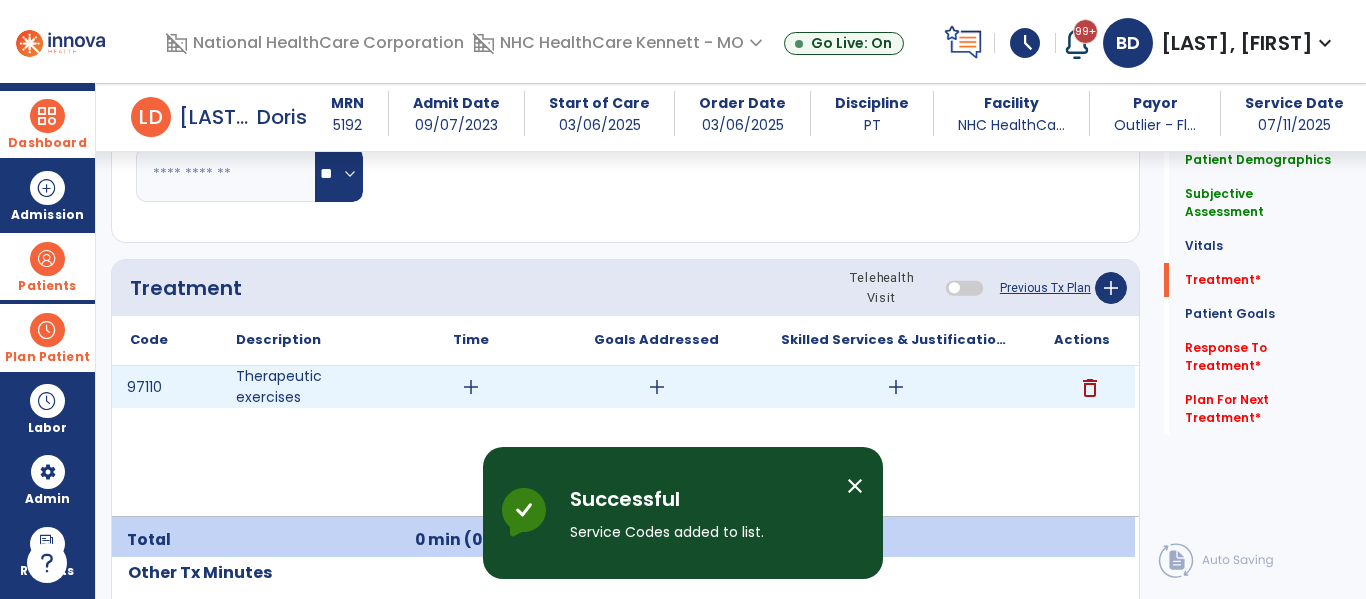 click on "add" at bounding box center [471, 387] 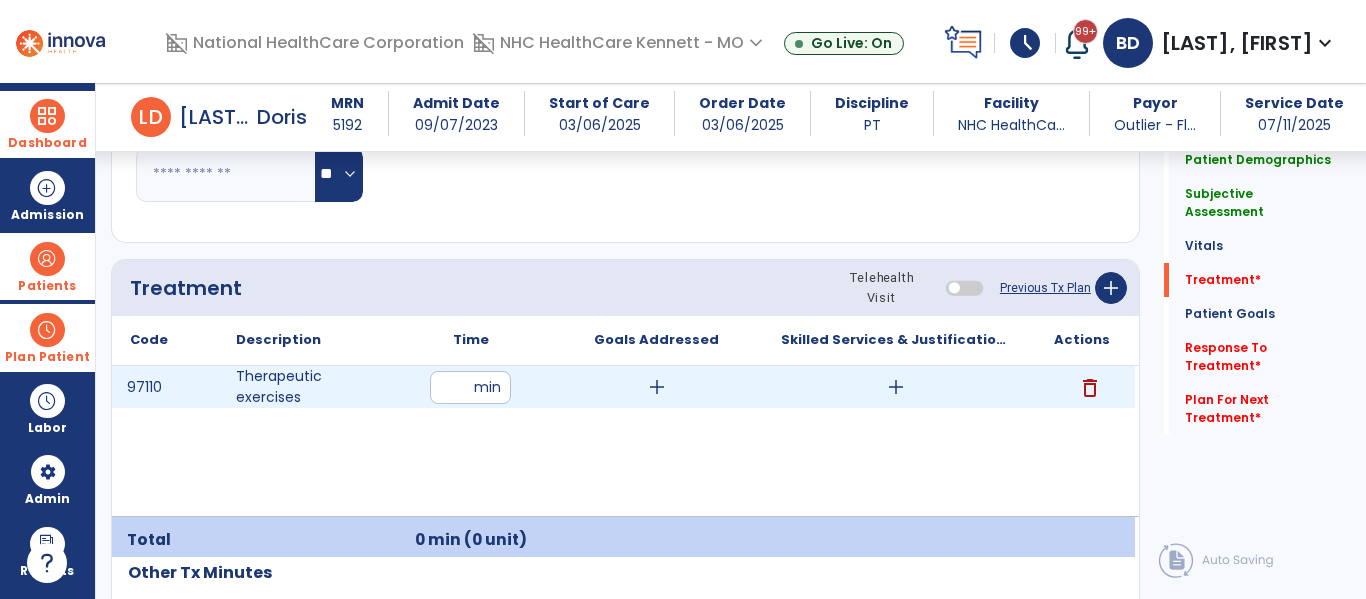 type on "**" 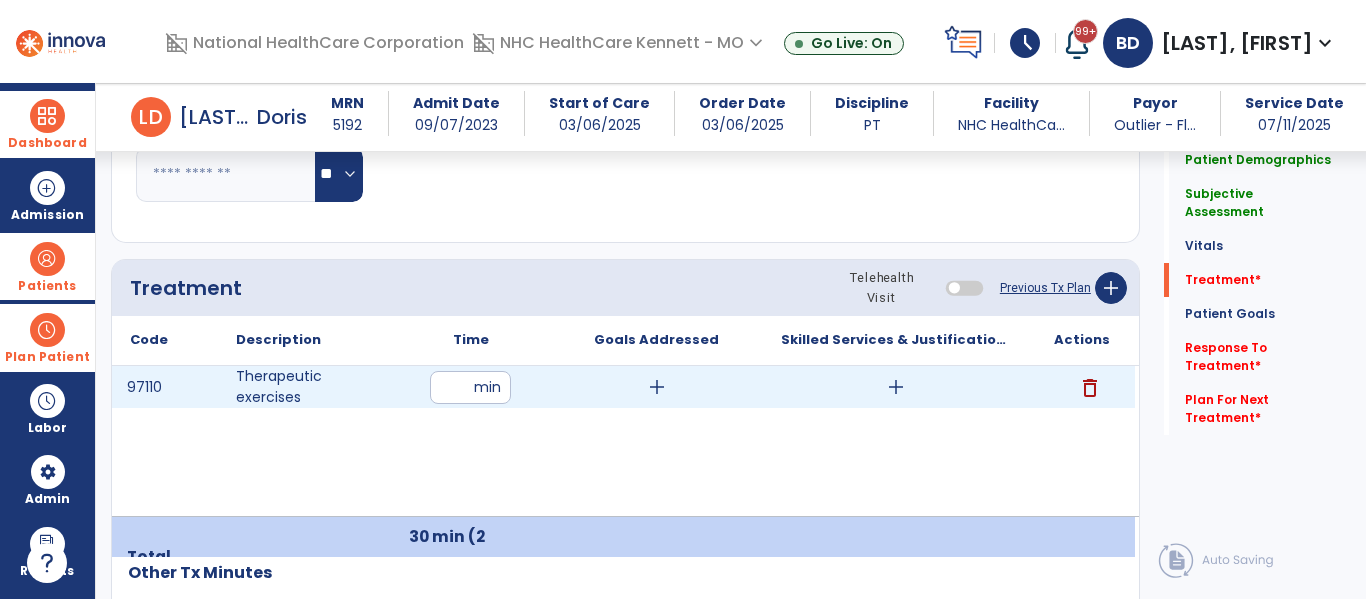 click on "add" at bounding box center (896, 387) 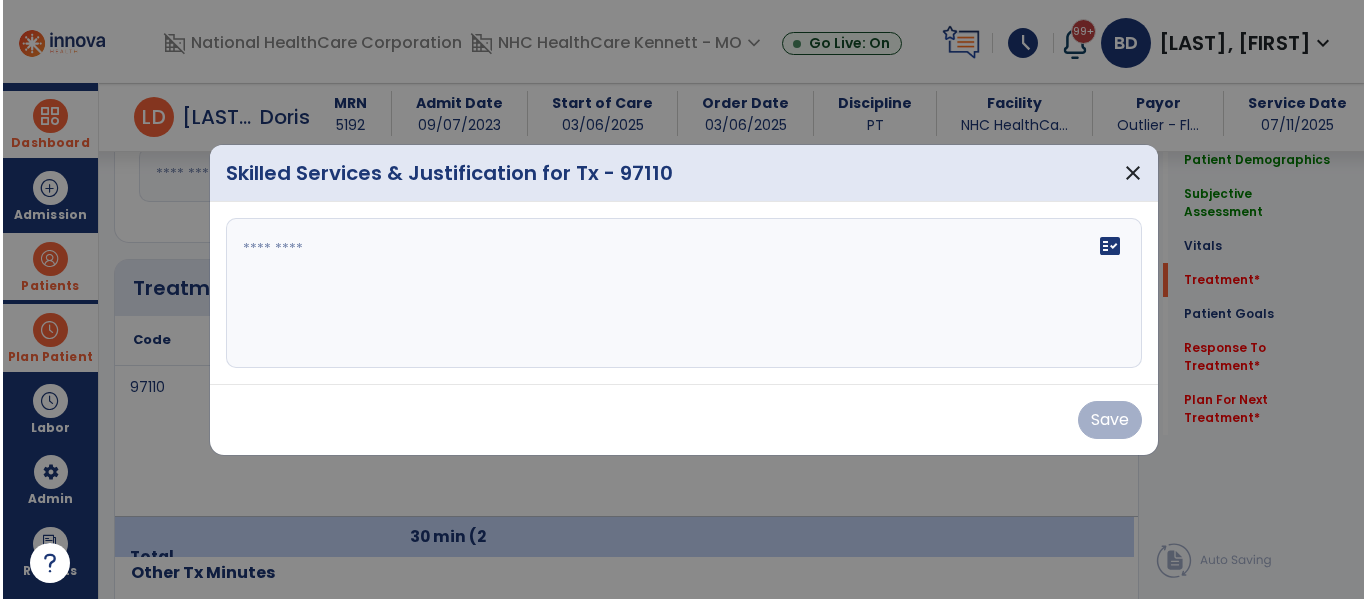 scroll, scrollTop: 1100, scrollLeft: 0, axis: vertical 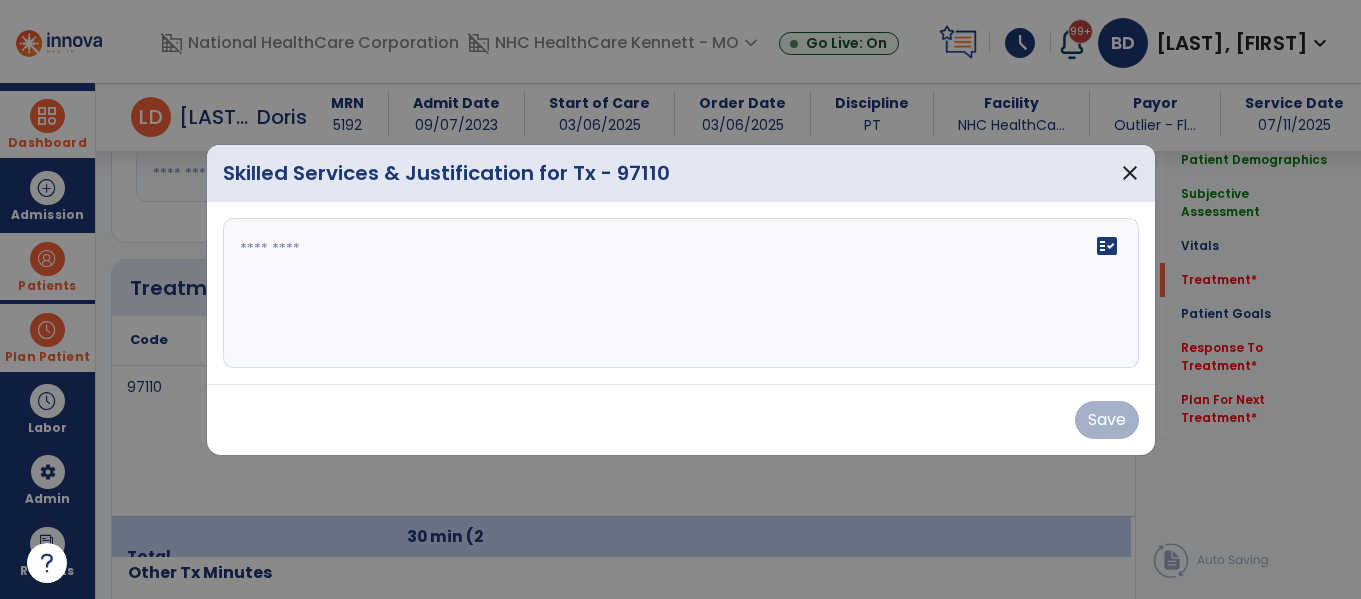click on "fact_check" at bounding box center (681, 293) 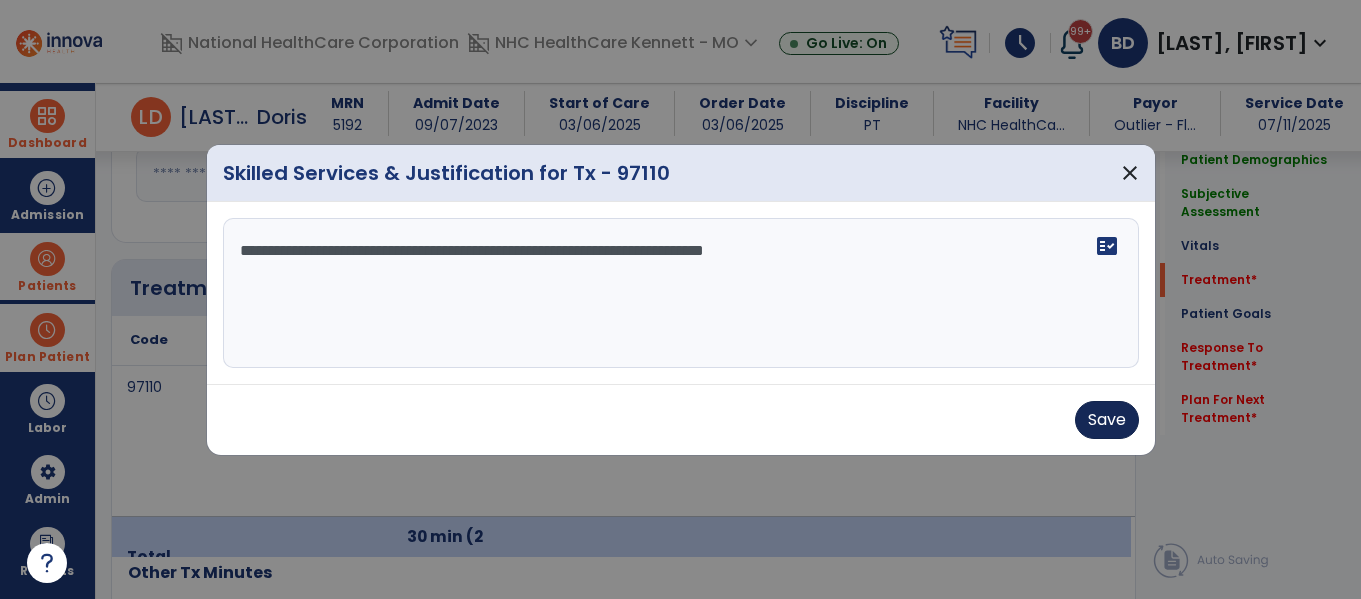 type on "**********" 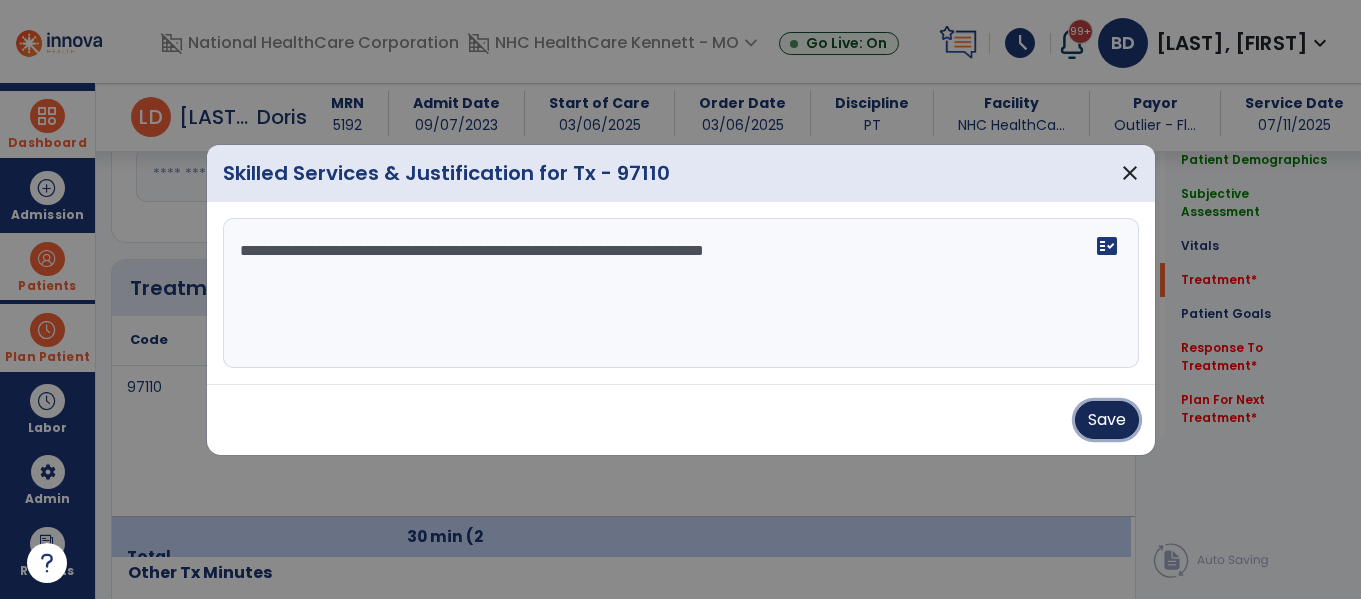 click on "Save" at bounding box center [1107, 420] 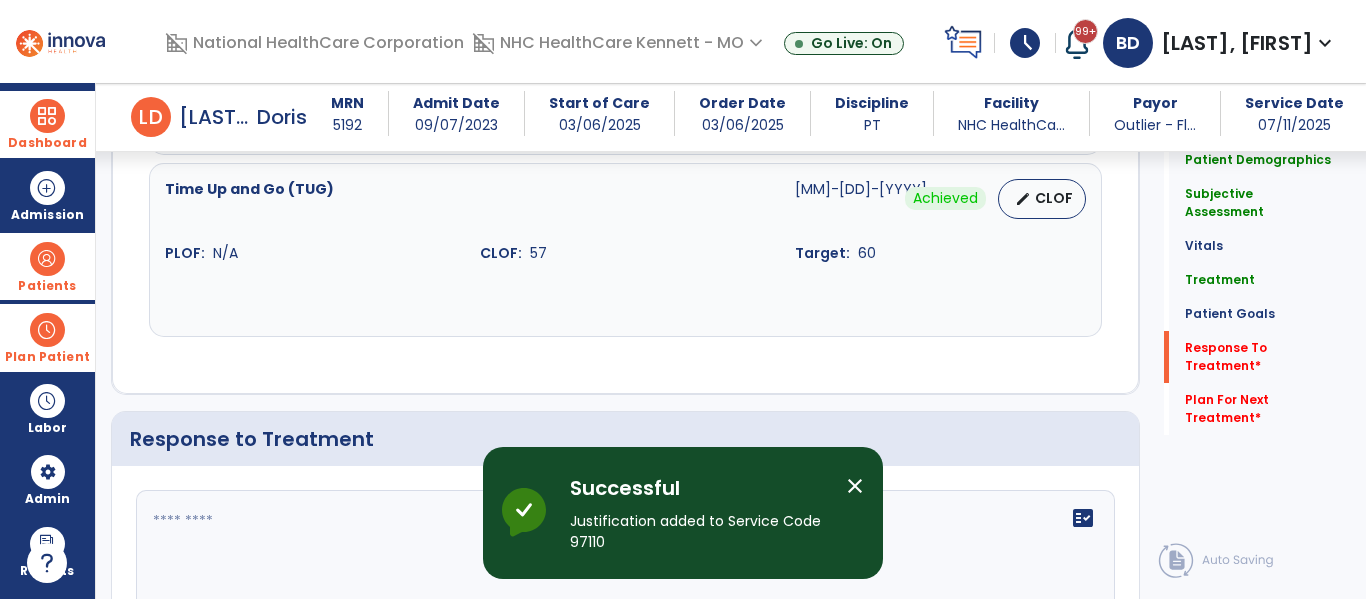 scroll, scrollTop: 2700, scrollLeft: 0, axis: vertical 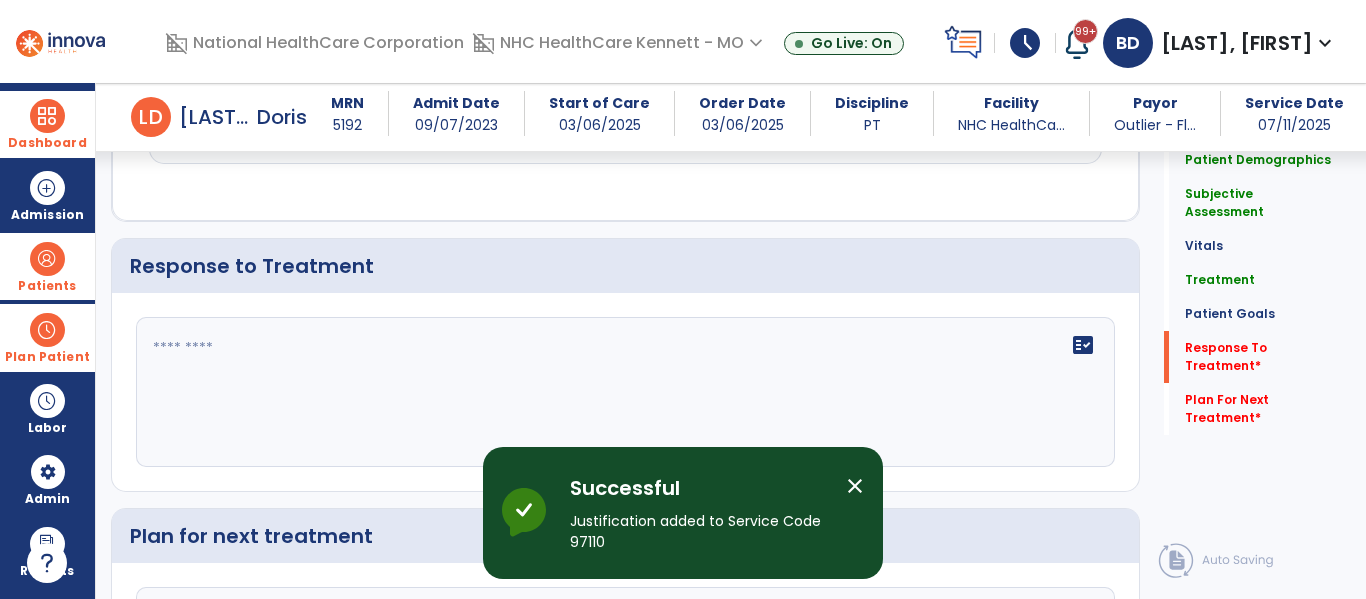 click on "fact_check" 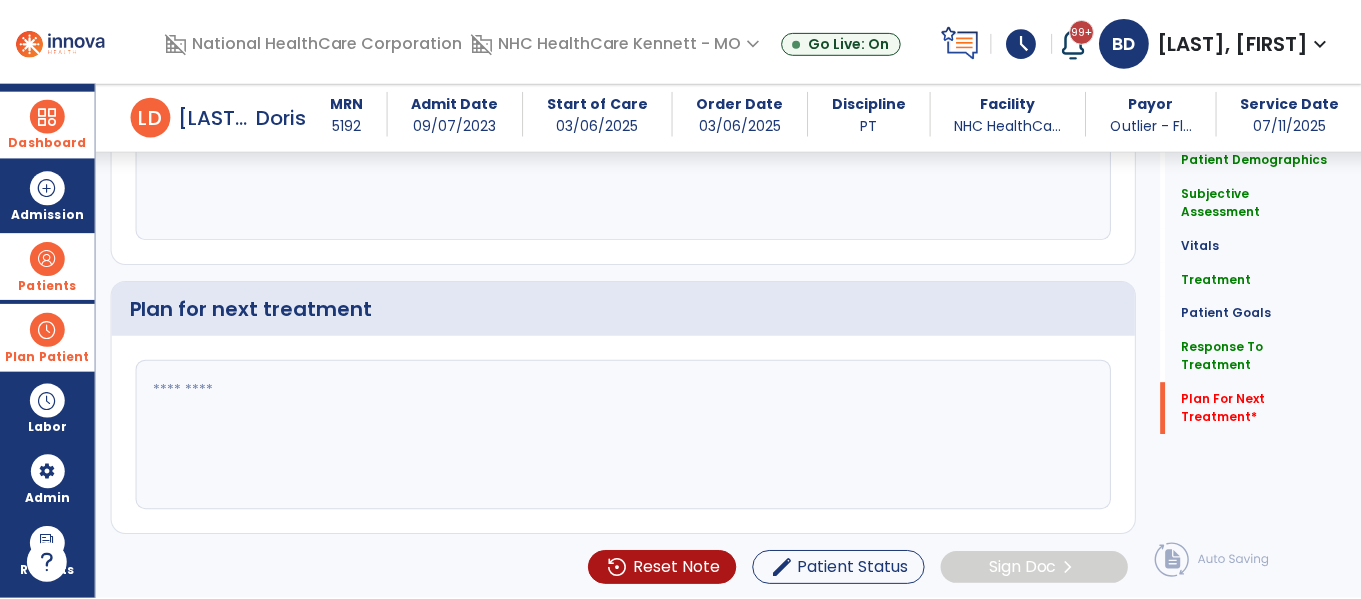 scroll, scrollTop: 2930, scrollLeft: 0, axis: vertical 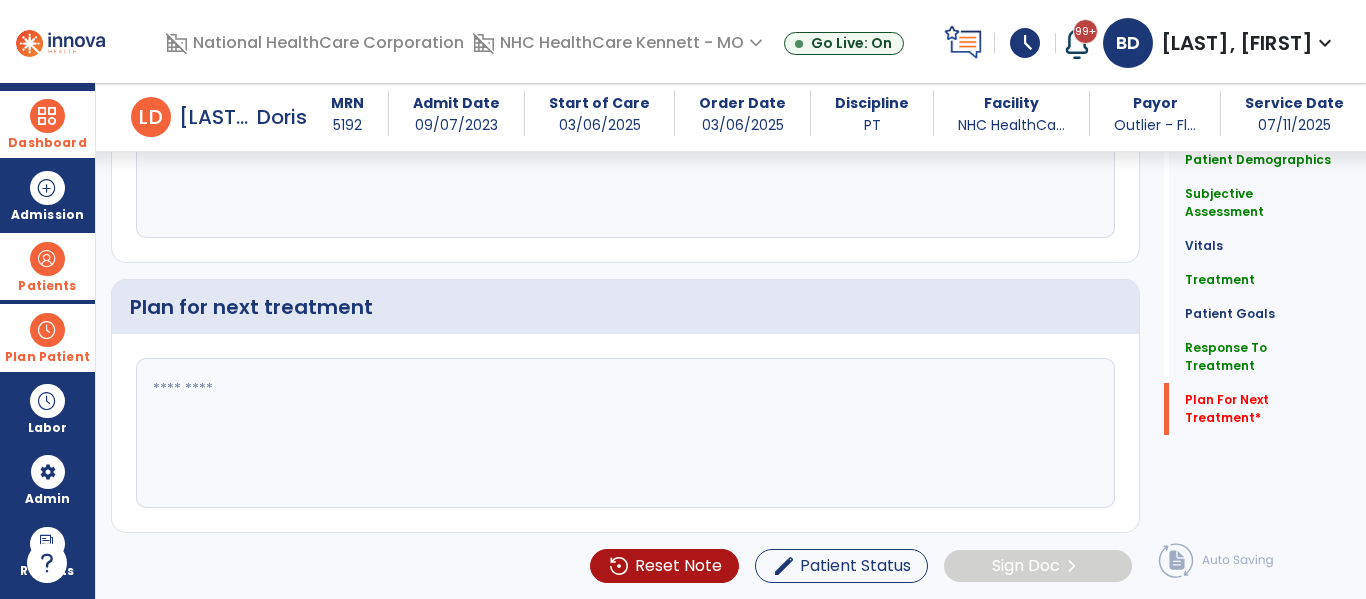 type on "**********" 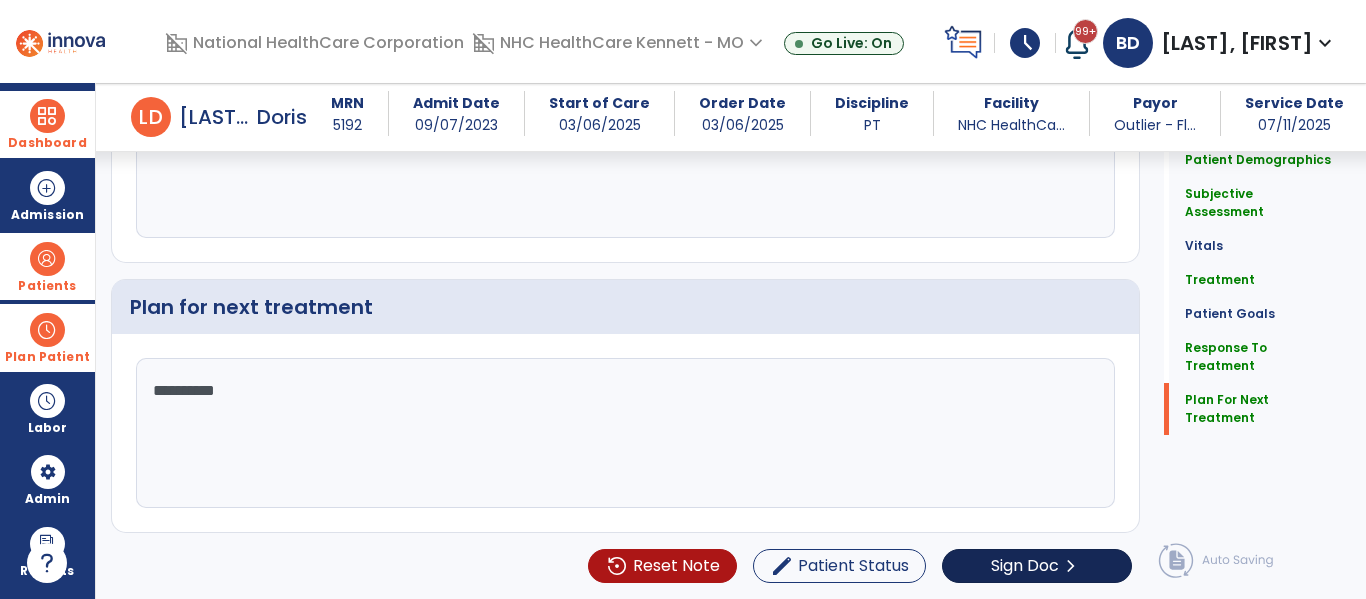 type on "**********" 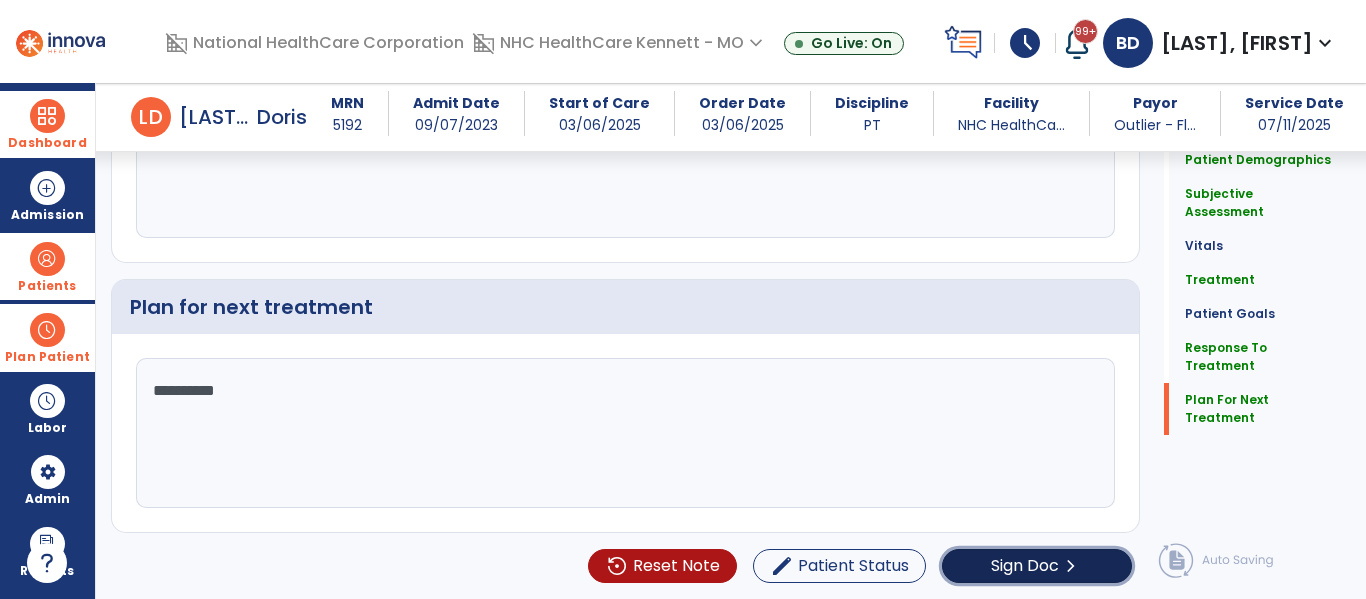 click on "Sign Doc" 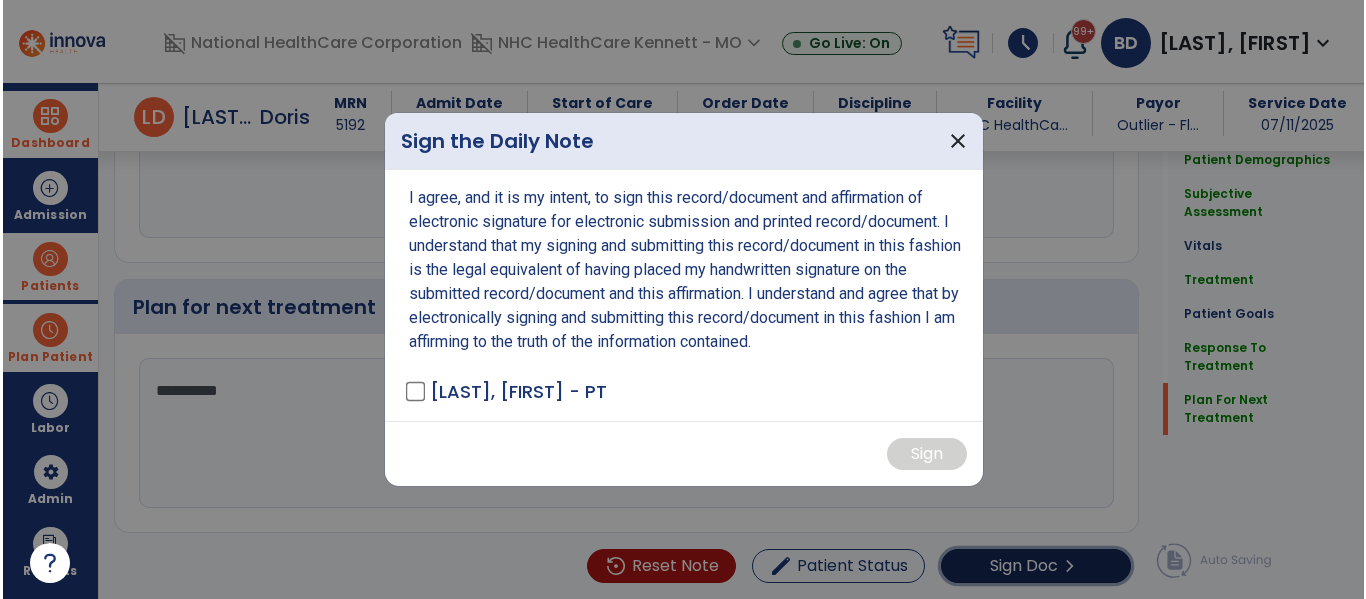 scroll, scrollTop: 2930, scrollLeft: 0, axis: vertical 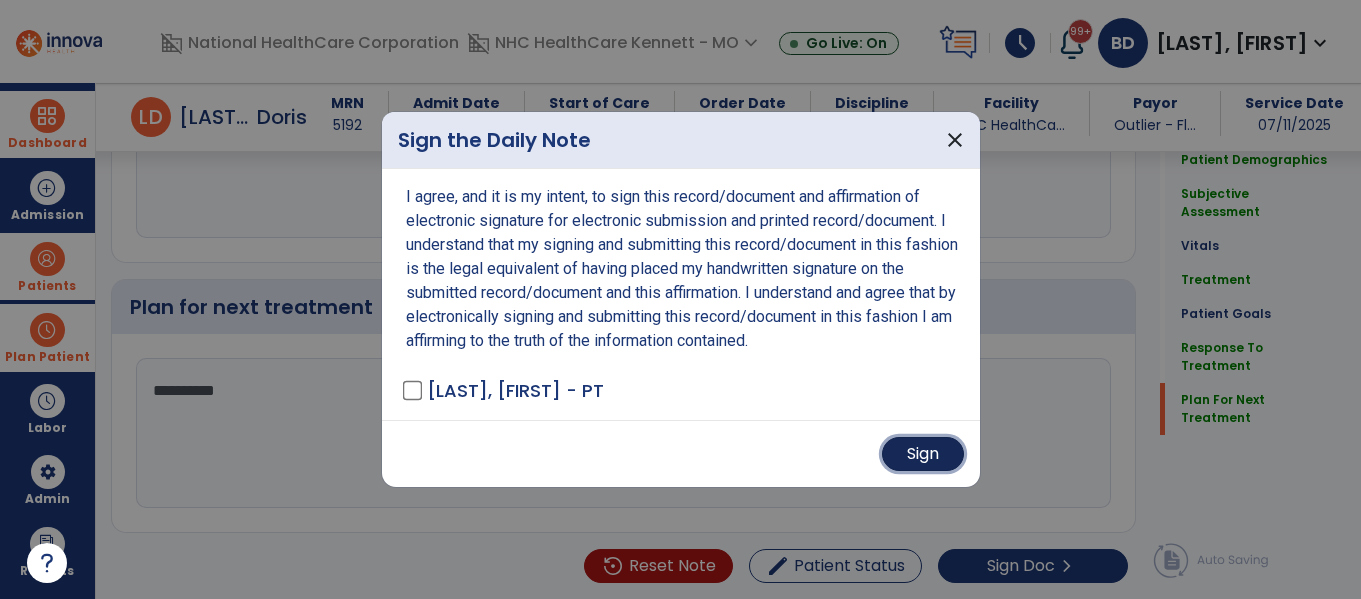 click on "Sign" at bounding box center (923, 454) 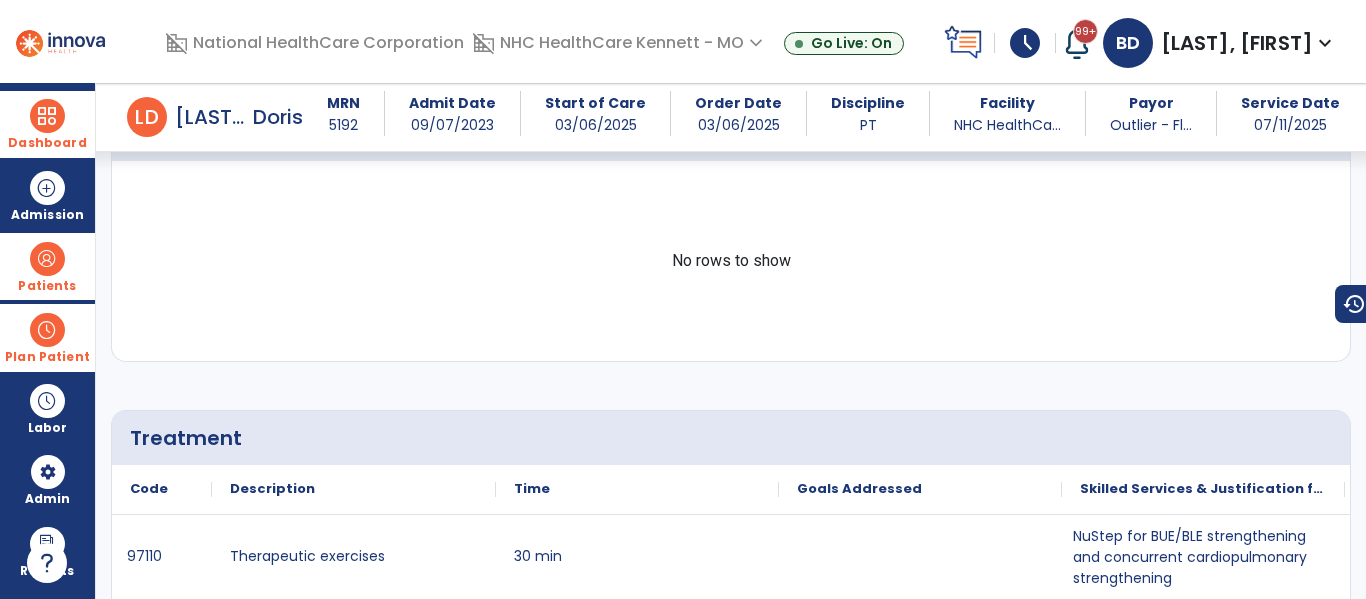 scroll, scrollTop: 729, scrollLeft: 0, axis: vertical 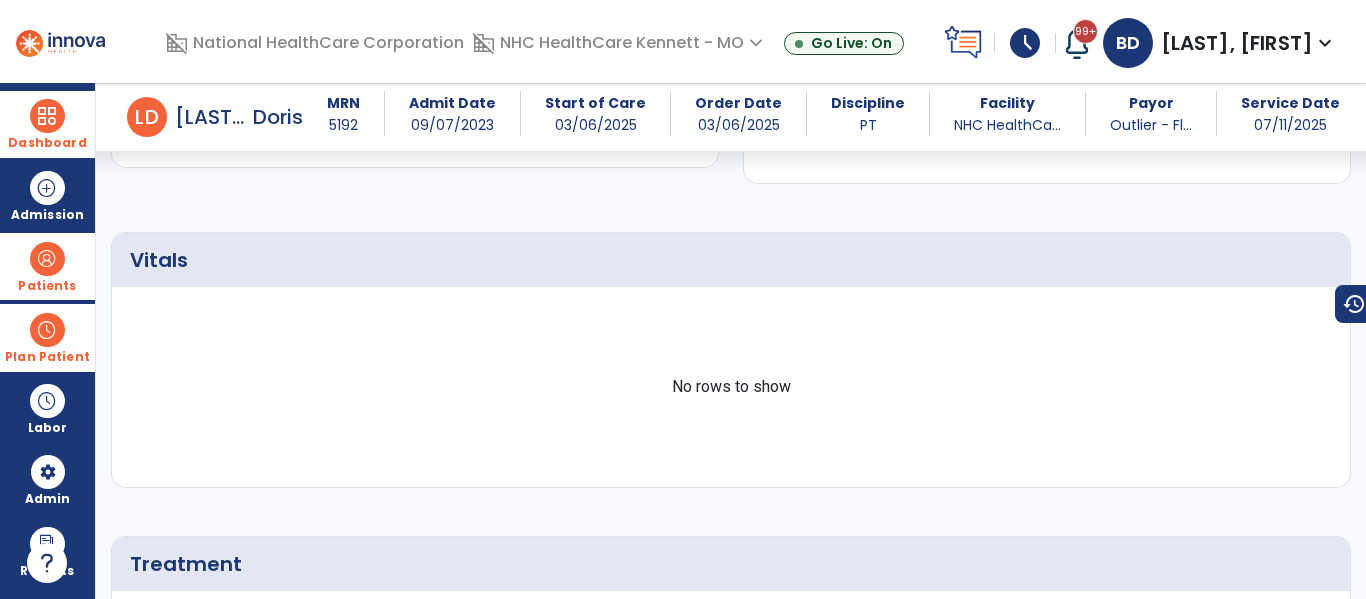 click on "BD [LAST], [FIRST] expand_more" at bounding box center [1220, 43] 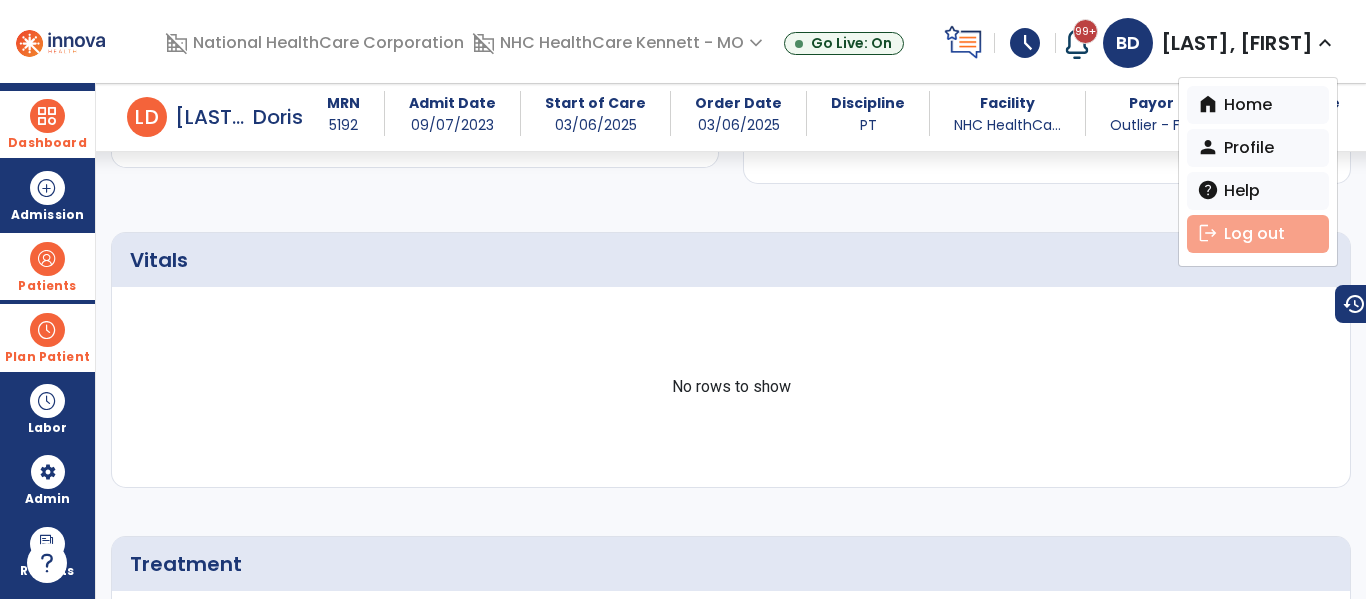 click on "logout   Log out" at bounding box center [1258, 234] 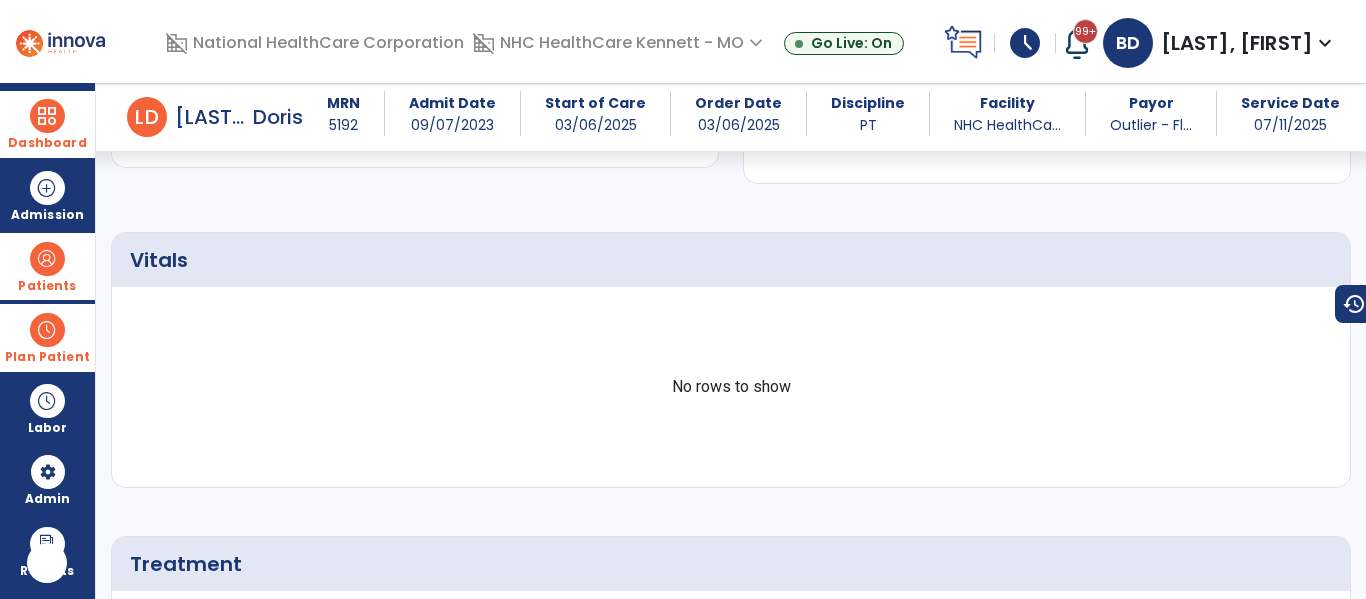 scroll, scrollTop: 0, scrollLeft: 0, axis: both 